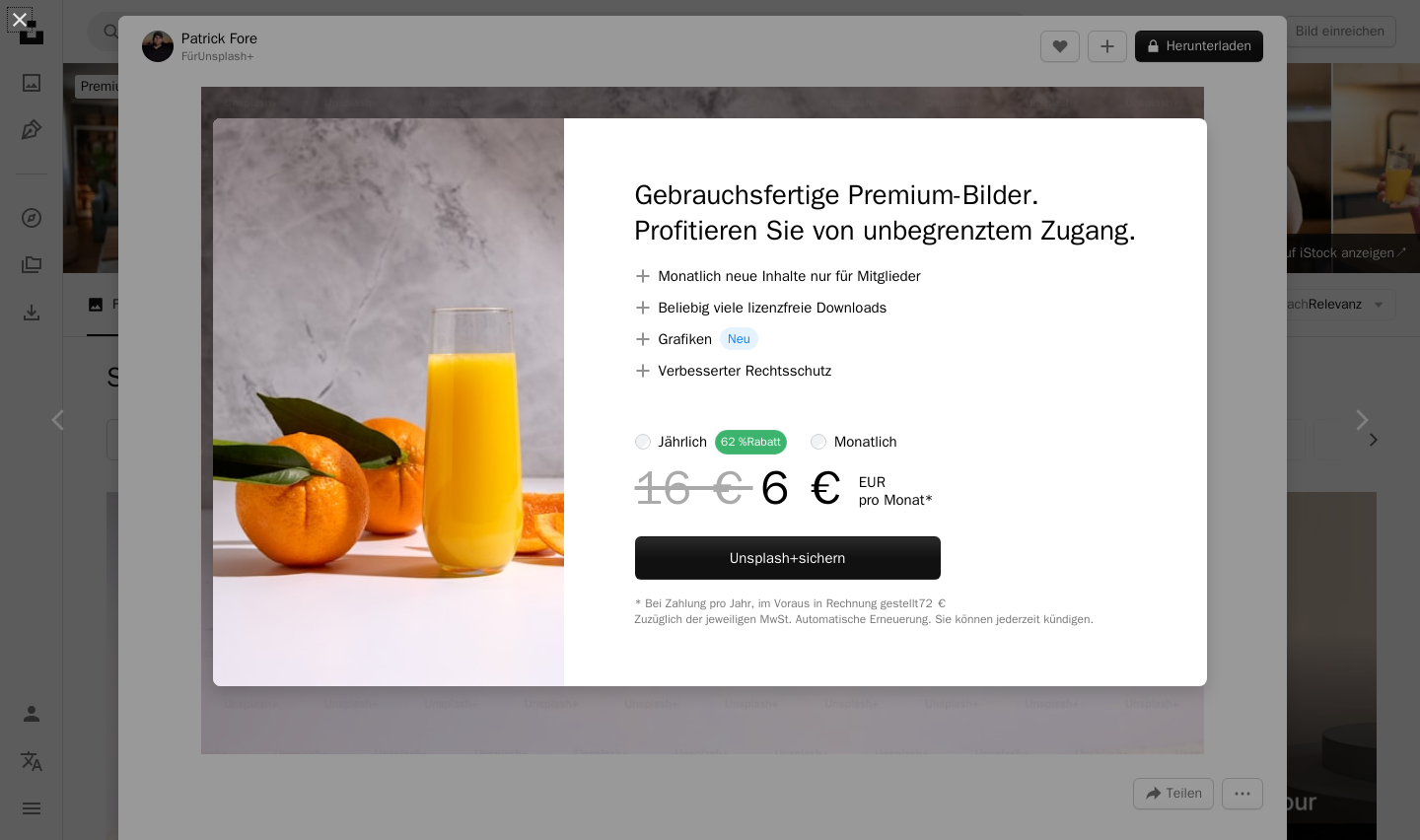 scroll, scrollTop: 608, scrollLeft: 0, axis: vertical 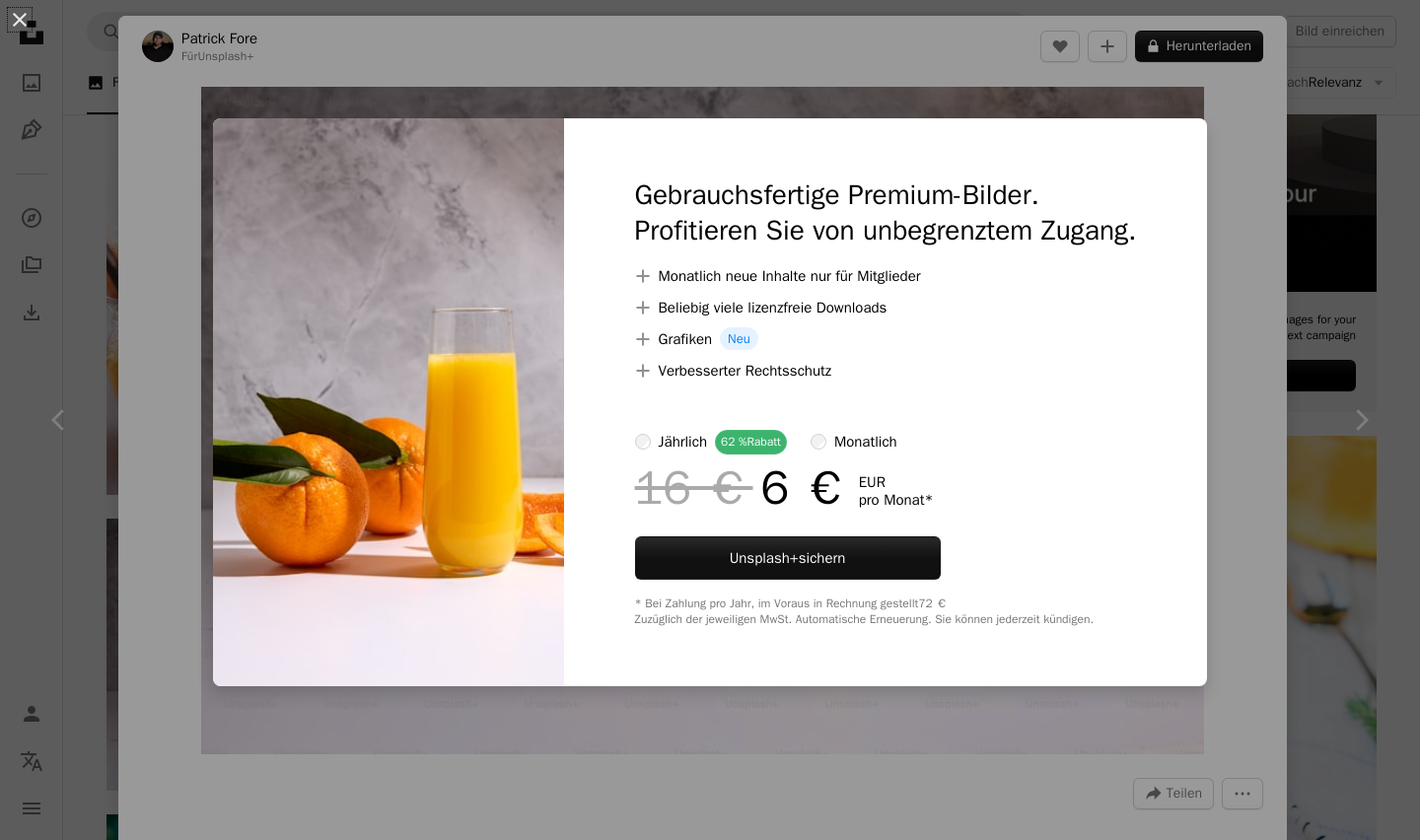 drag, startPoint x: 128, startPoint y: 121, endPoint x: 167, endPoint y: 98, distance: 45.27693 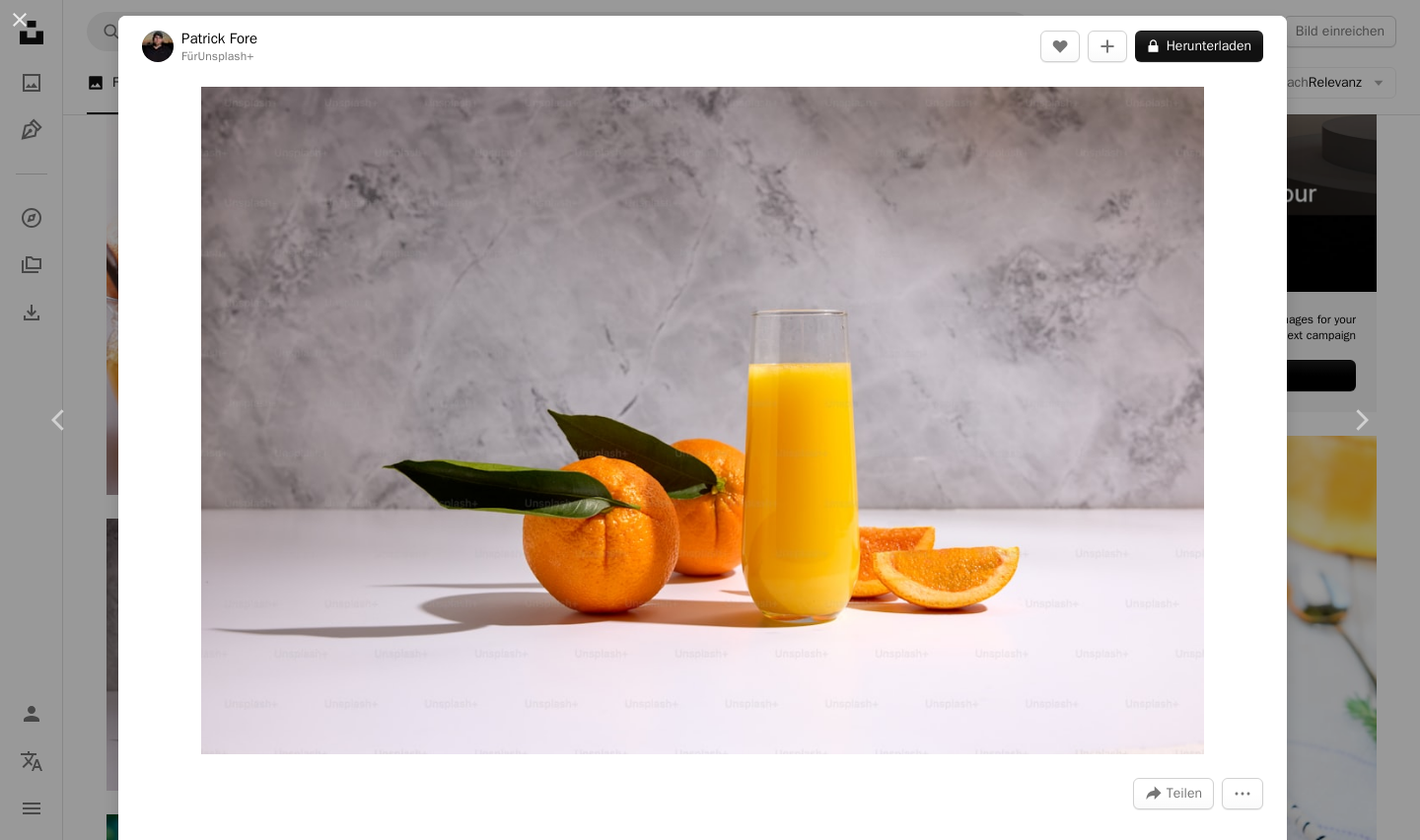 click on "An X shape" at bounding box center [20, 20] 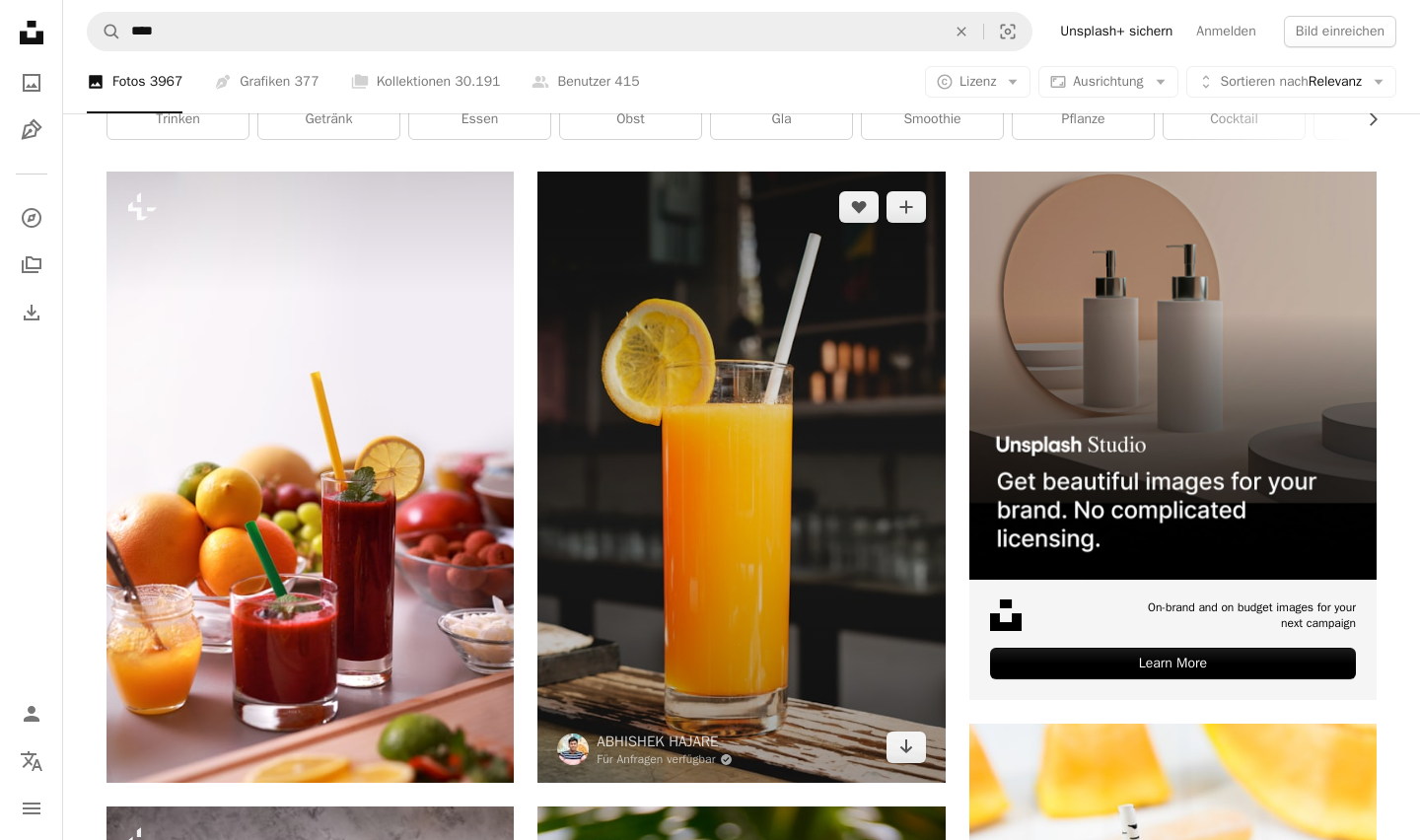 scroll, scrollTop: 319, scrollLeft: 0, axis: vertical 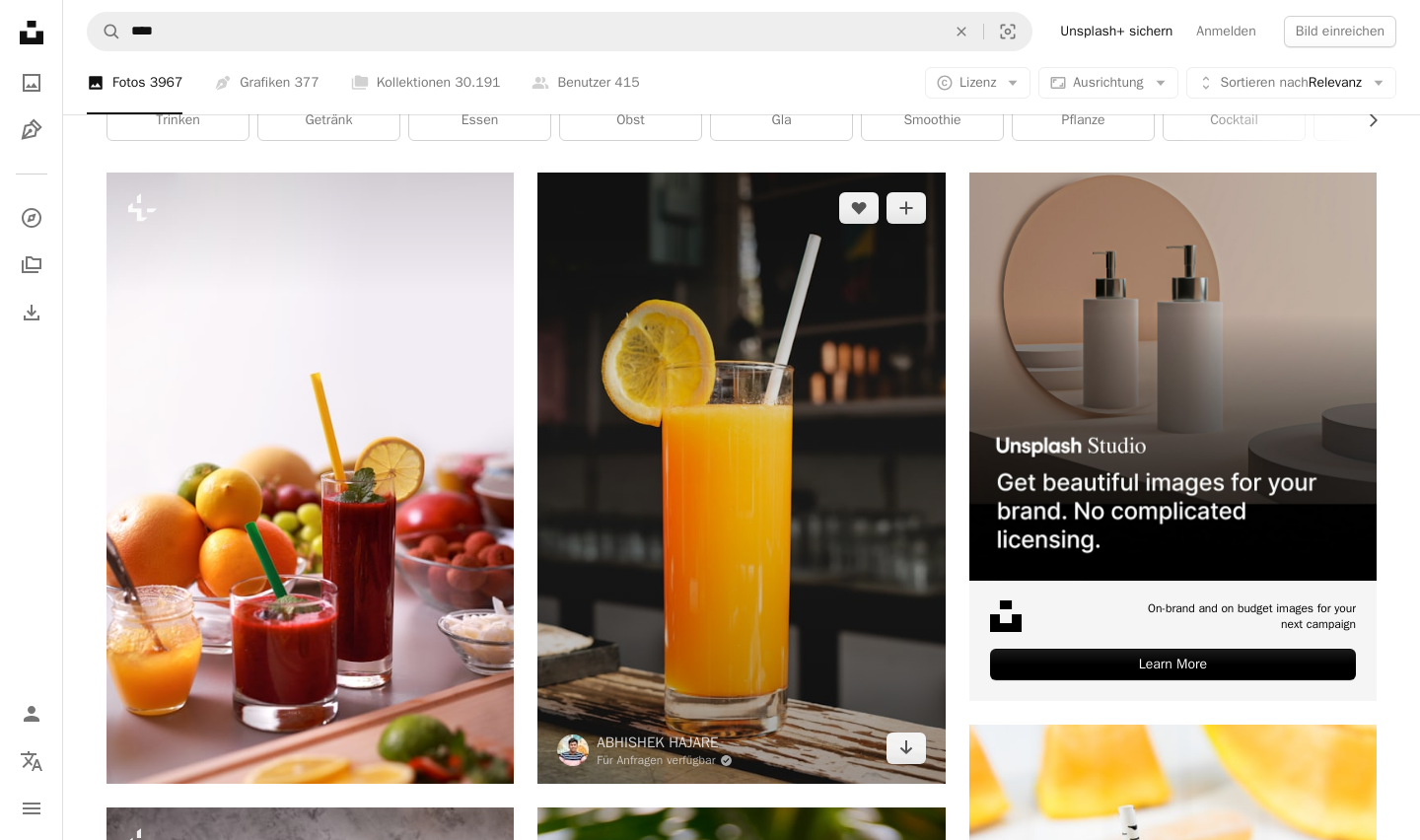 click at bounding box center [741, 478] 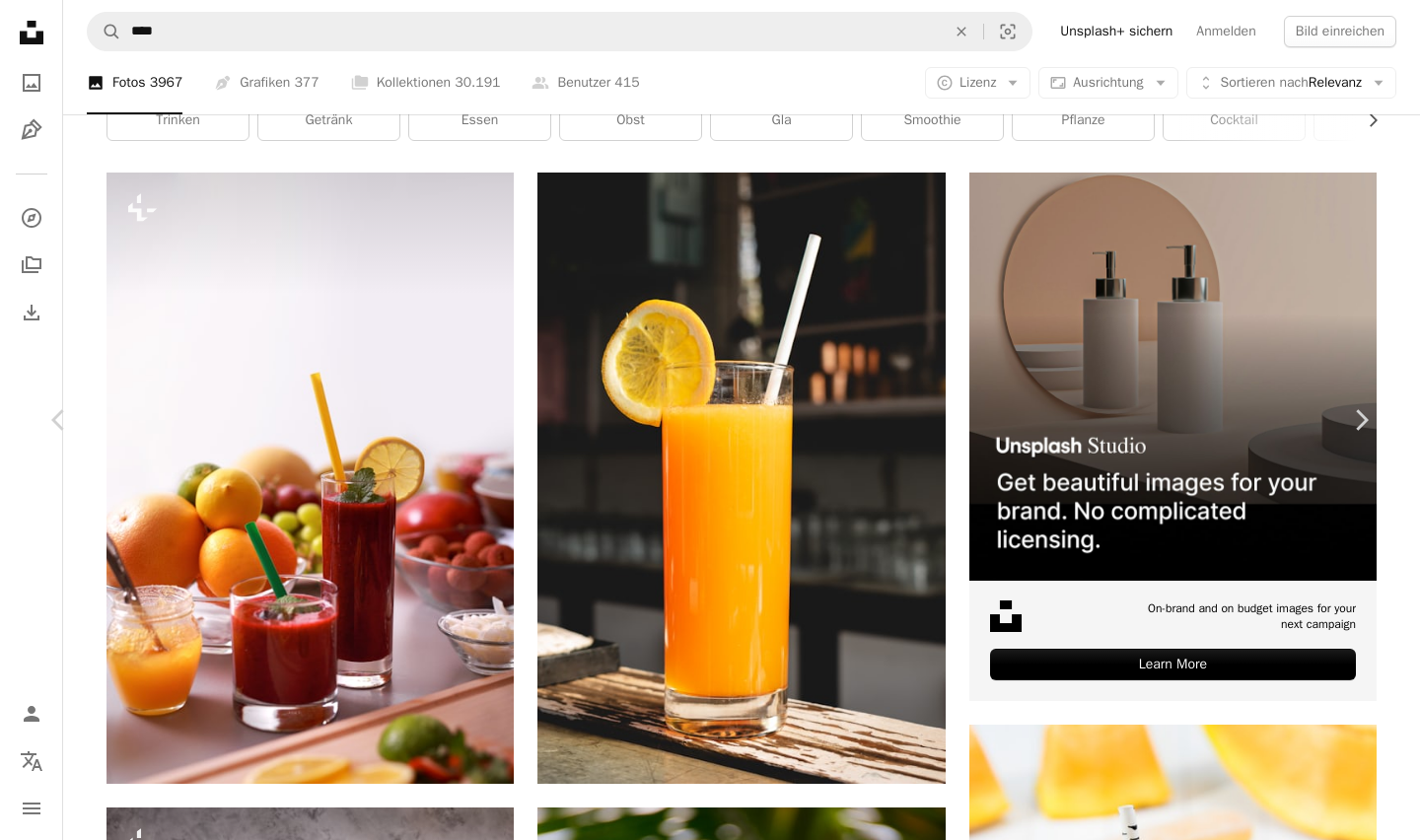 click on "An X shape" at bounding box center (20, 20) 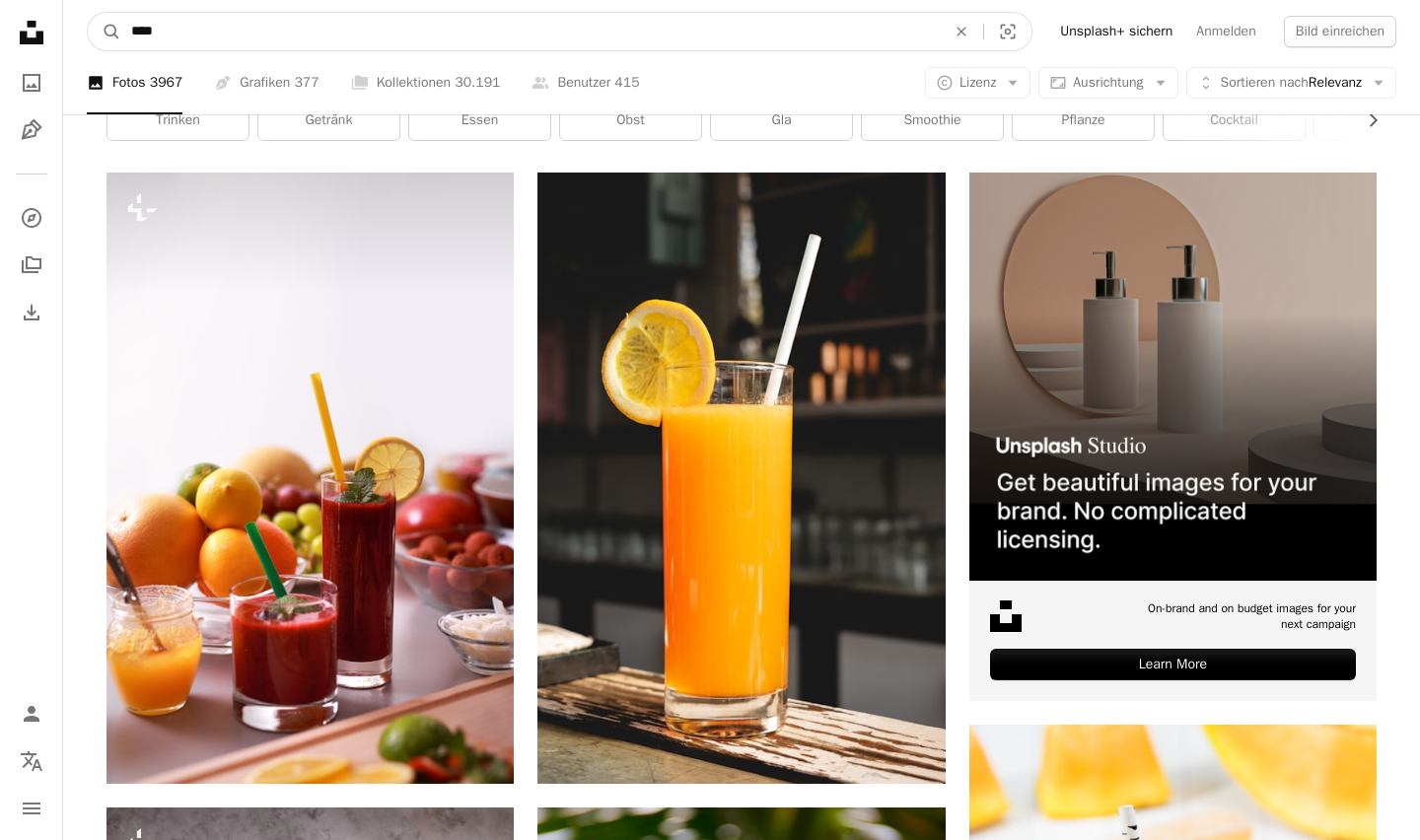 click on "****" at bounding box center [531, 32] 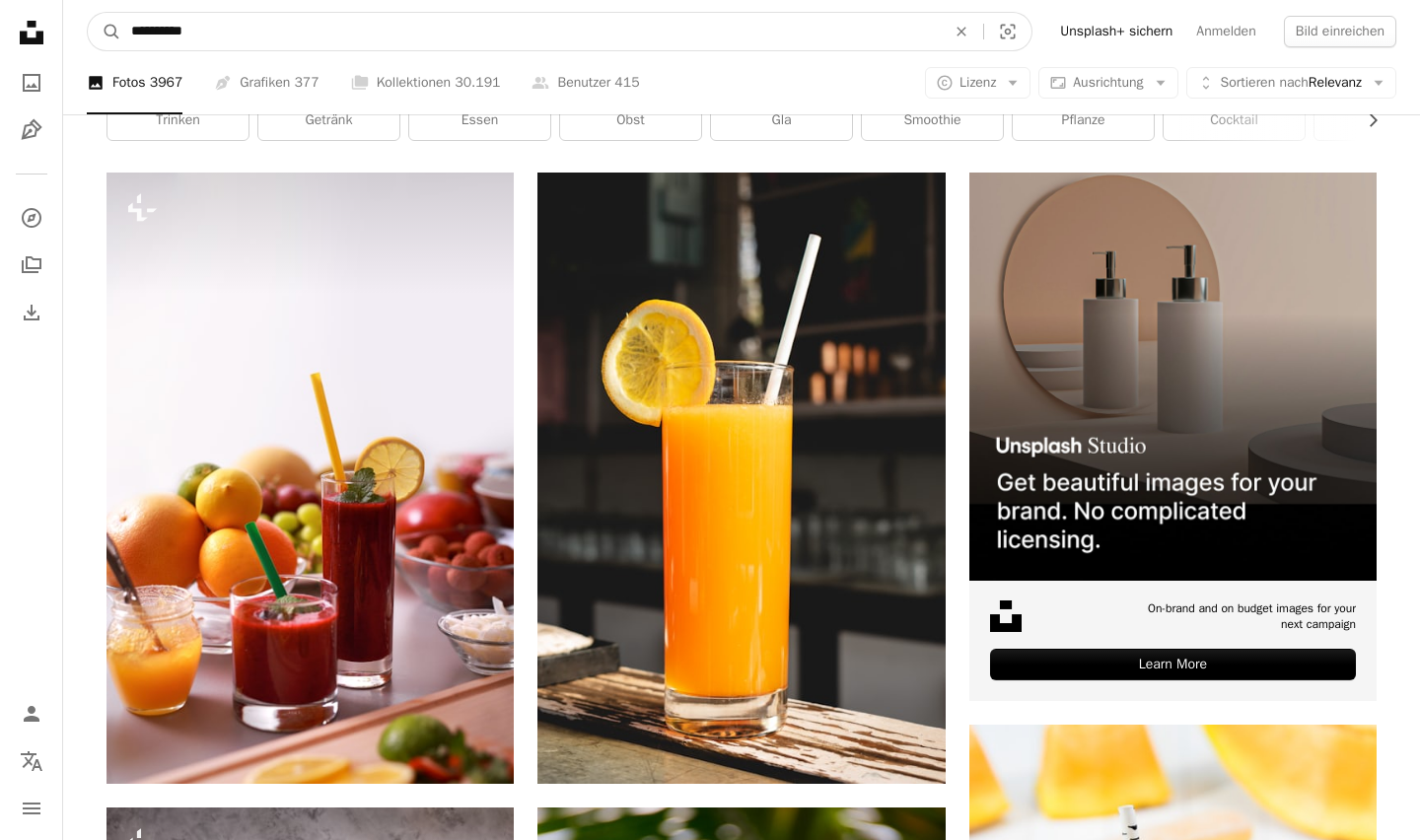 type on "**********" 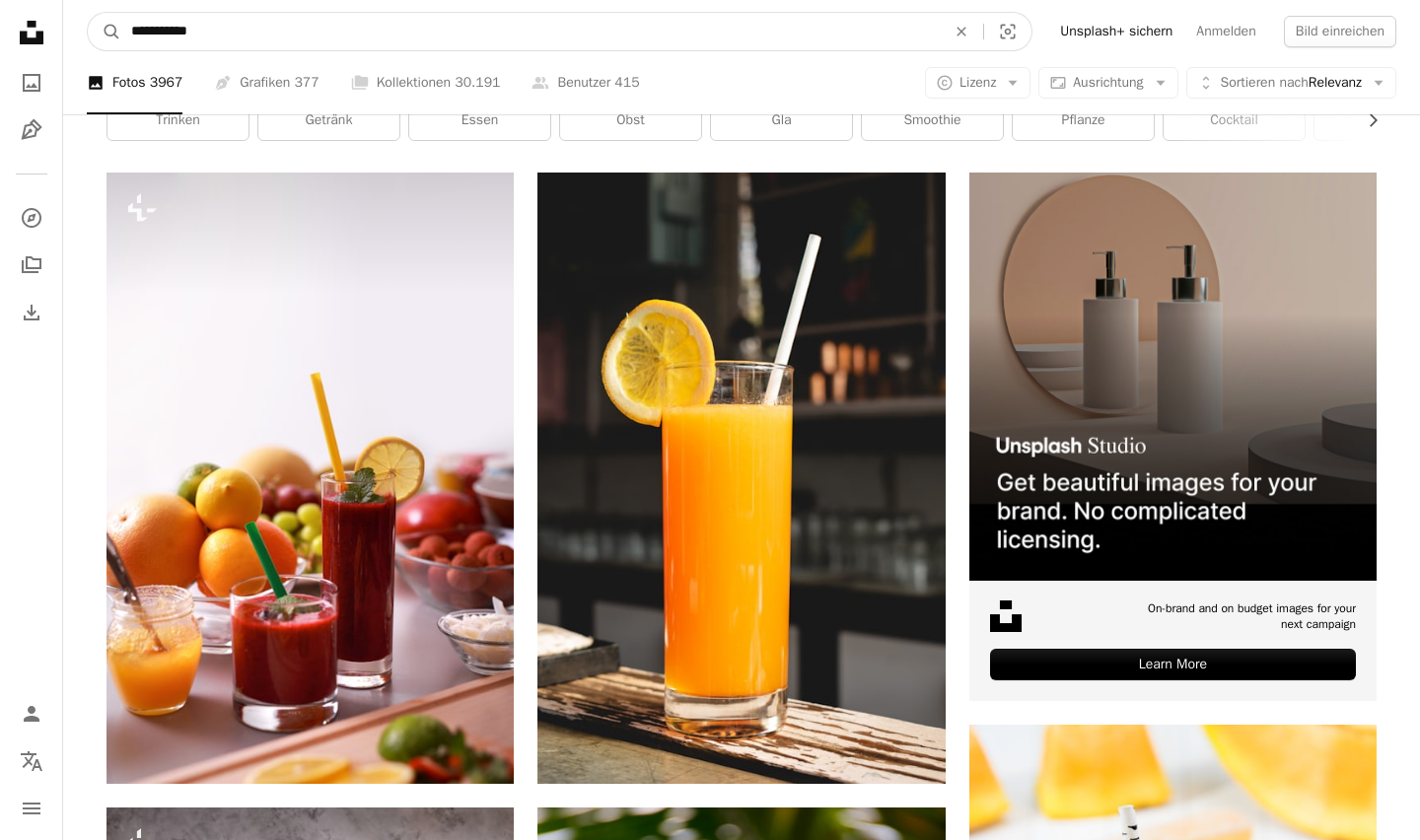click on "A magnifying glass" at bounding box center [105, 32] 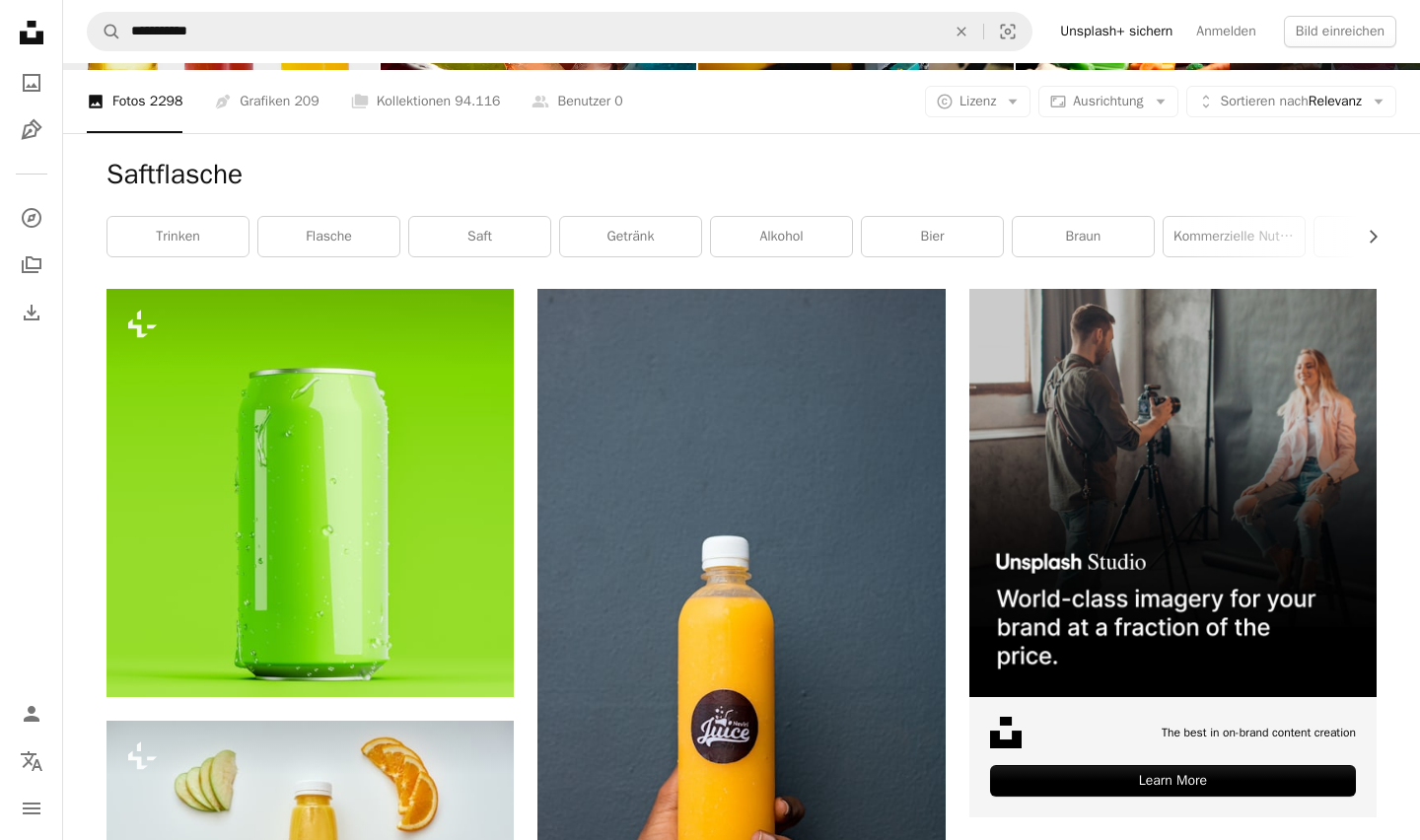 scroll, scrollTop: 0, scrollLeft: 0, axis: both 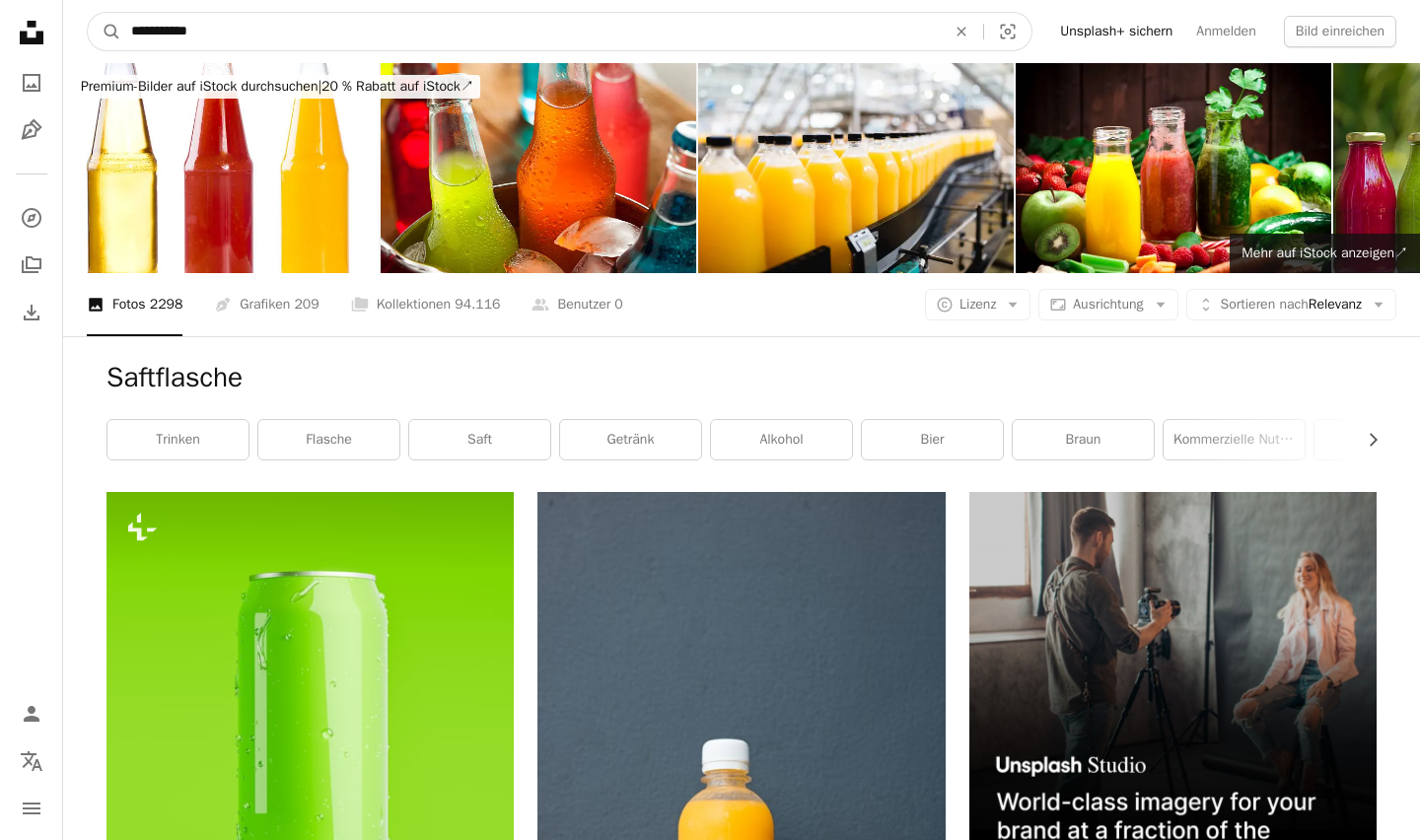 drag, startPoint x: 242, startPoint y: 33, endPoint x: 50, endPoint y: 33, distance: 192 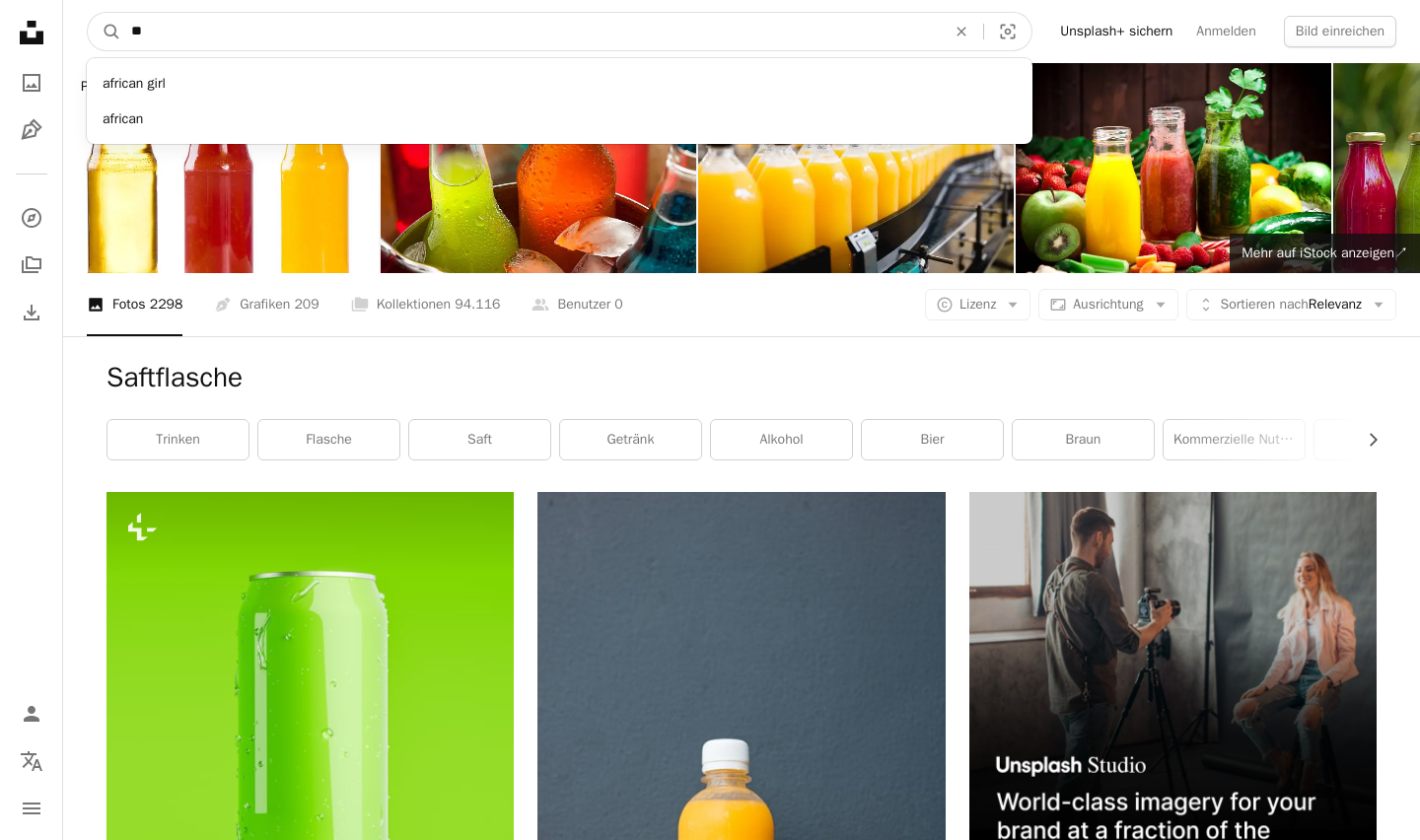 type on "*" 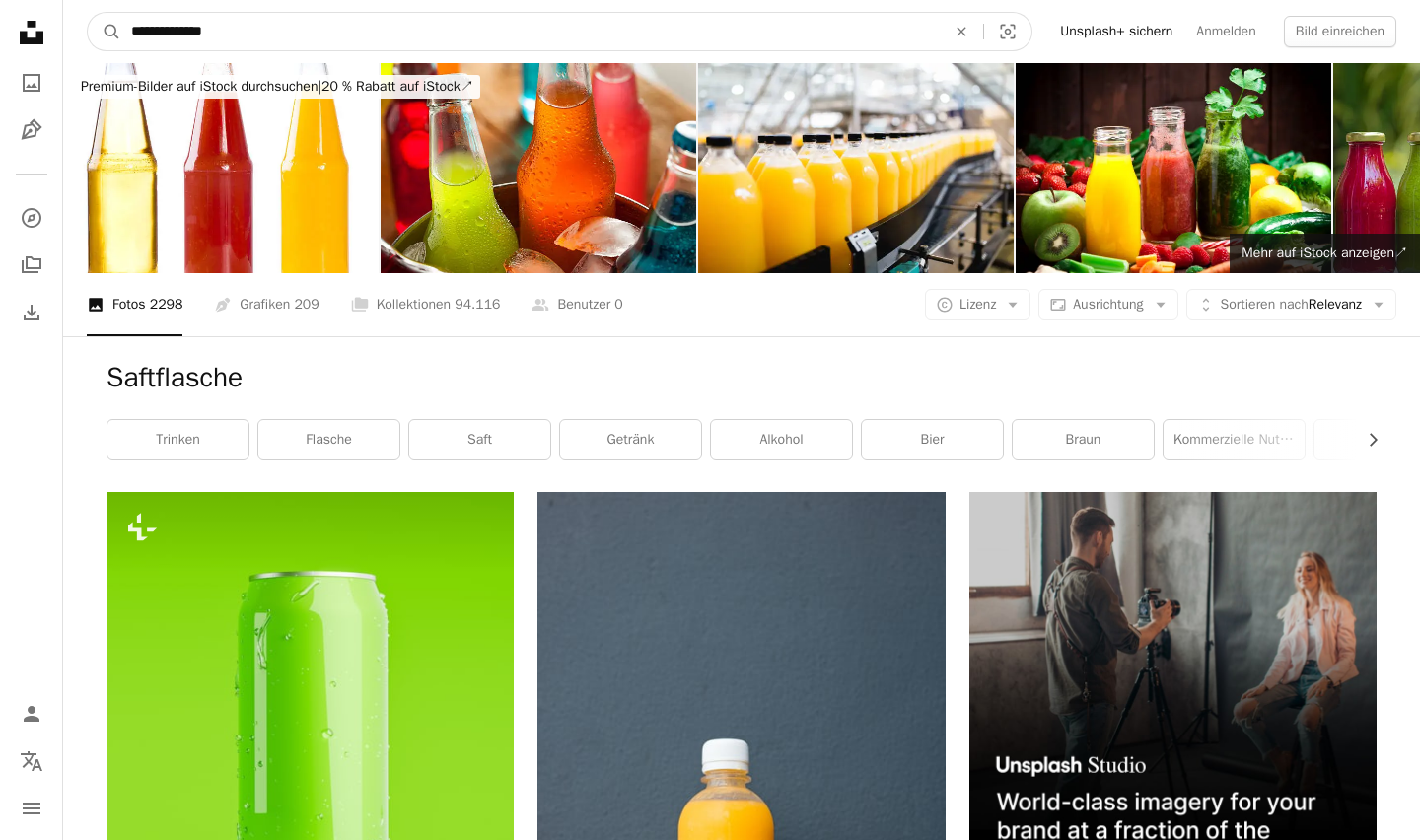 type on "**********" 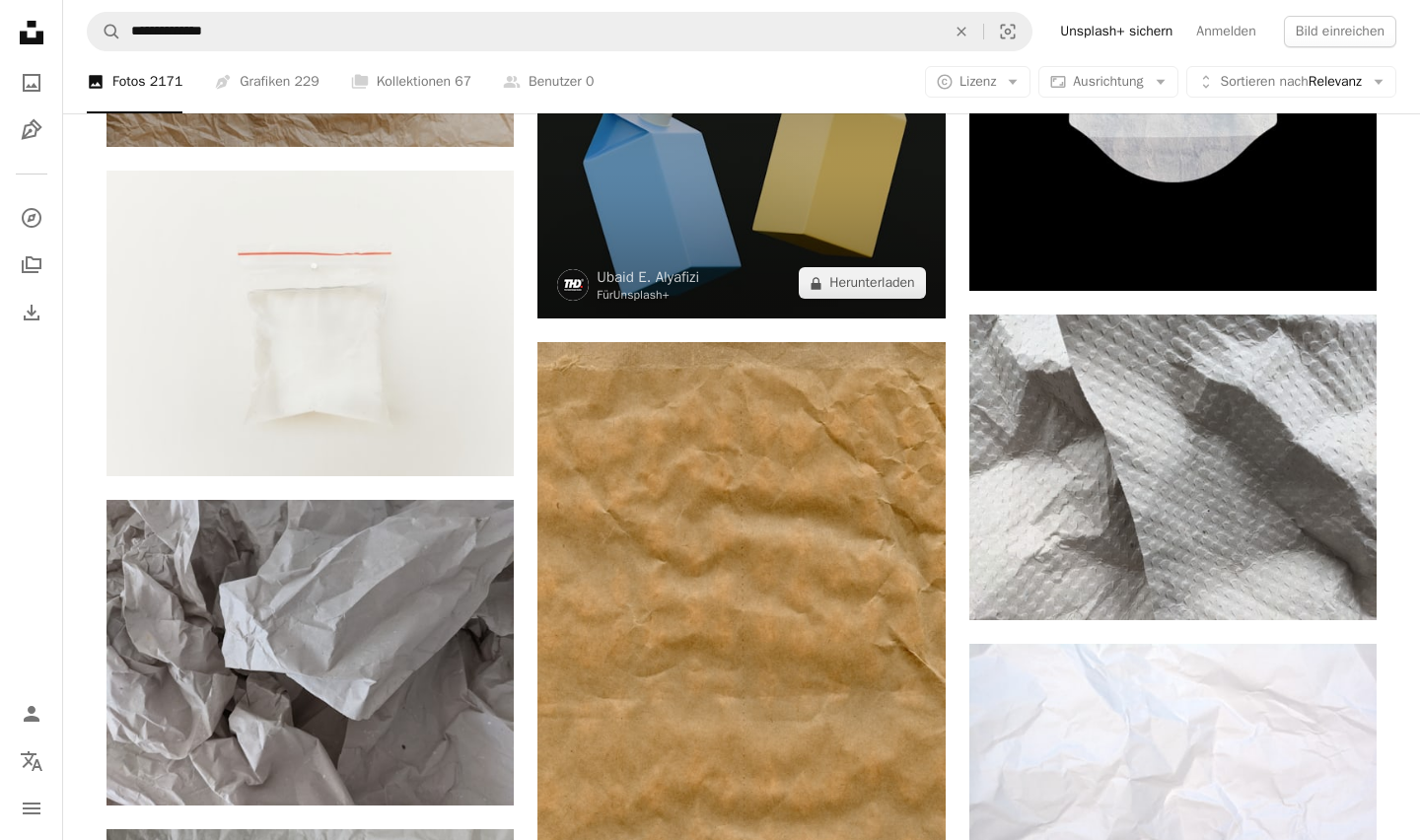 scroll, scrollTop: 1491, scrollLeft: 0, axis: vertical 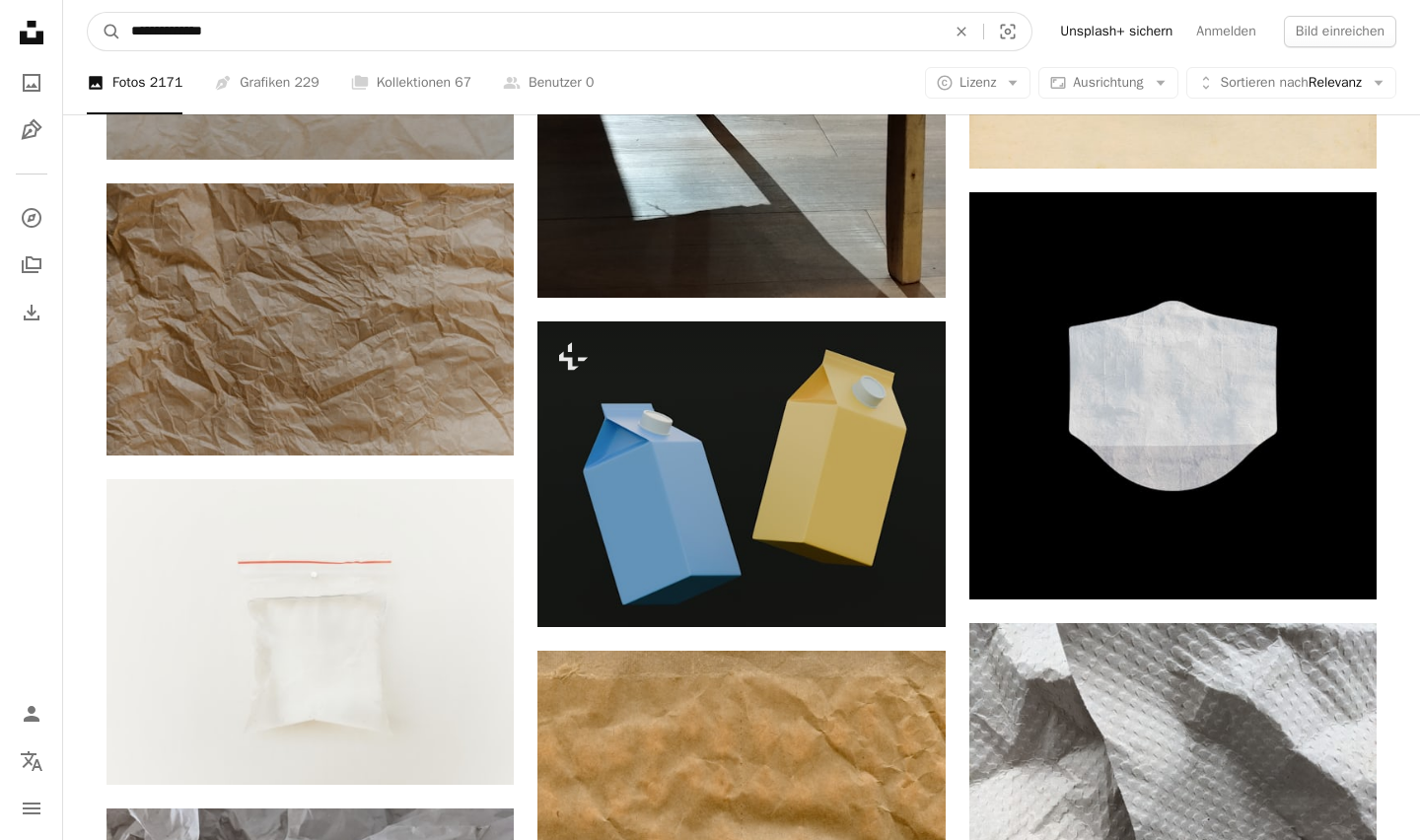 drag, startPoint x: 243, startPoint y: 34, endPoint x: 161, endPoint y: 40, distance: 82.219219 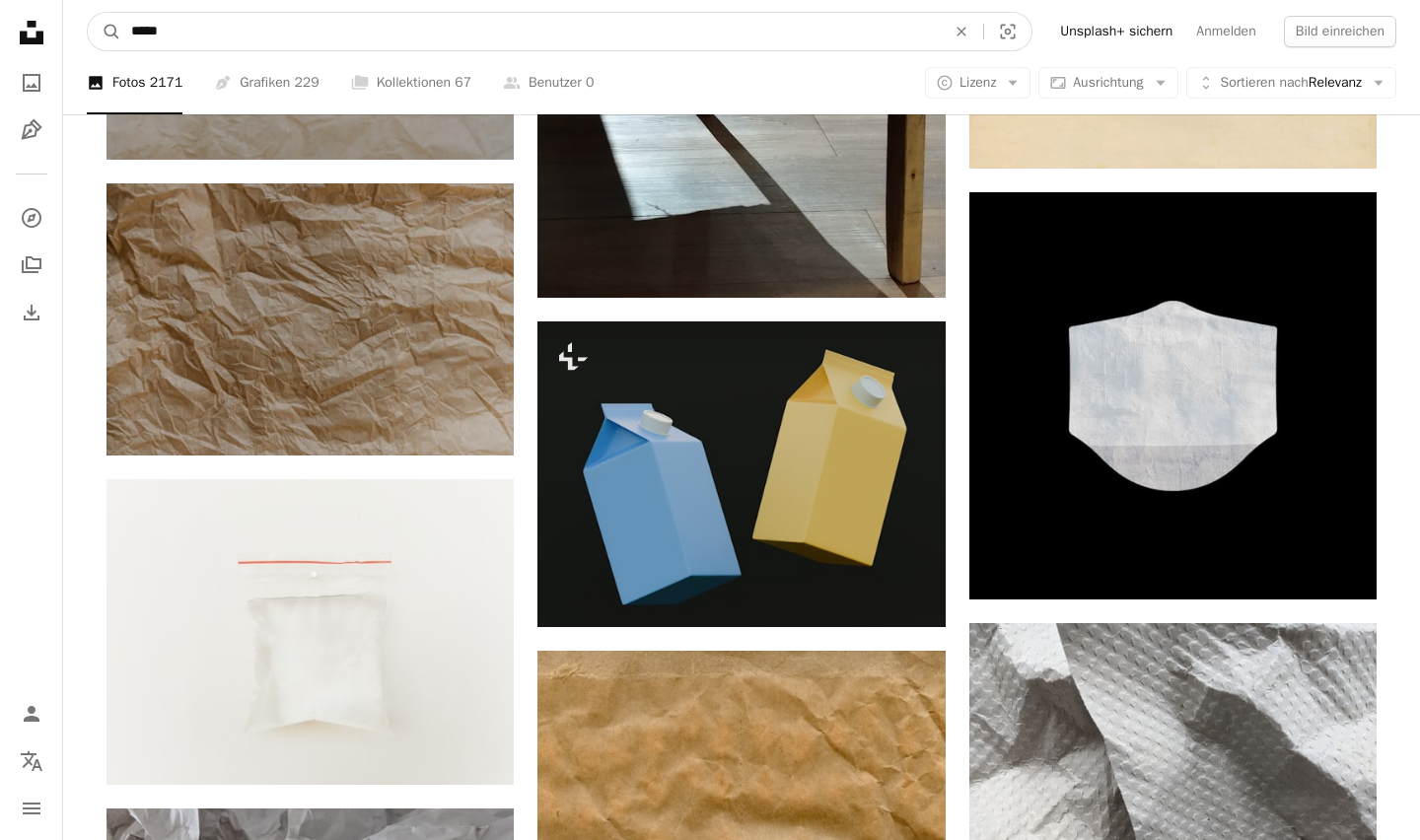 type on "****" 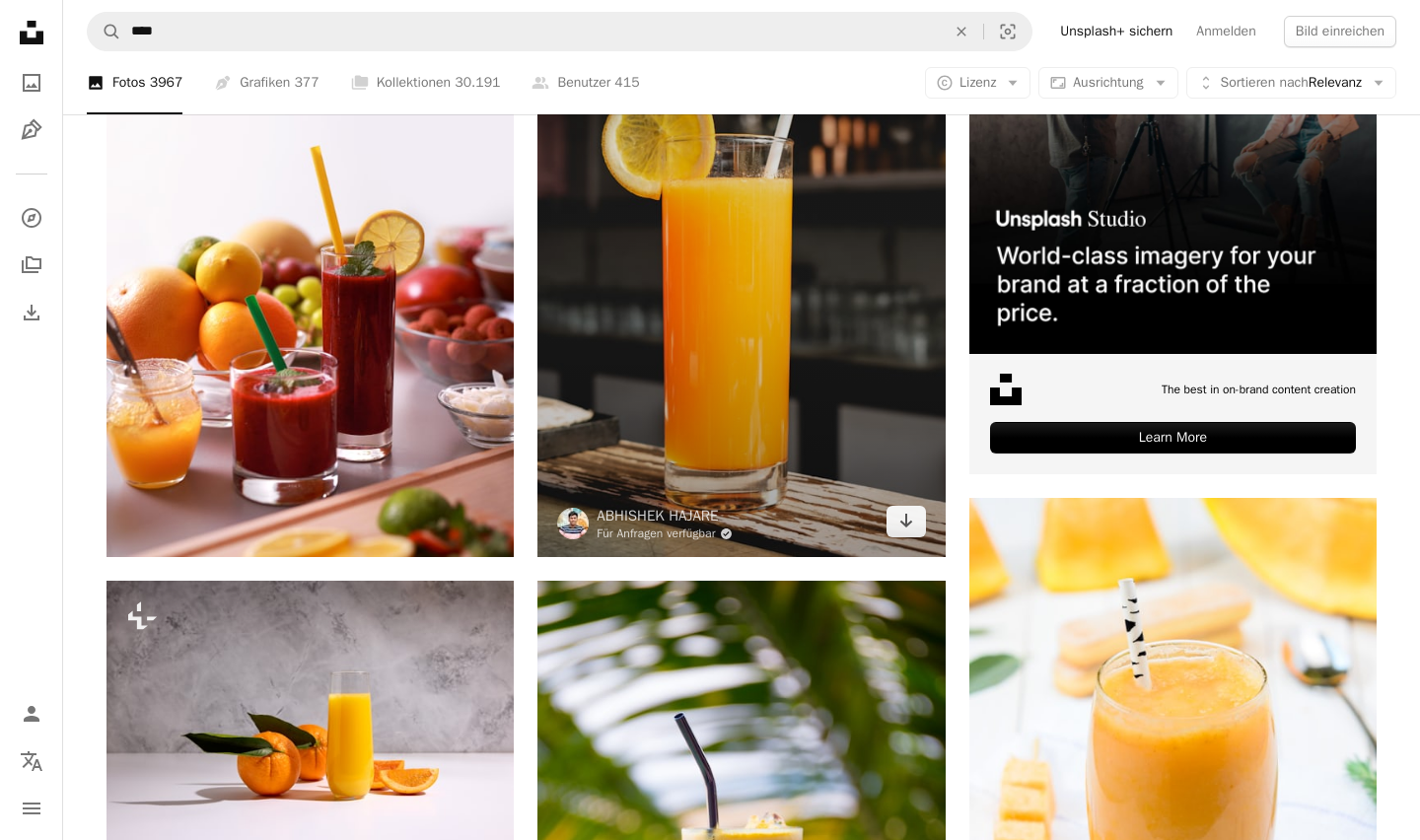 scroll, scrollTop: 639, scrollLeft: 0, axis: vertical 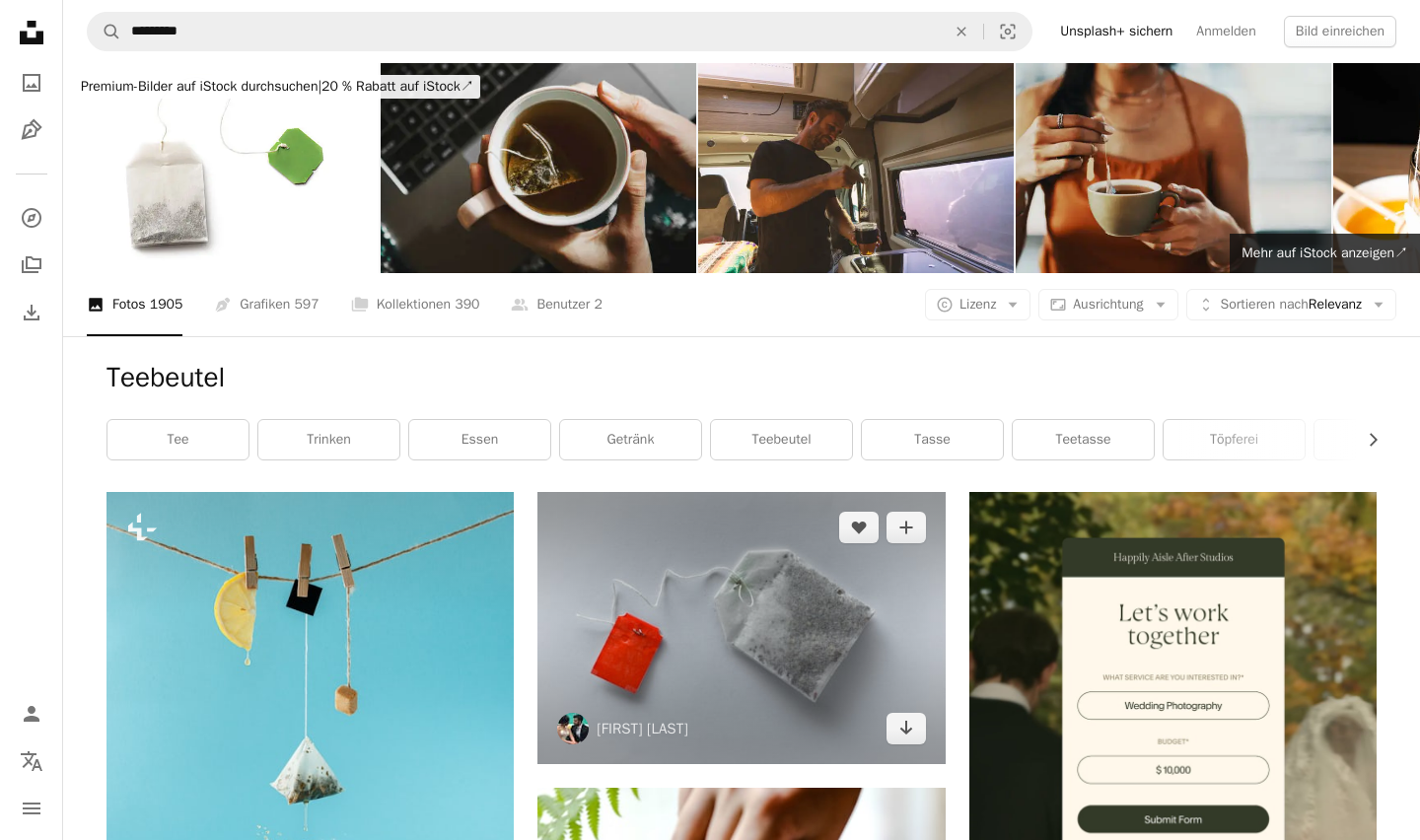 click at bounding box center (741, 628) 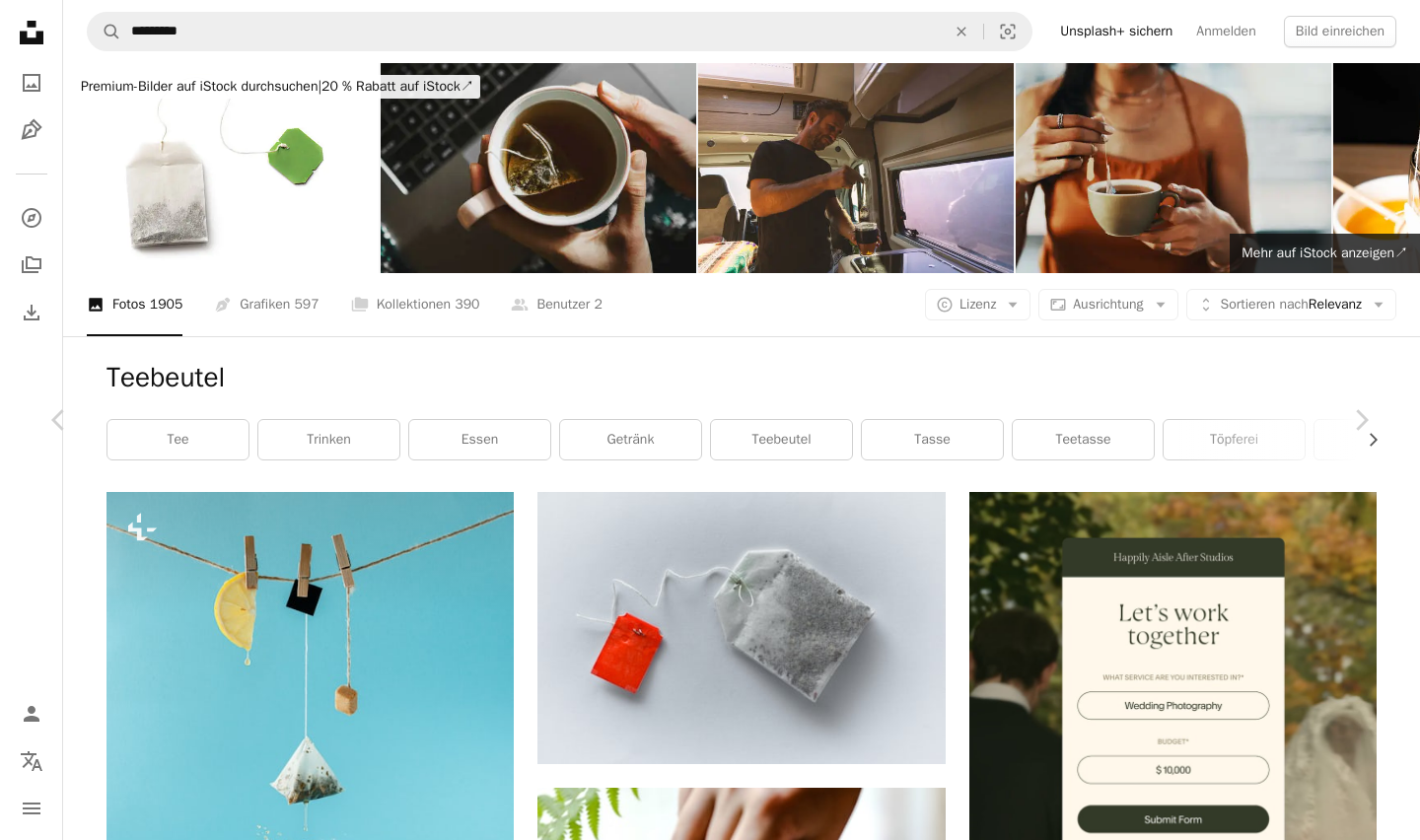 click on "An X shape" at bounding box center [20, 20] 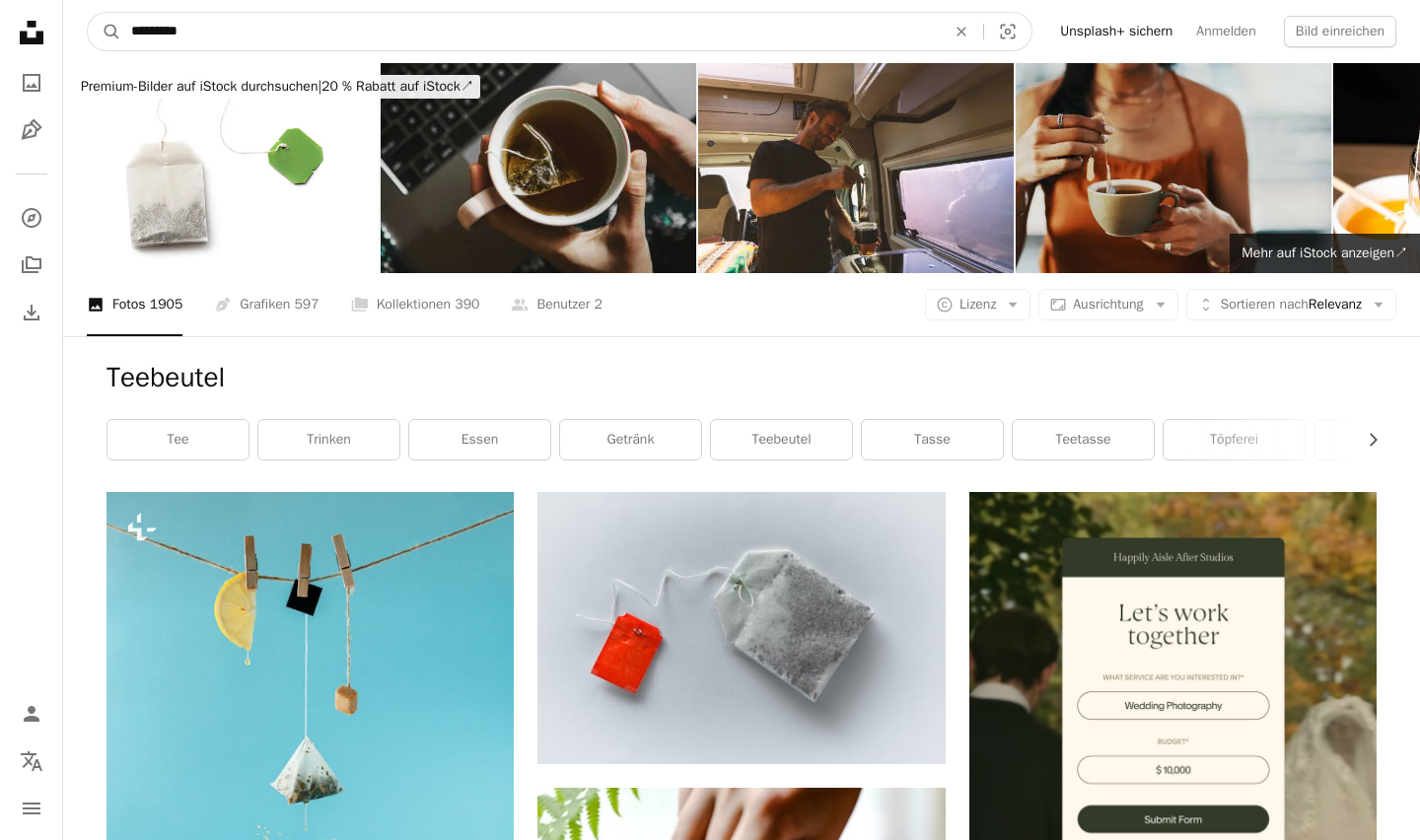 drag, startPoint x: 279, startPoint y: 40, endPoint x: 68, endPoint y: 30, distance: 211.23683 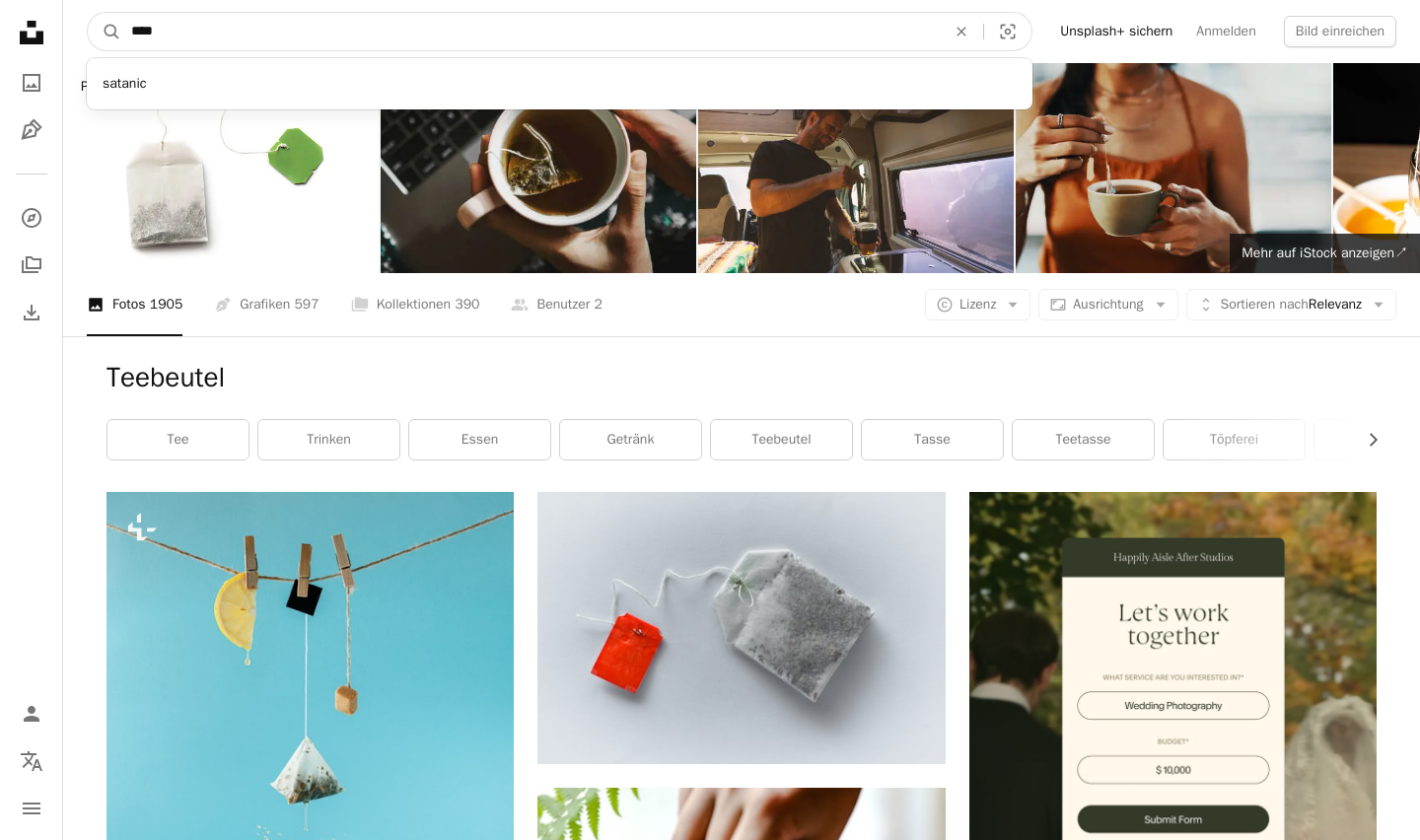 type on "****" 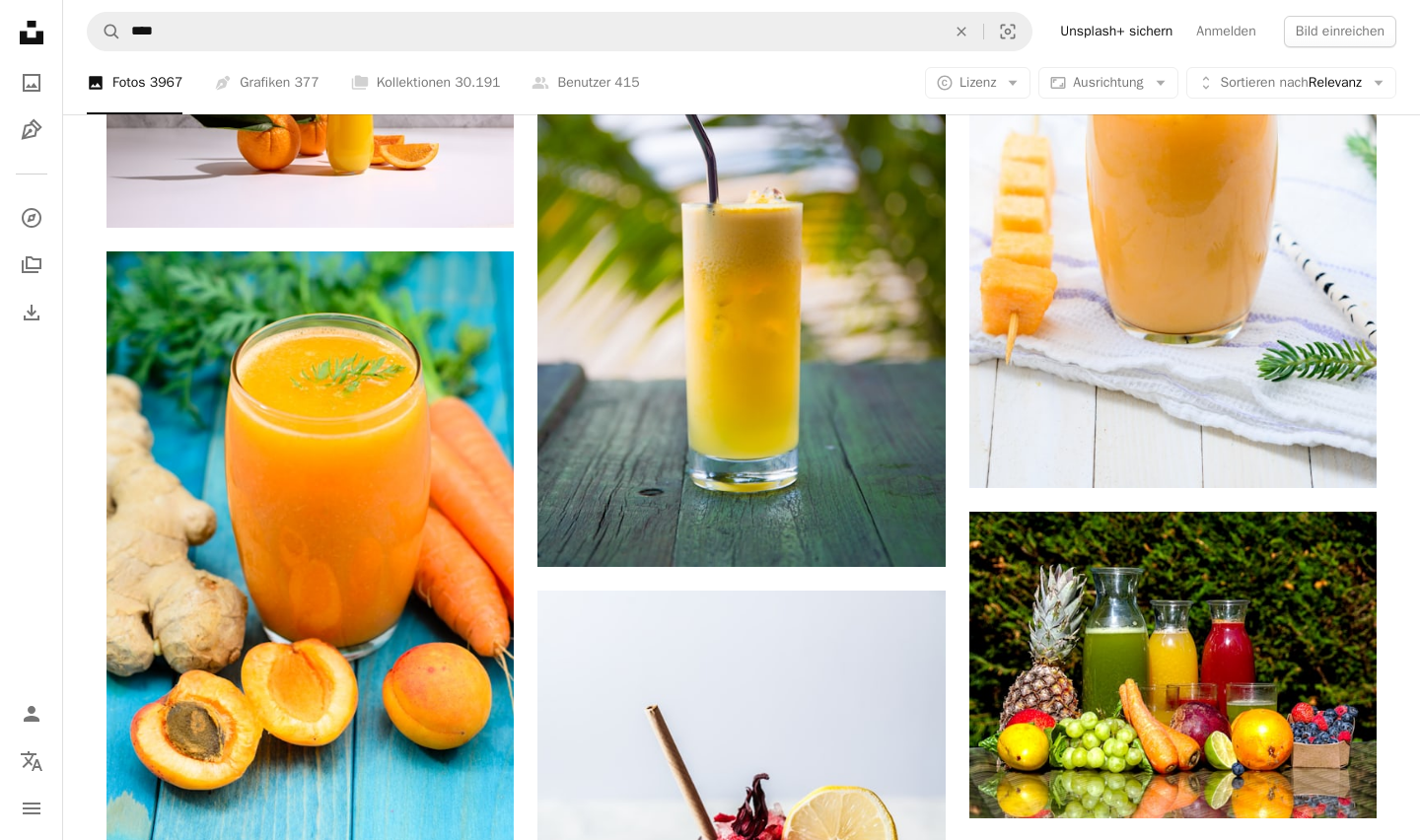 scroll, scrollTop: 852, scrollLeft: 0, axis: vertical 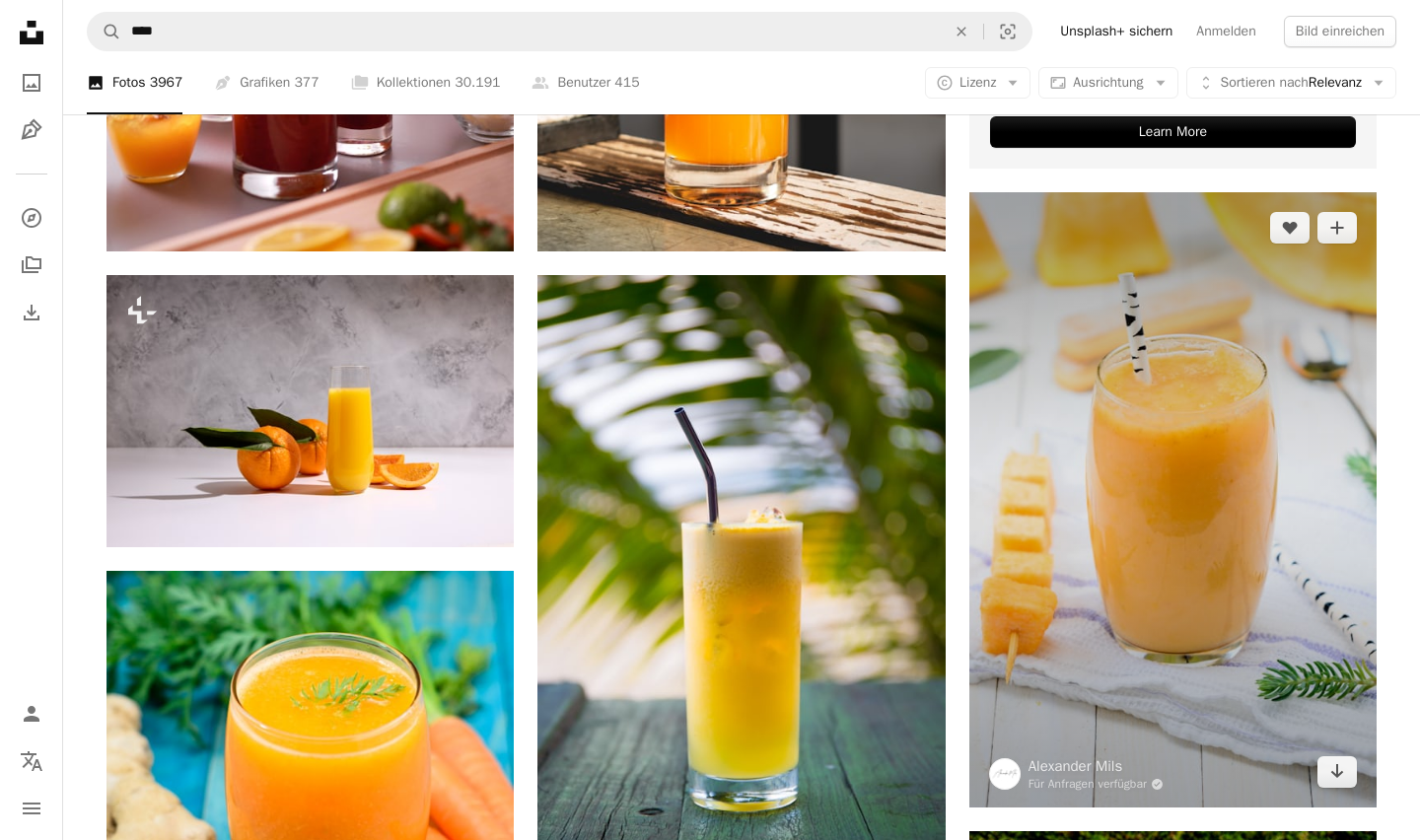 click at bounding box center [1172, 500] 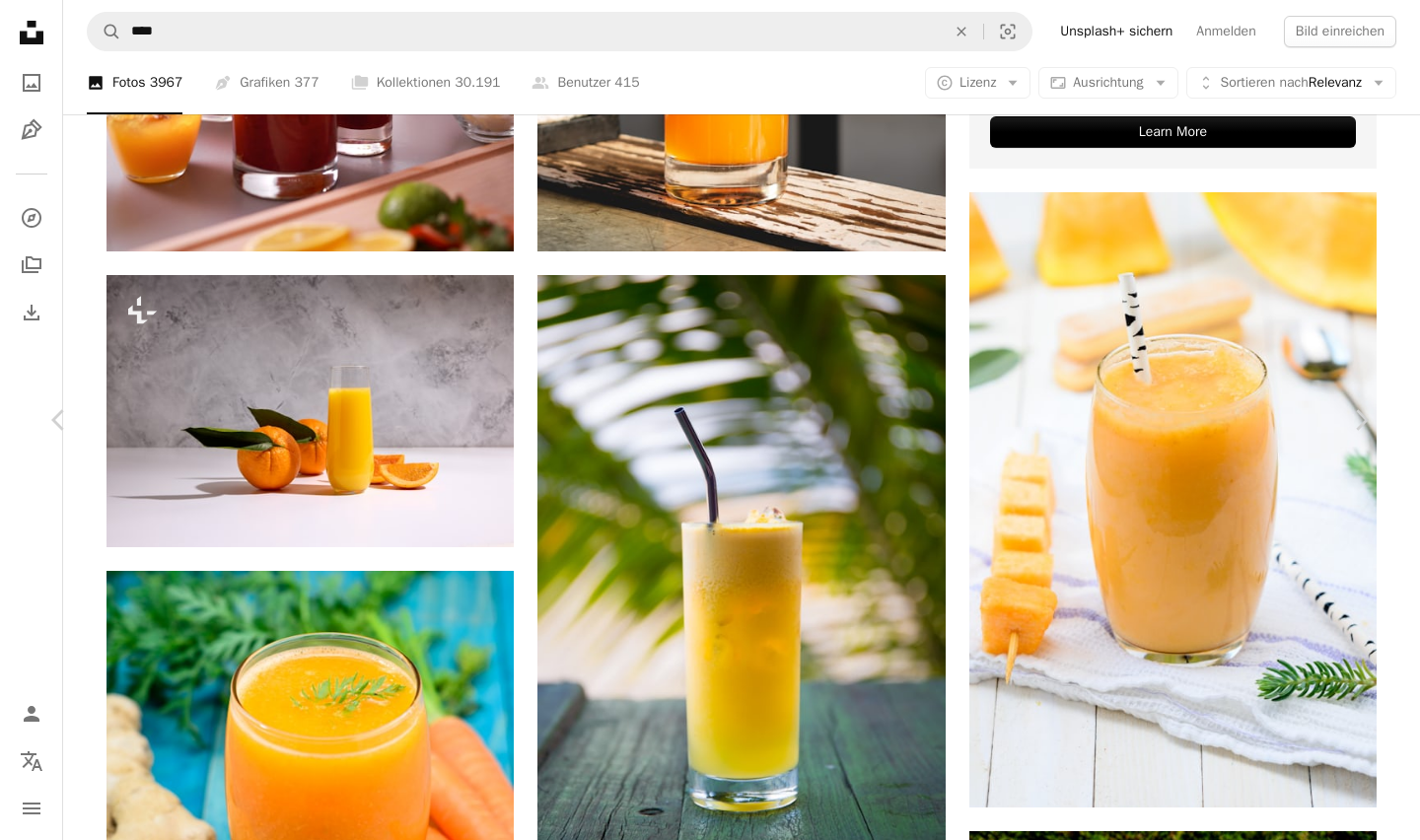 click on "Kostenlos herunterladen" at bounding box center (1143, 4796) 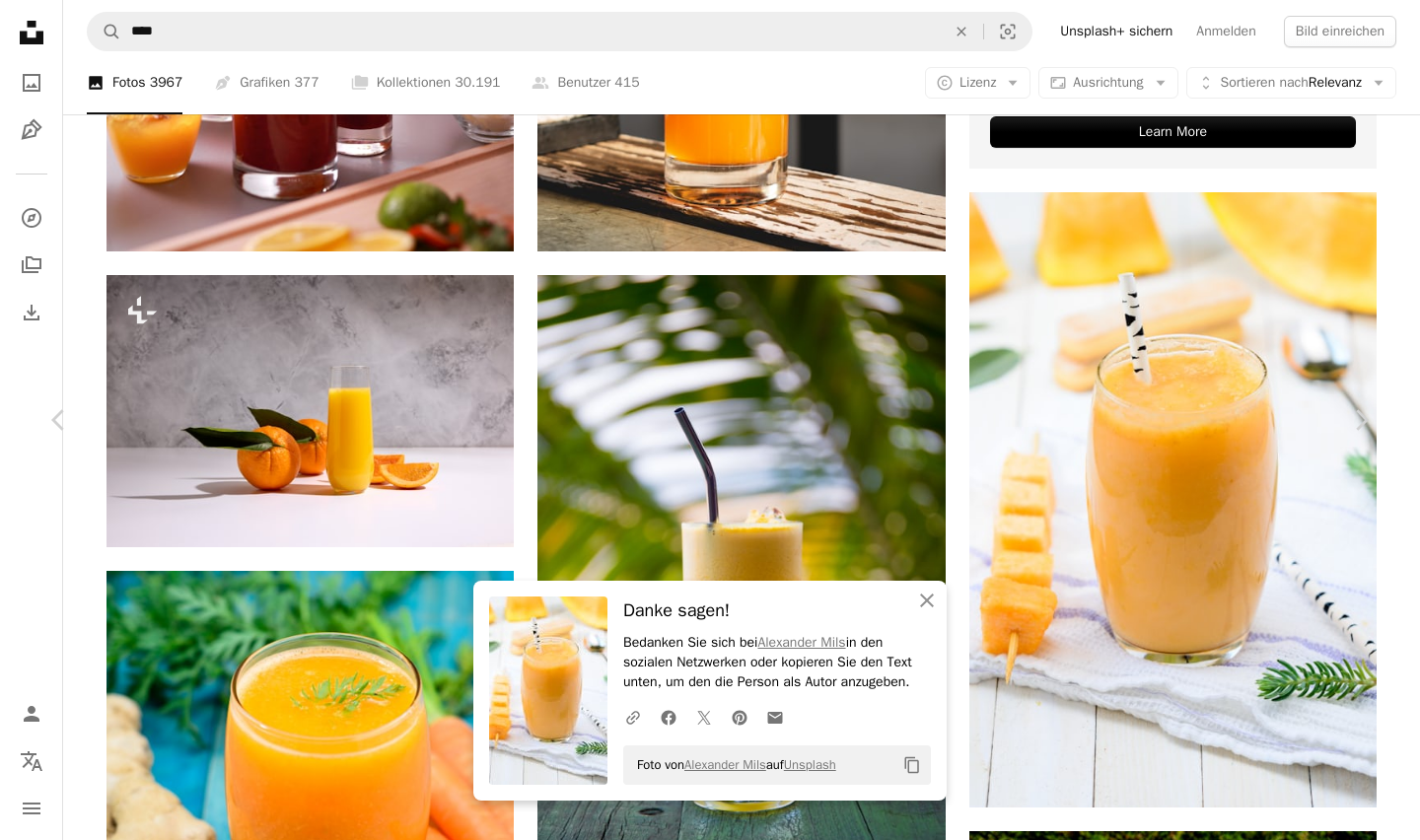 click on "An X shape" at bounding box center [20, 20] 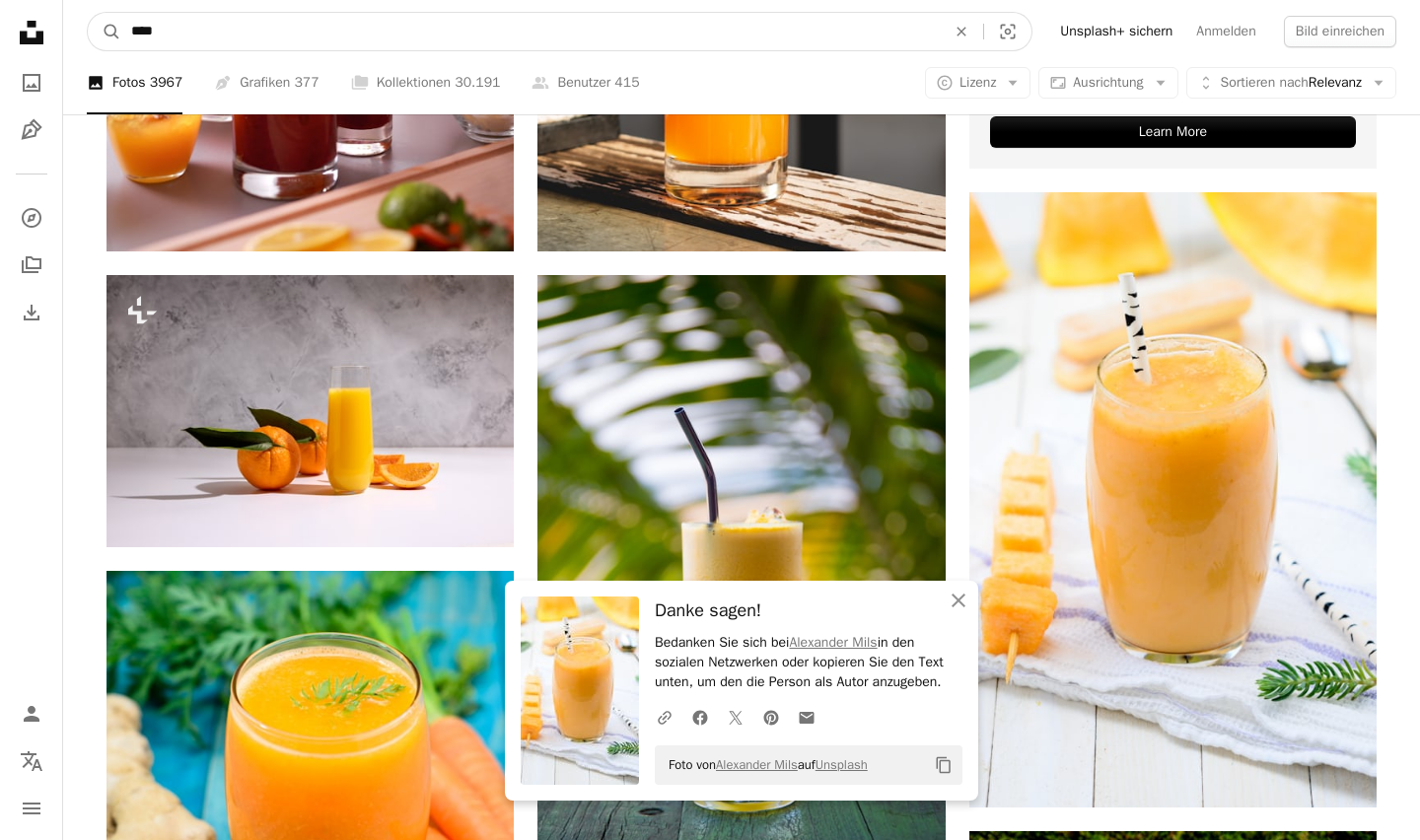 drag, startPoint x: 271, startPoint y: 26, endPoint x: 58, endPoint y: 24, distance: 213.00939 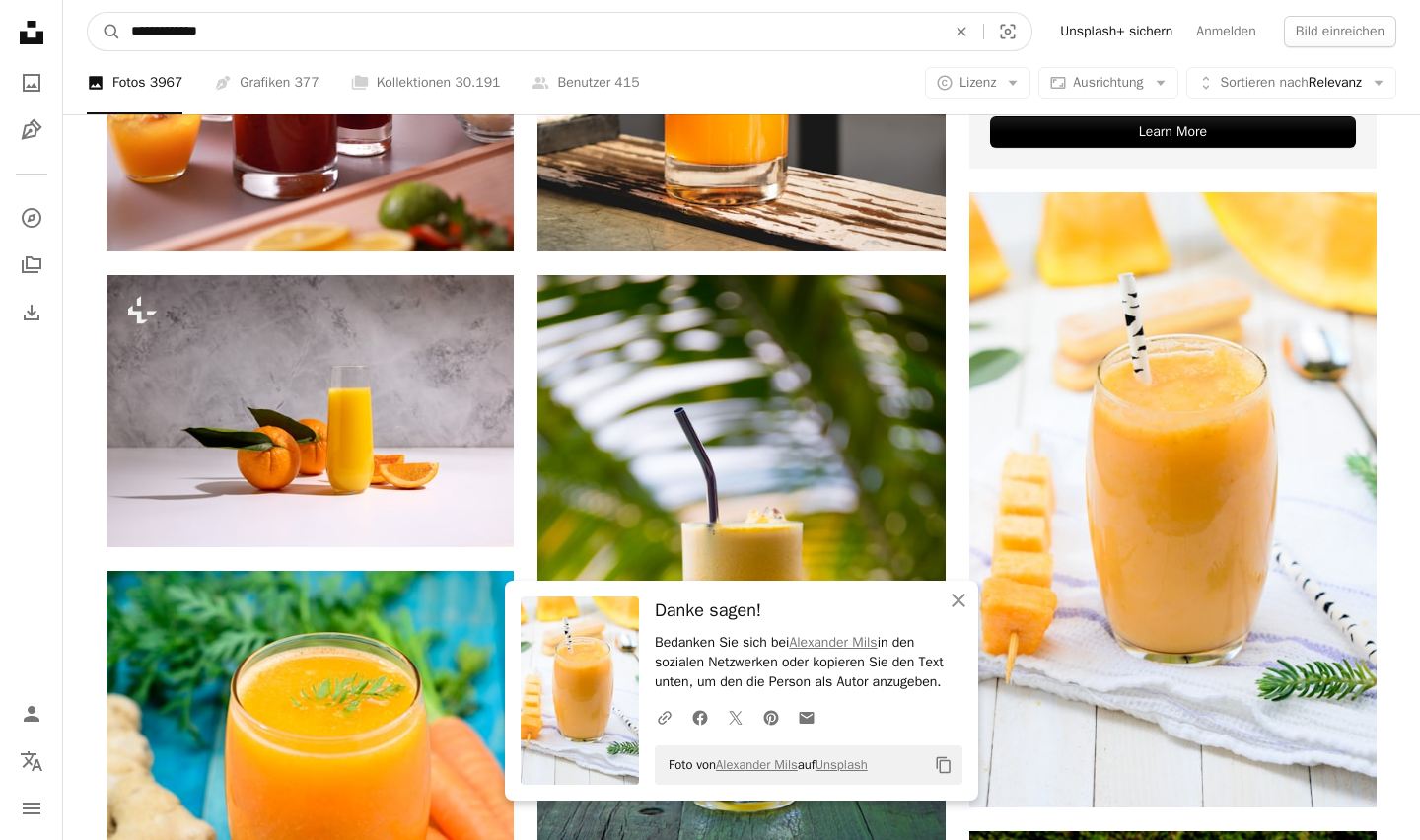 type on "**********" 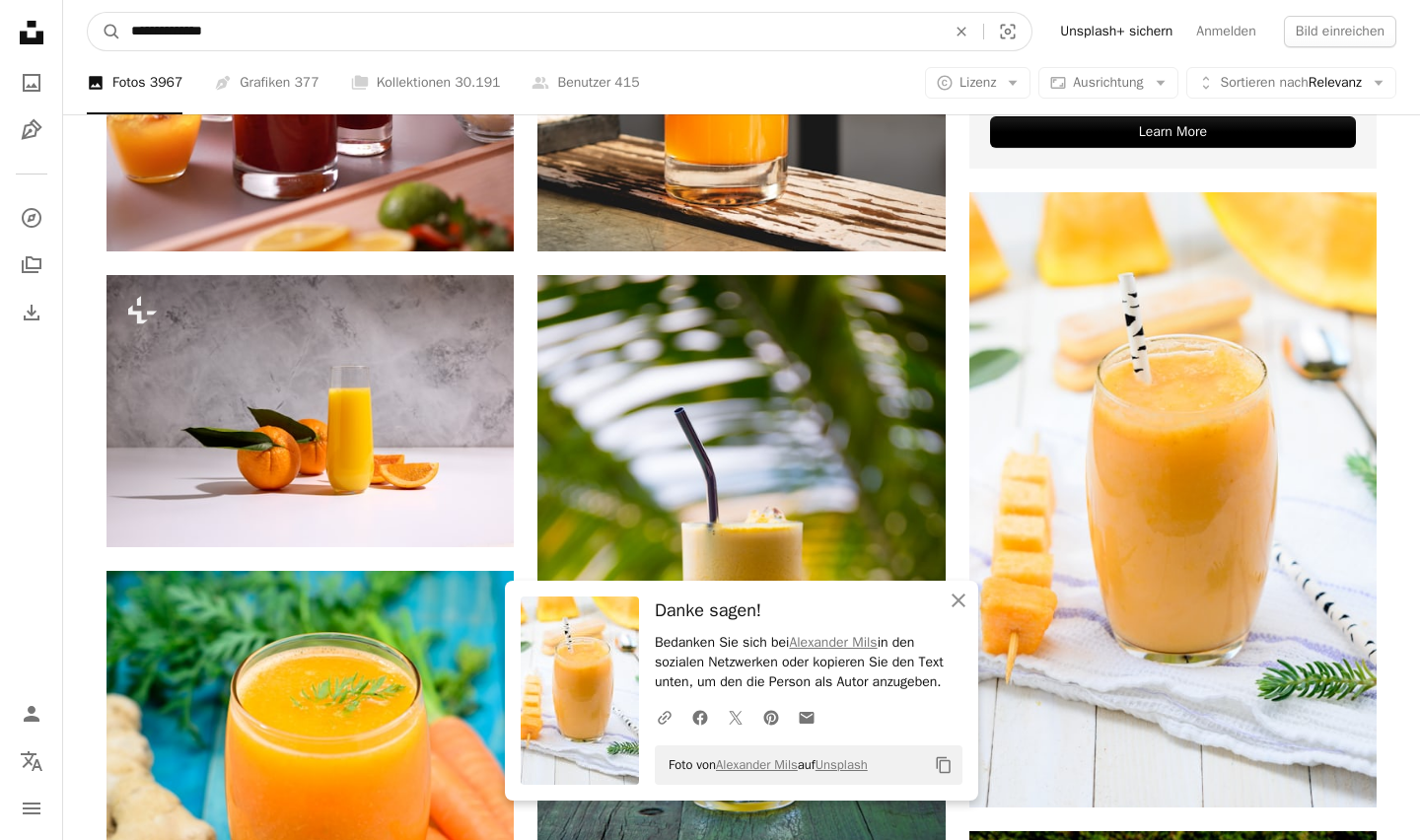 click on "A magnifying glass" at bounding box center (105, 32) 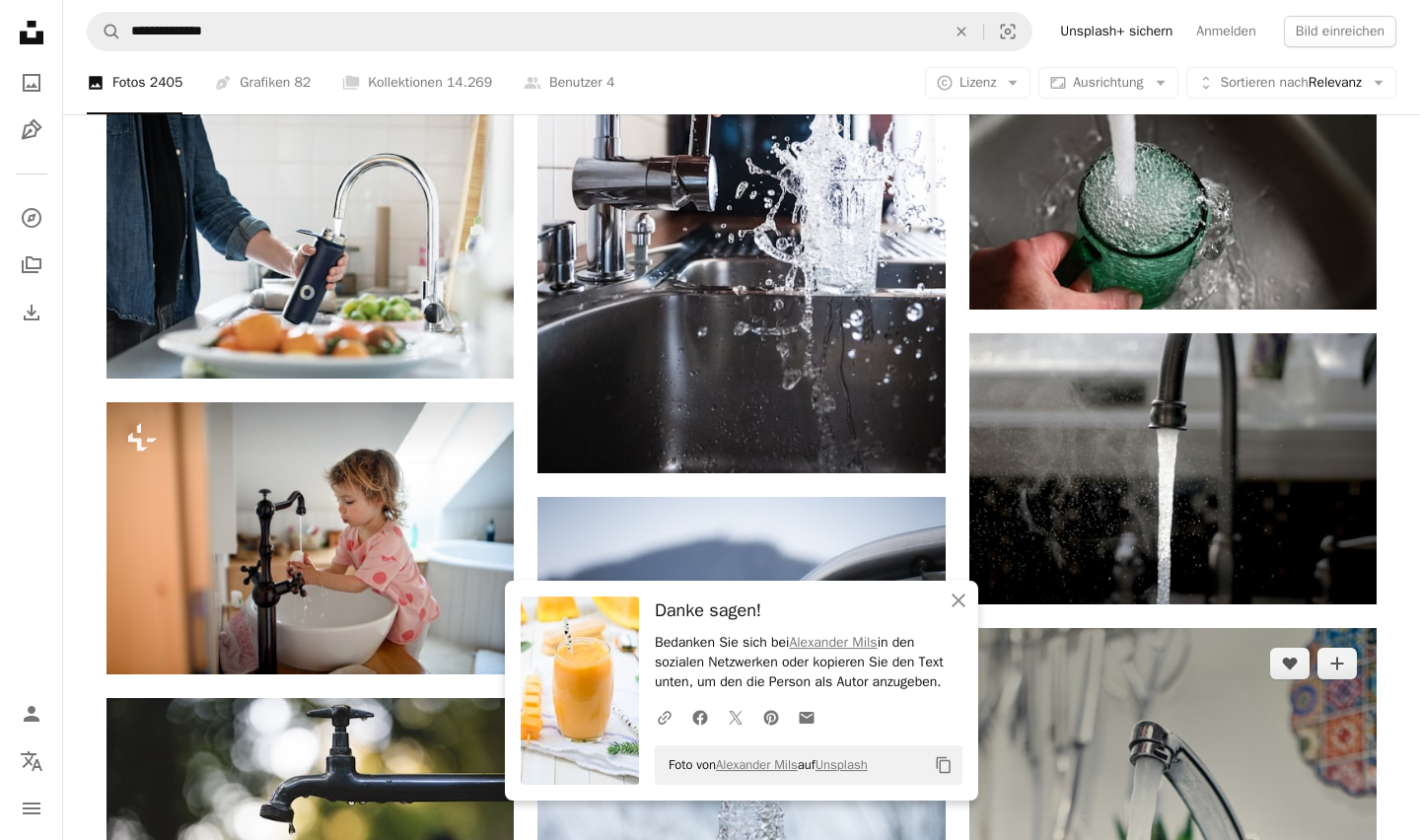 scroll, scrollTop: 958, scrollLeft: 0, axis: vertical 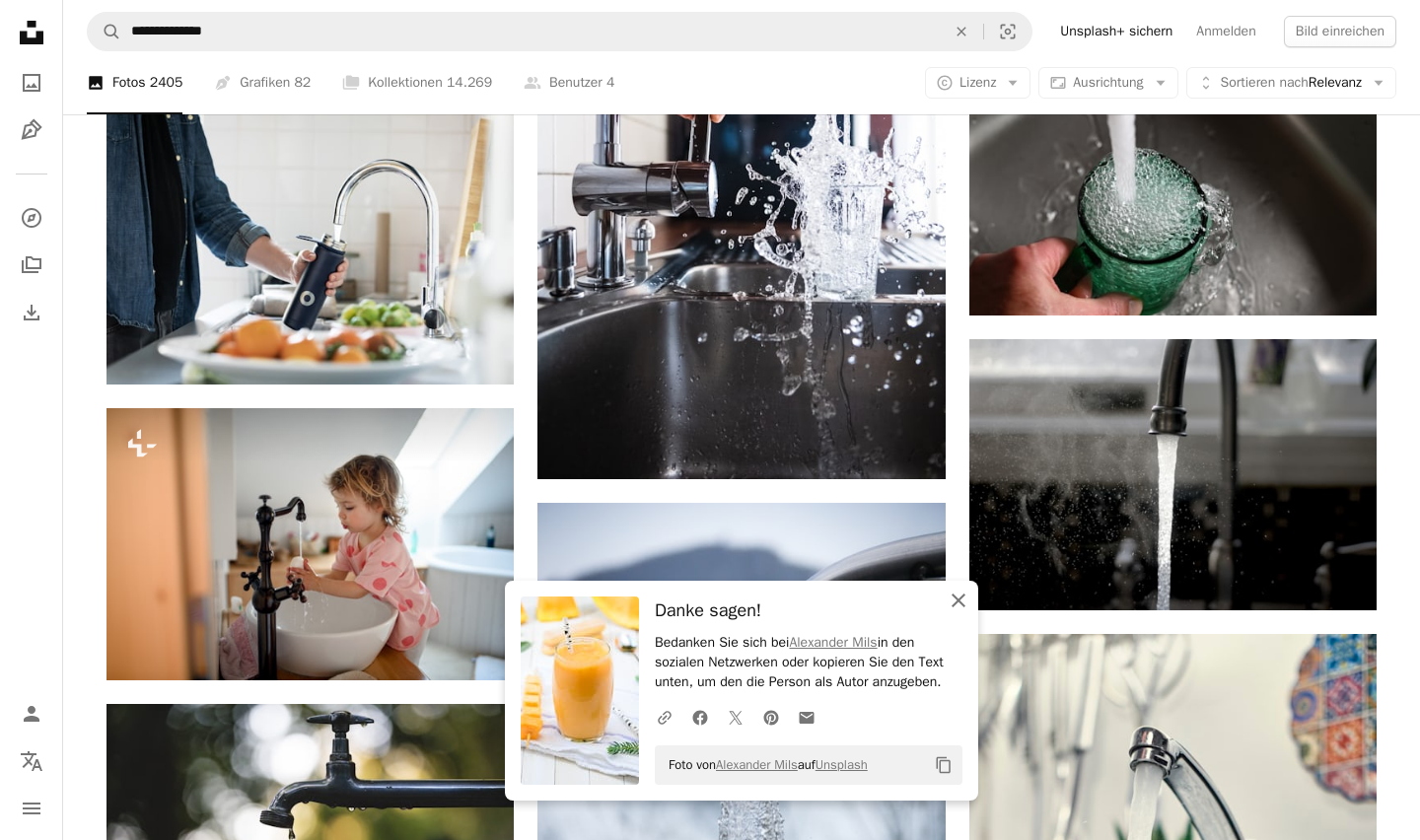 click 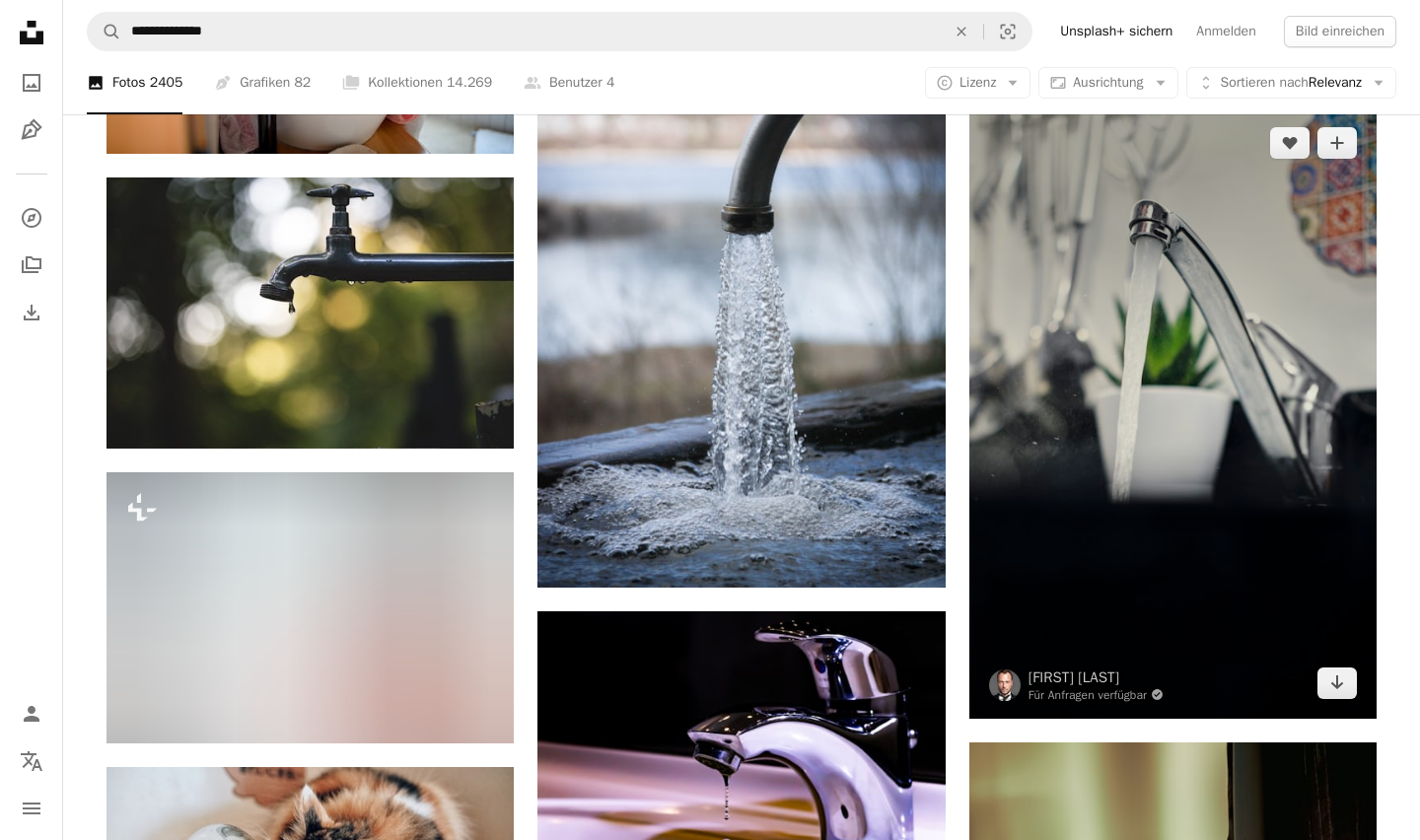 scroll, scrollTop: 1597, scrollLeft: 0, axis: vertical 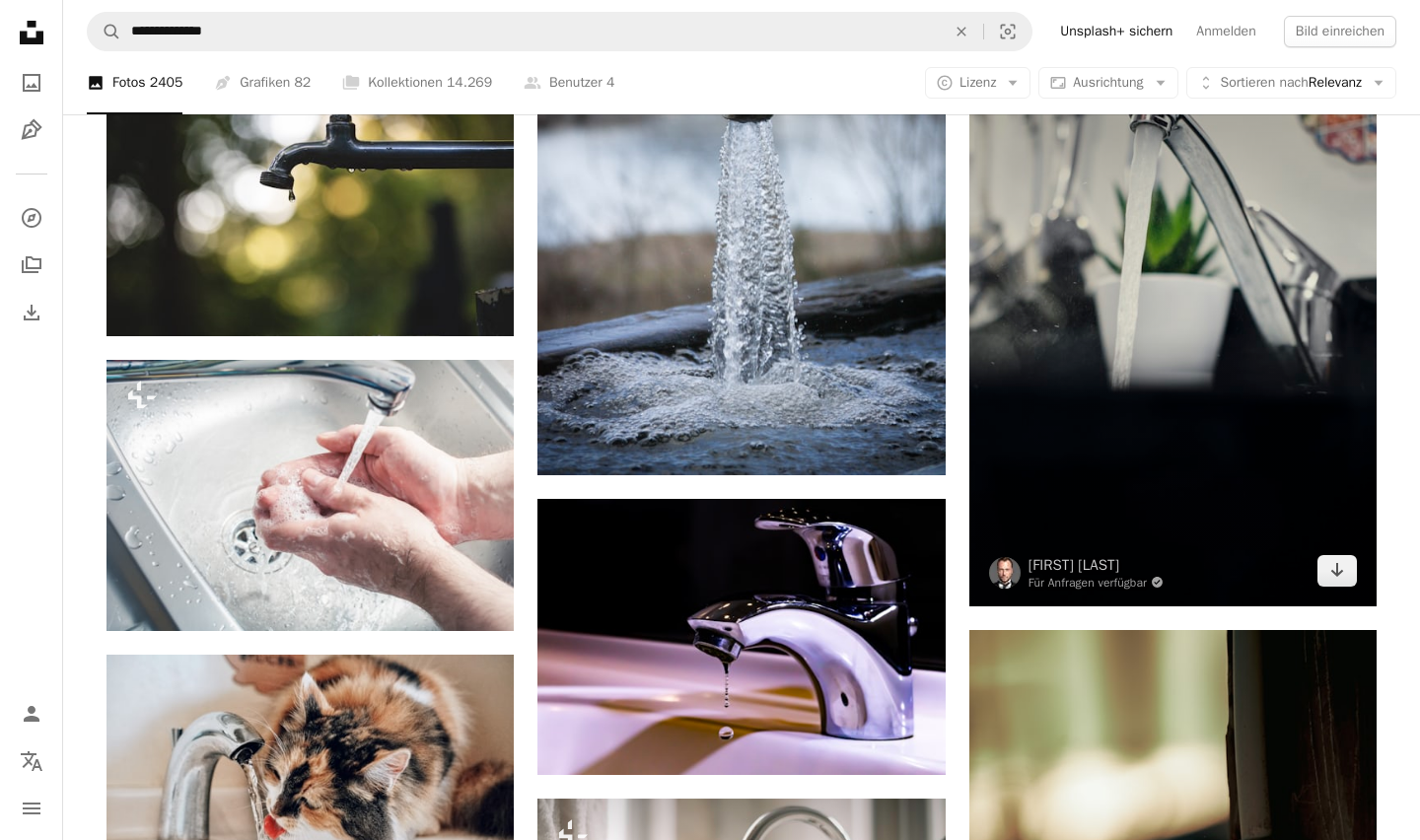 drag, startPoint x: 1176, startPoint y: 355, endPoint x: 1179, endPoint y: 345, distance: 10.440307 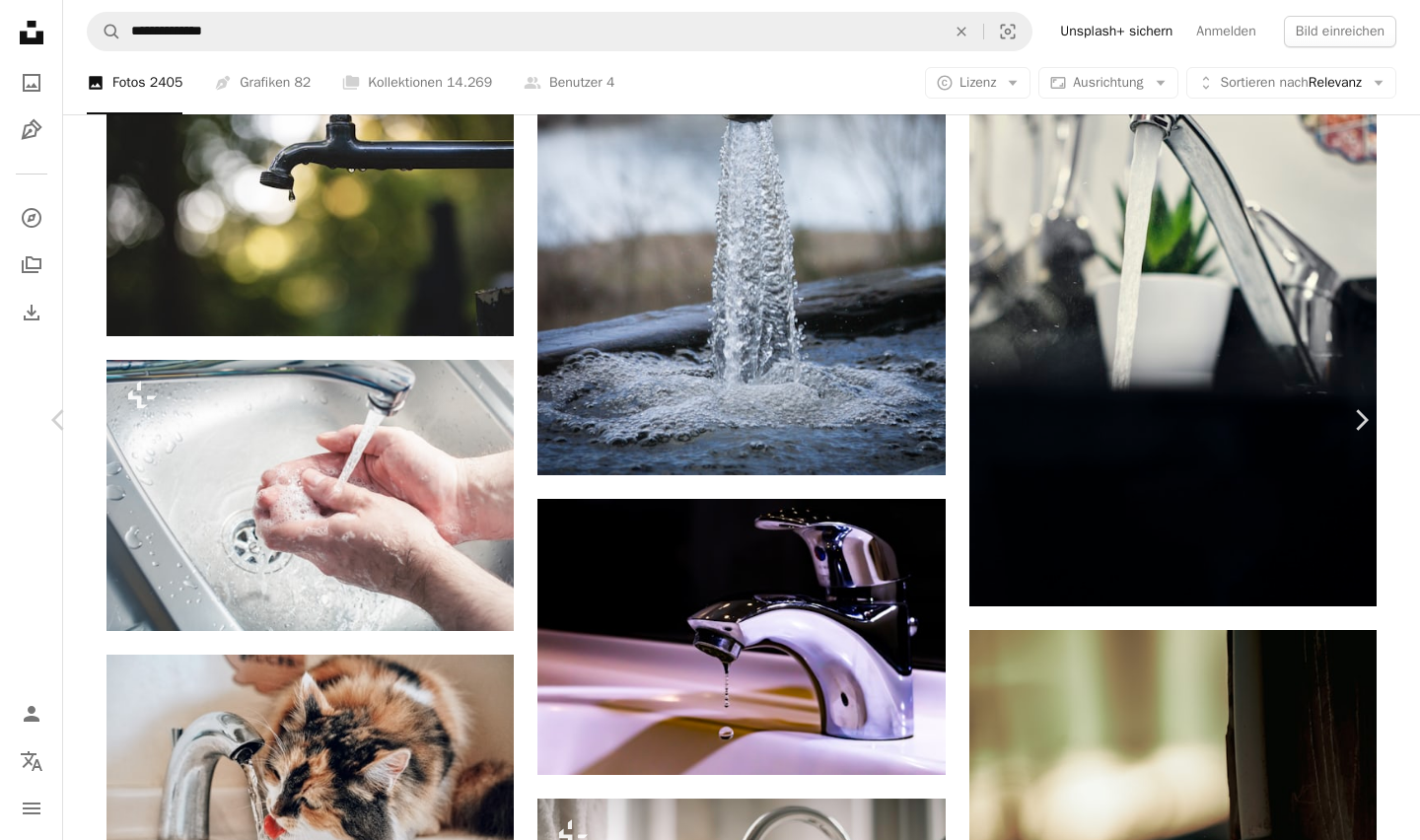 click on "Kostenlos herunterladen" at bounding box center (1143, 2939) 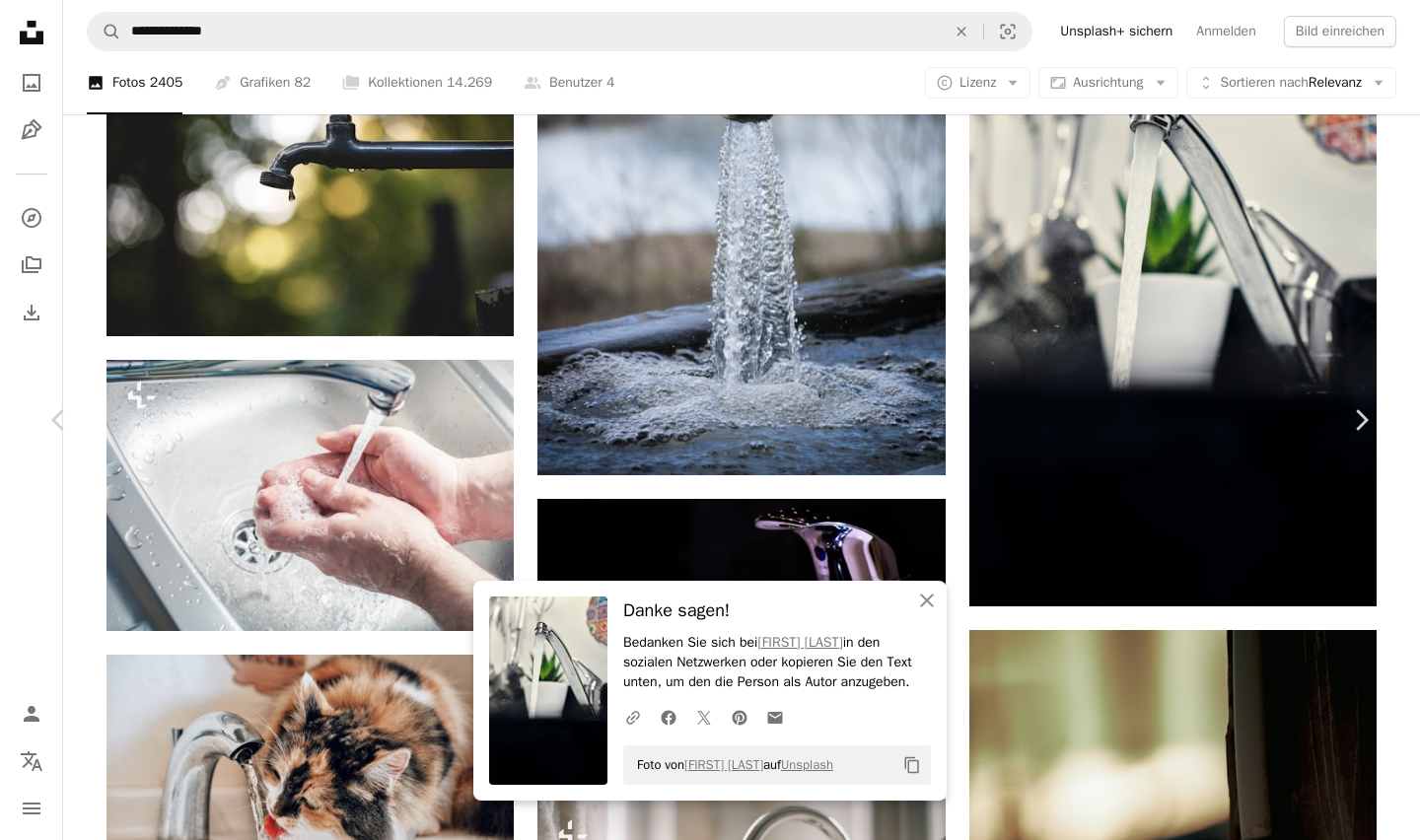 click on "An X shape" at bounding box center [20, 20] 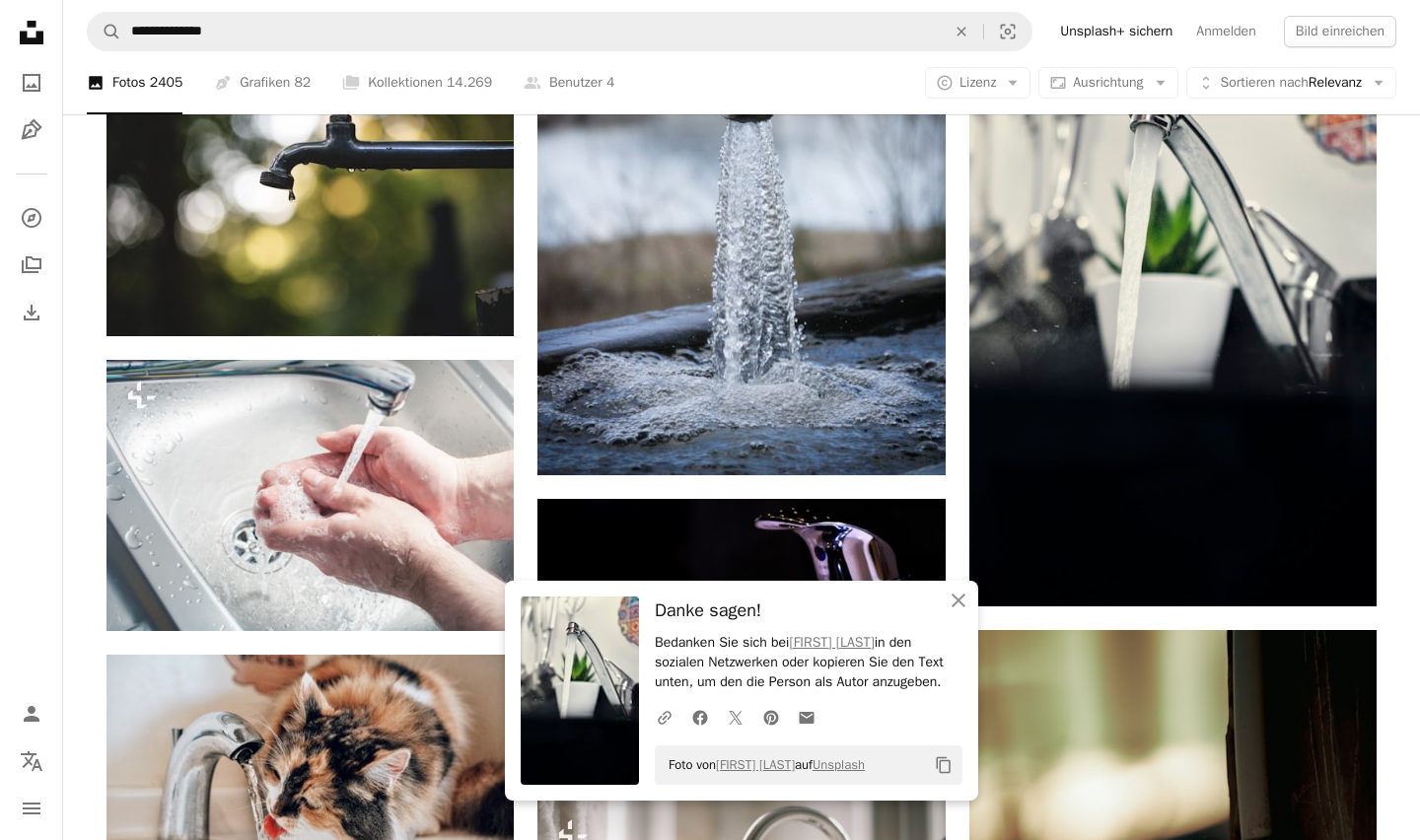 click on "Unsplash logo Unsplash-Startseite" at bounding box center [32, 33] 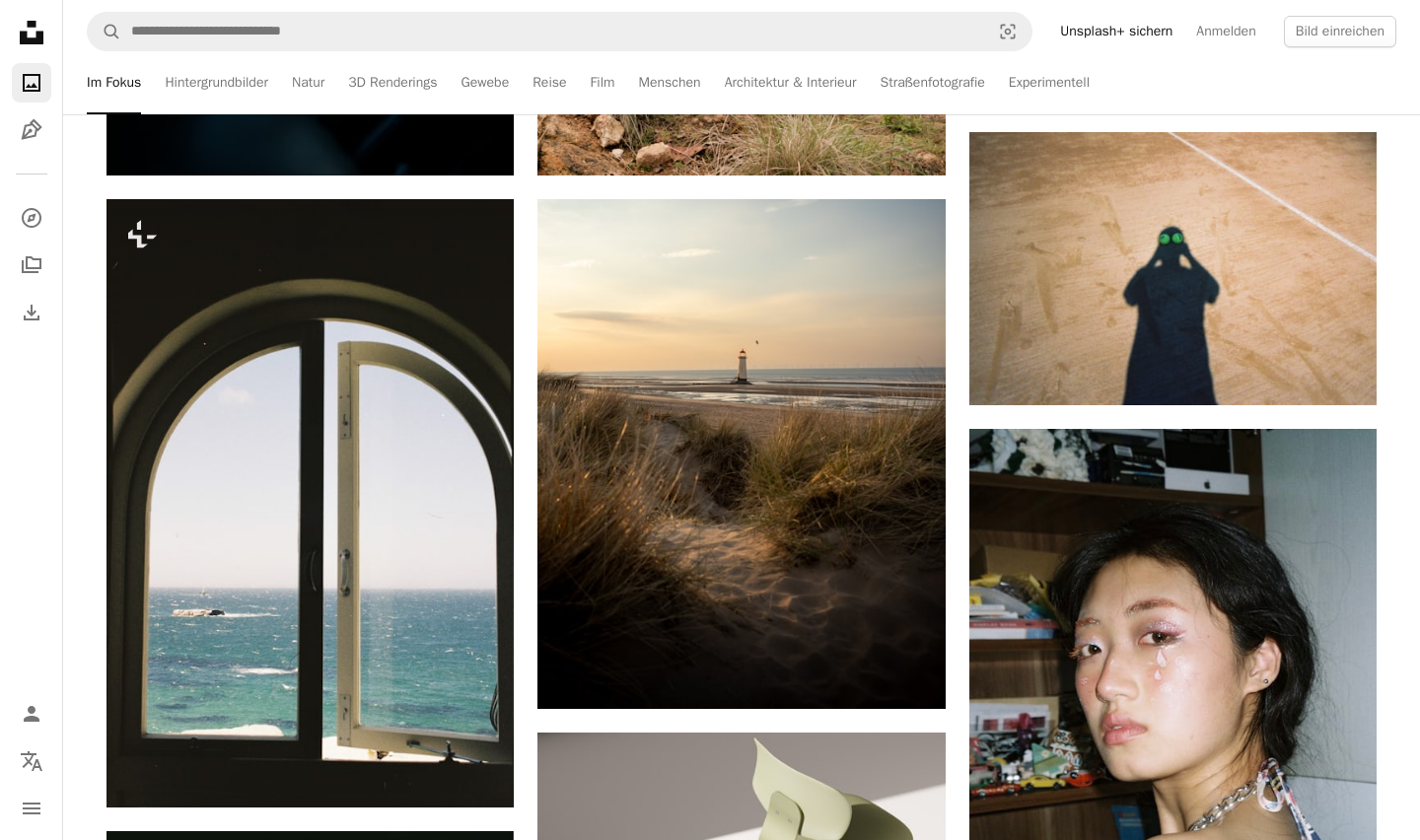 scroll, scrollTop: 0, scrollLeft: 0, axis: both 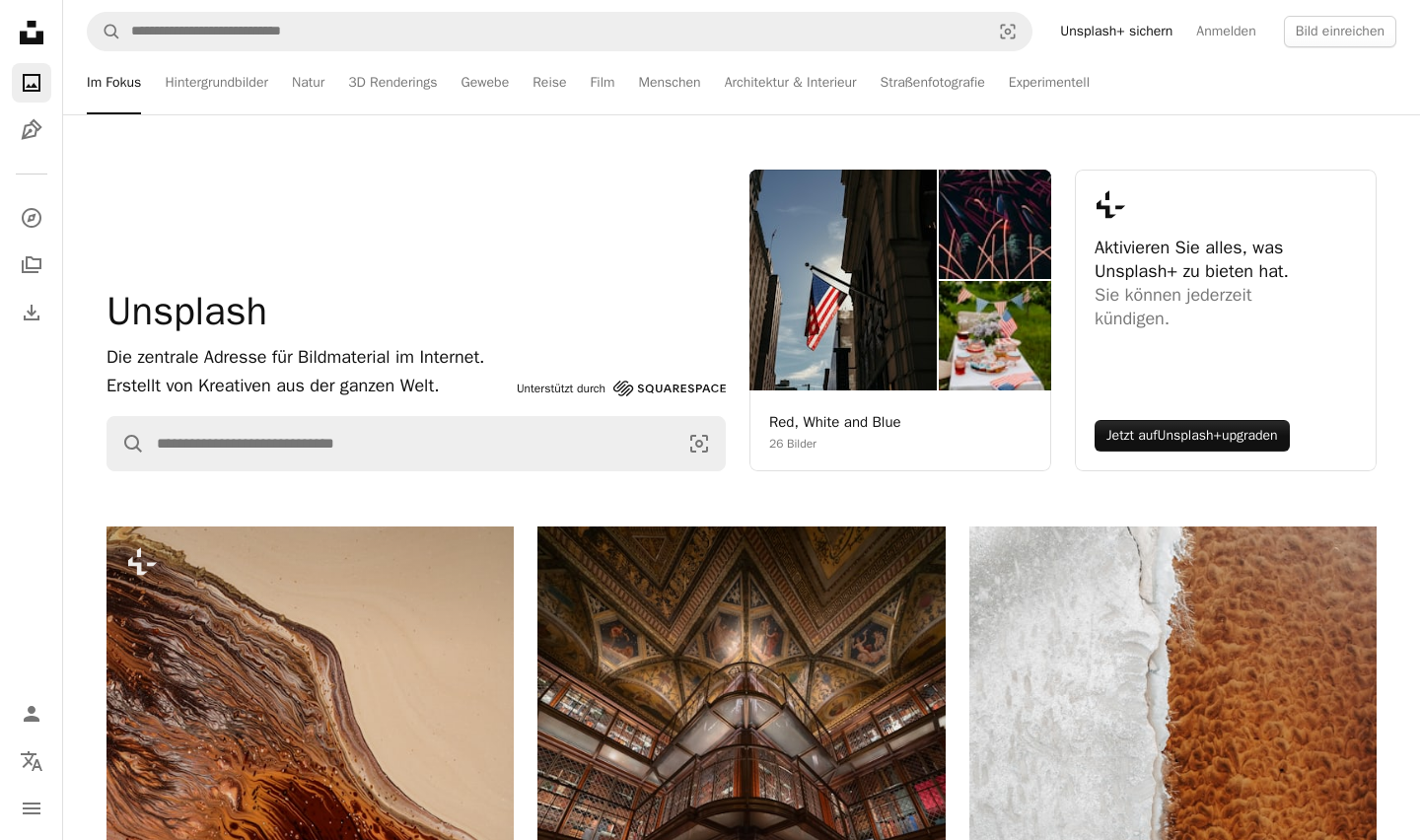click 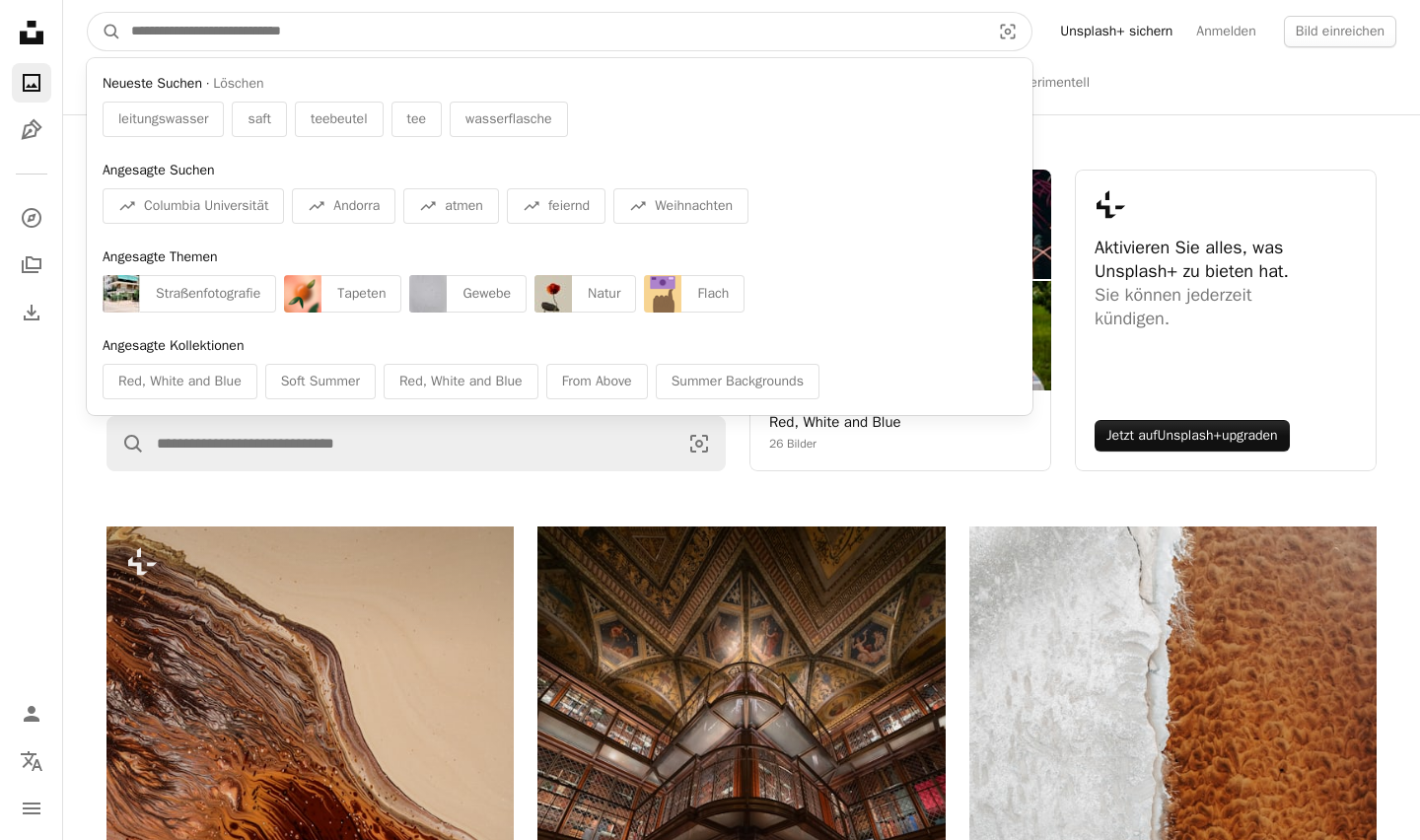 click at bounding box center (552, 32) 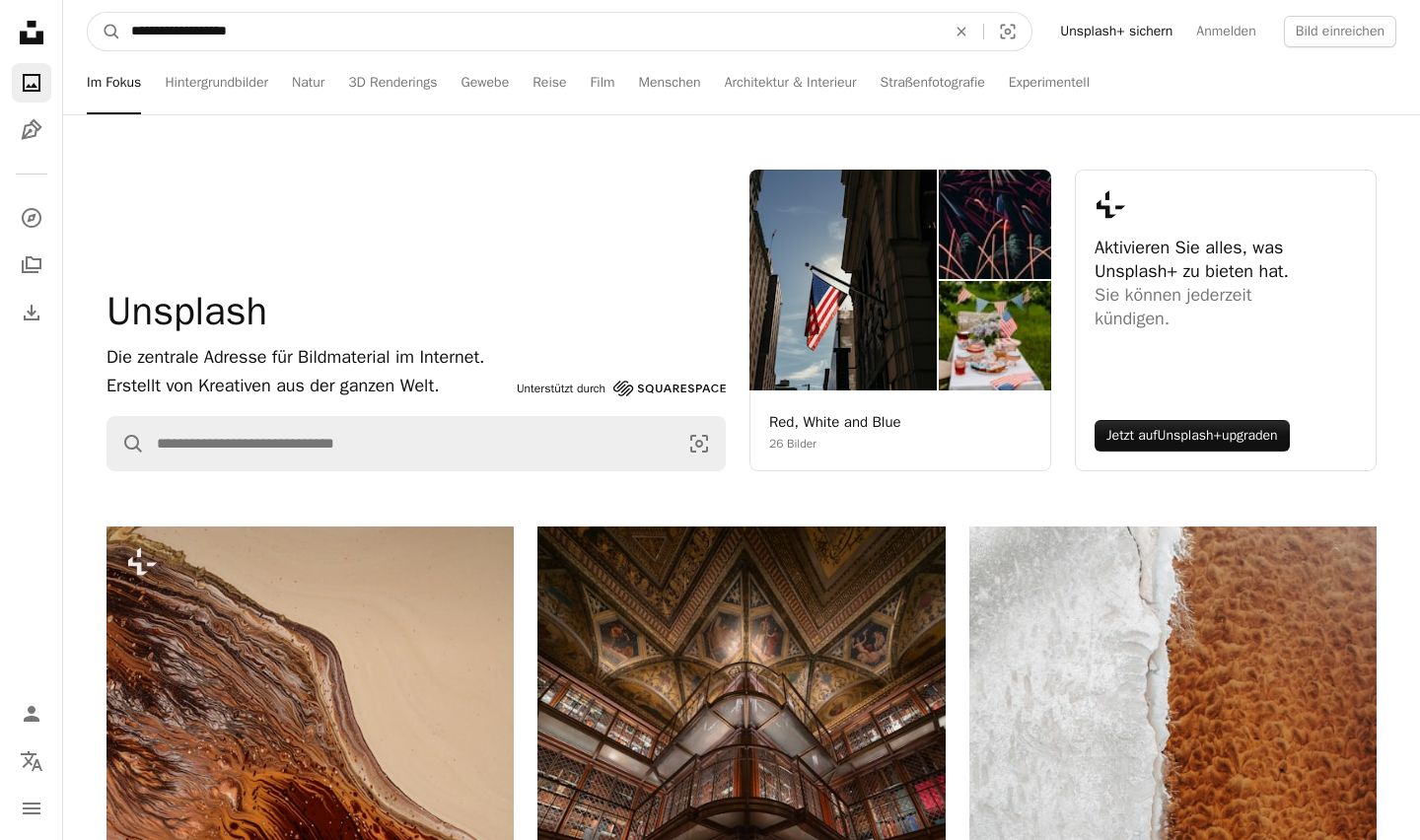 type on "**********" 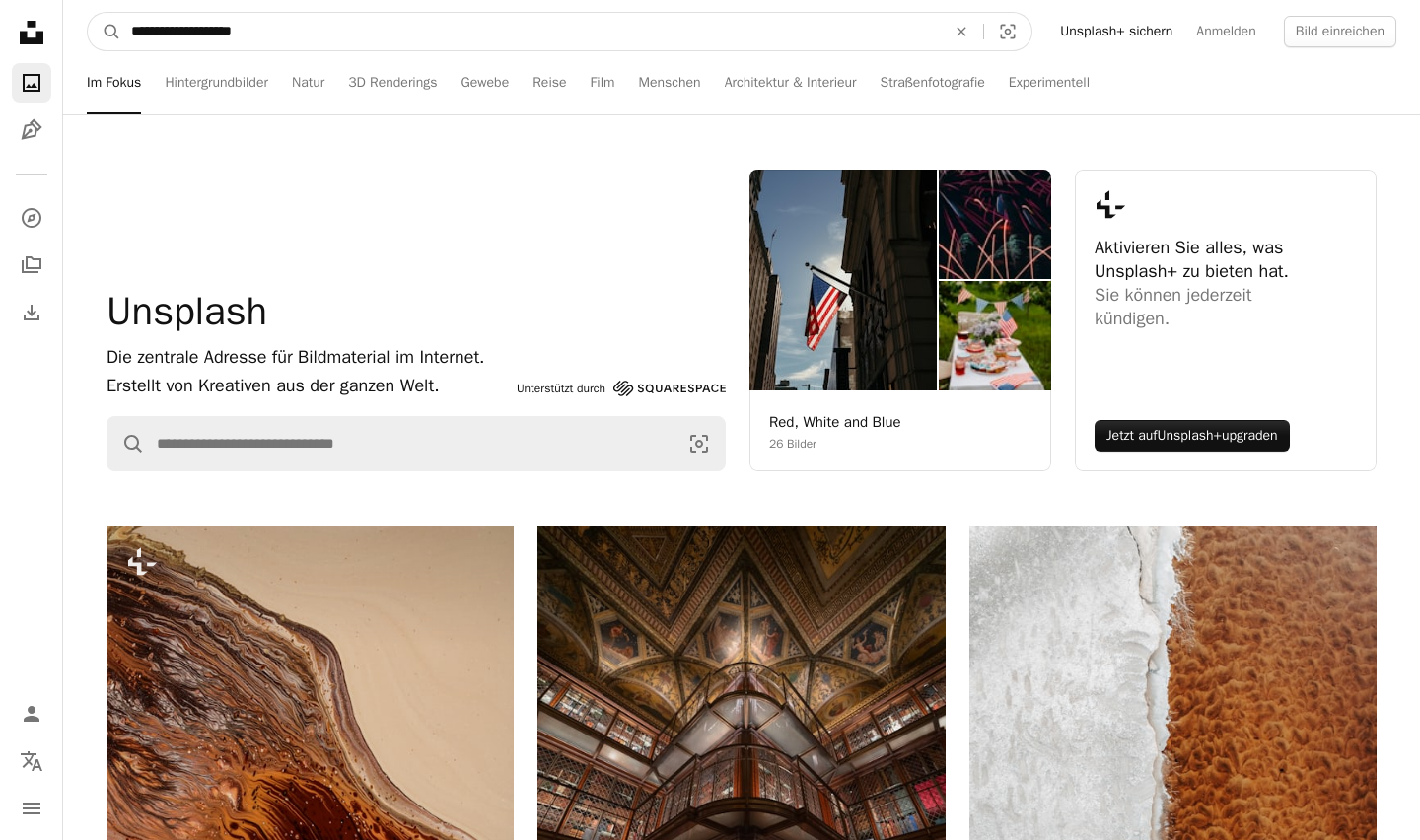 click on "A magnifying glass" at bounding box center [105, 32] 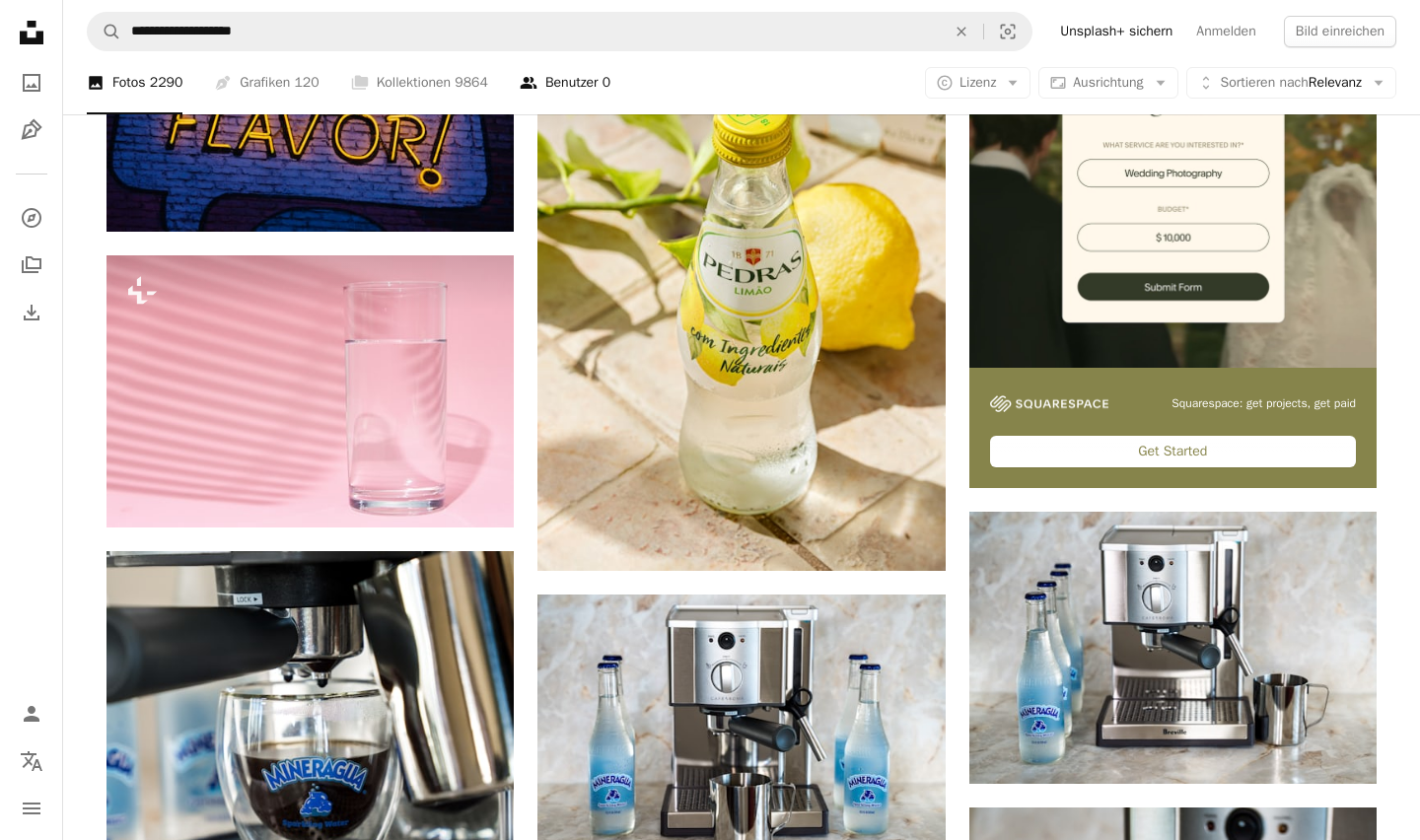 scroll, scrollTop: 0, scrollLeft: 0, axis: both 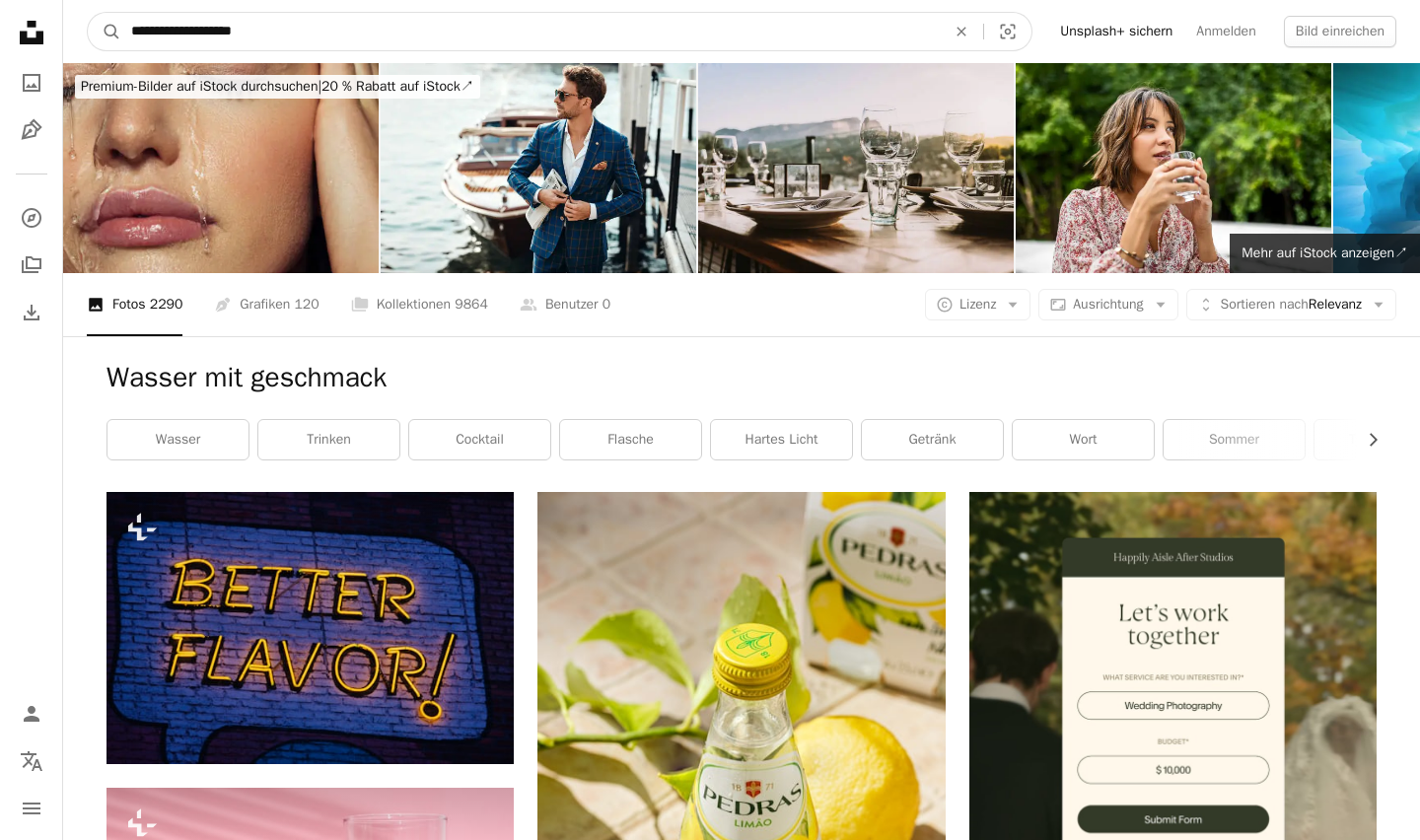 drag, startPoint x: 341, startPoint y: 26, endPoint x: 98, endPoint y: 17, distance: 243.16661 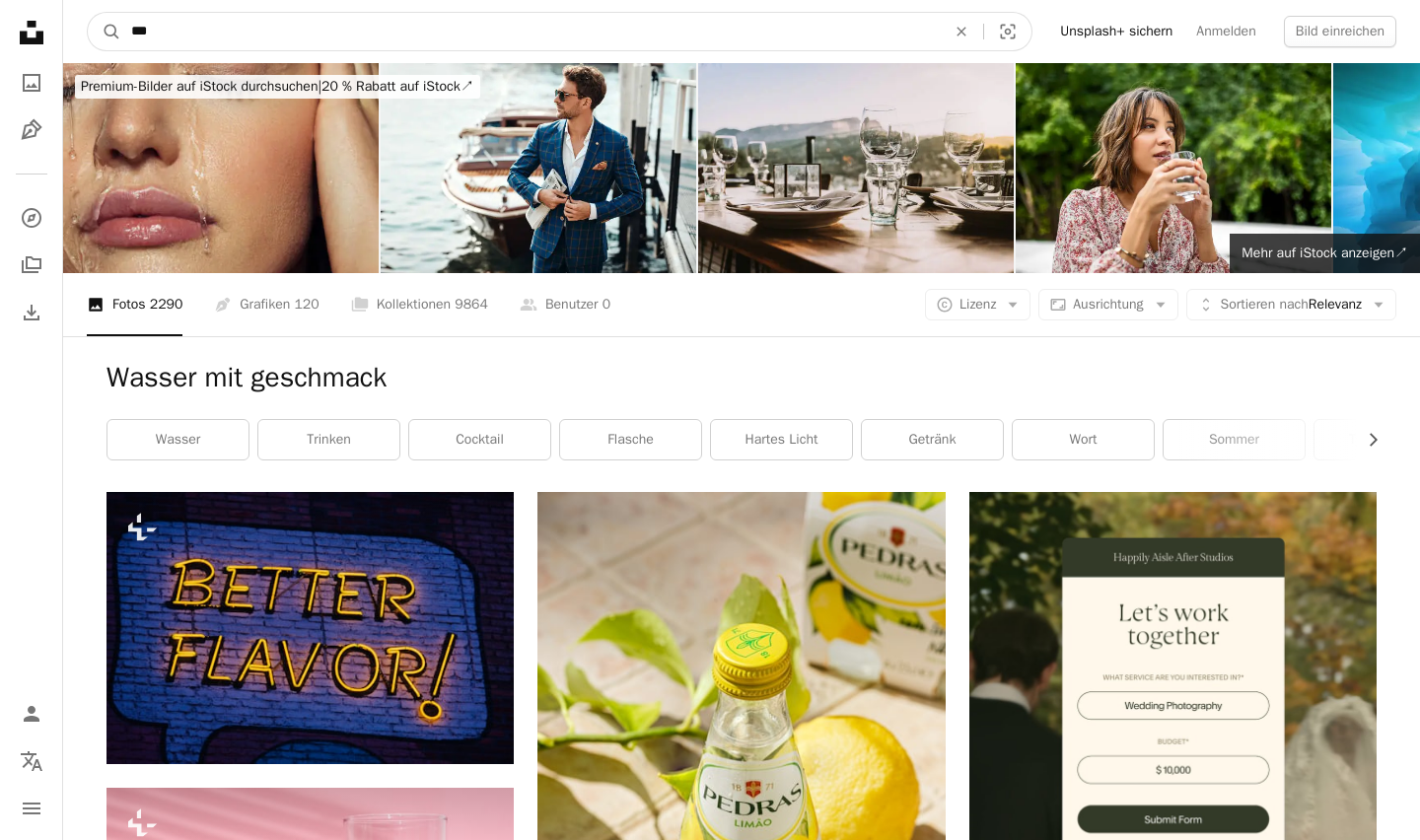 type on "***" 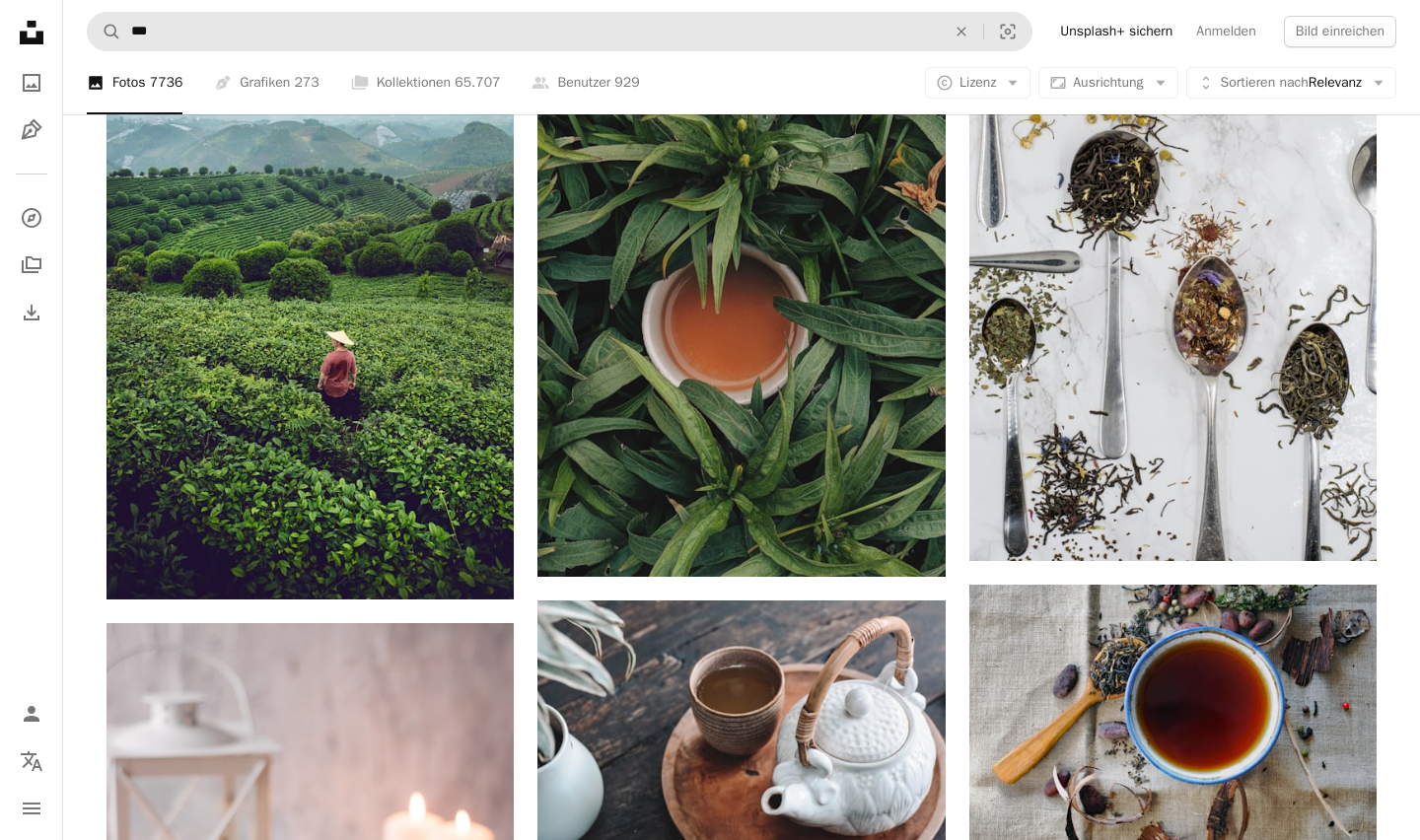 scroll, scrollTop: 532, scrollLeft: 0, axis: vertical 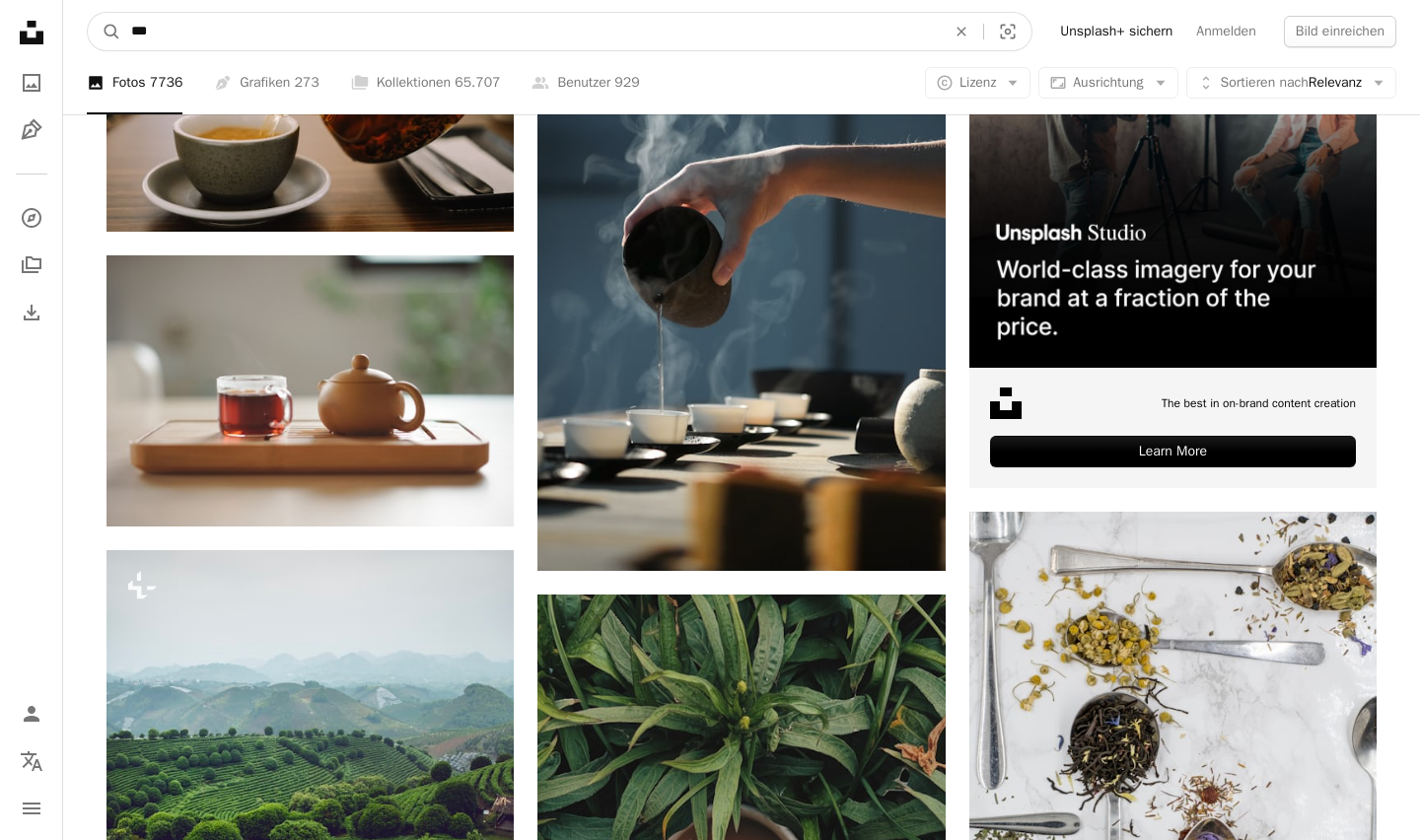 drag, startPoint x: 131, startPoint y: 35, endPoint x: 149, endPoint y: 30, distance: 18.681542 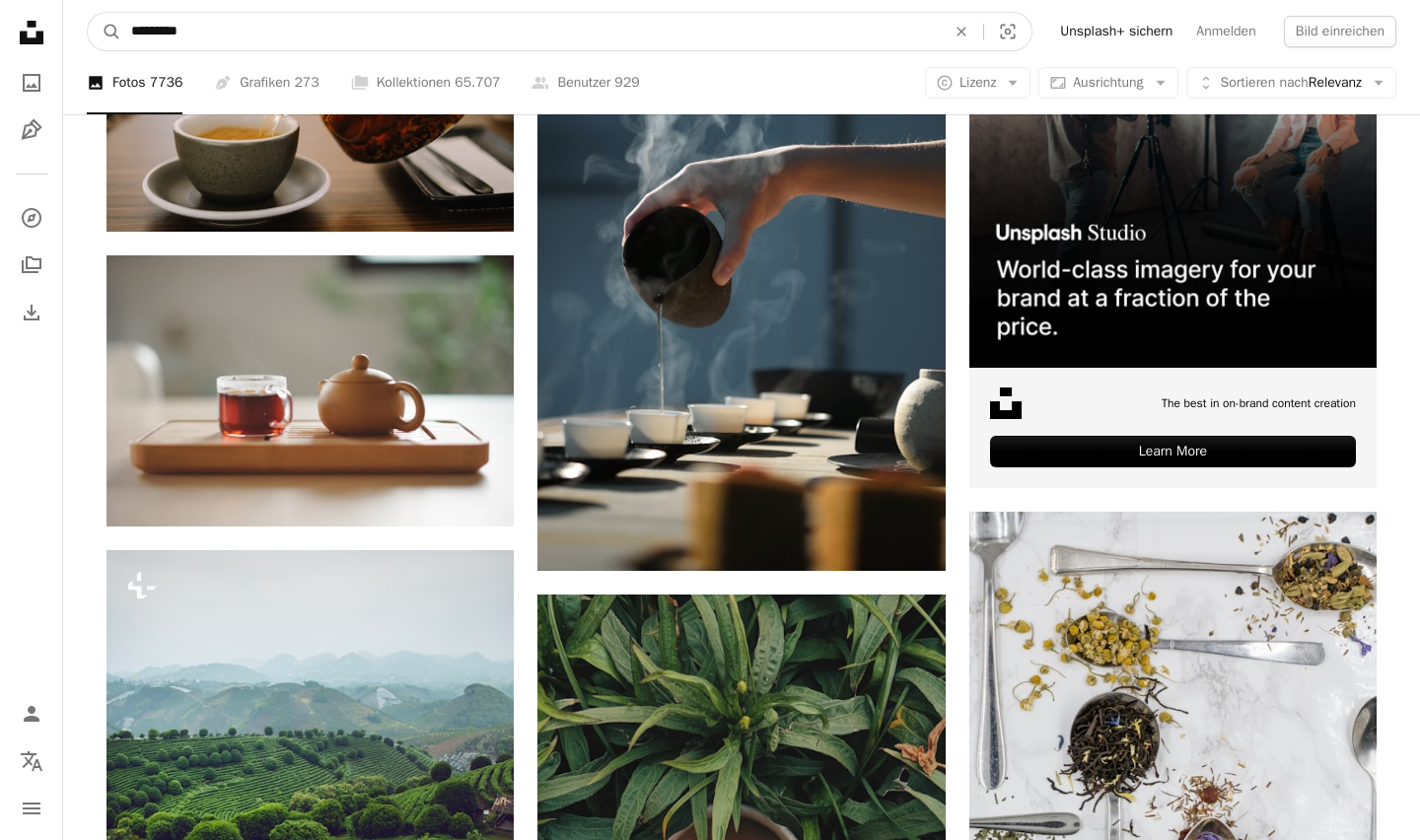 type on "**********" 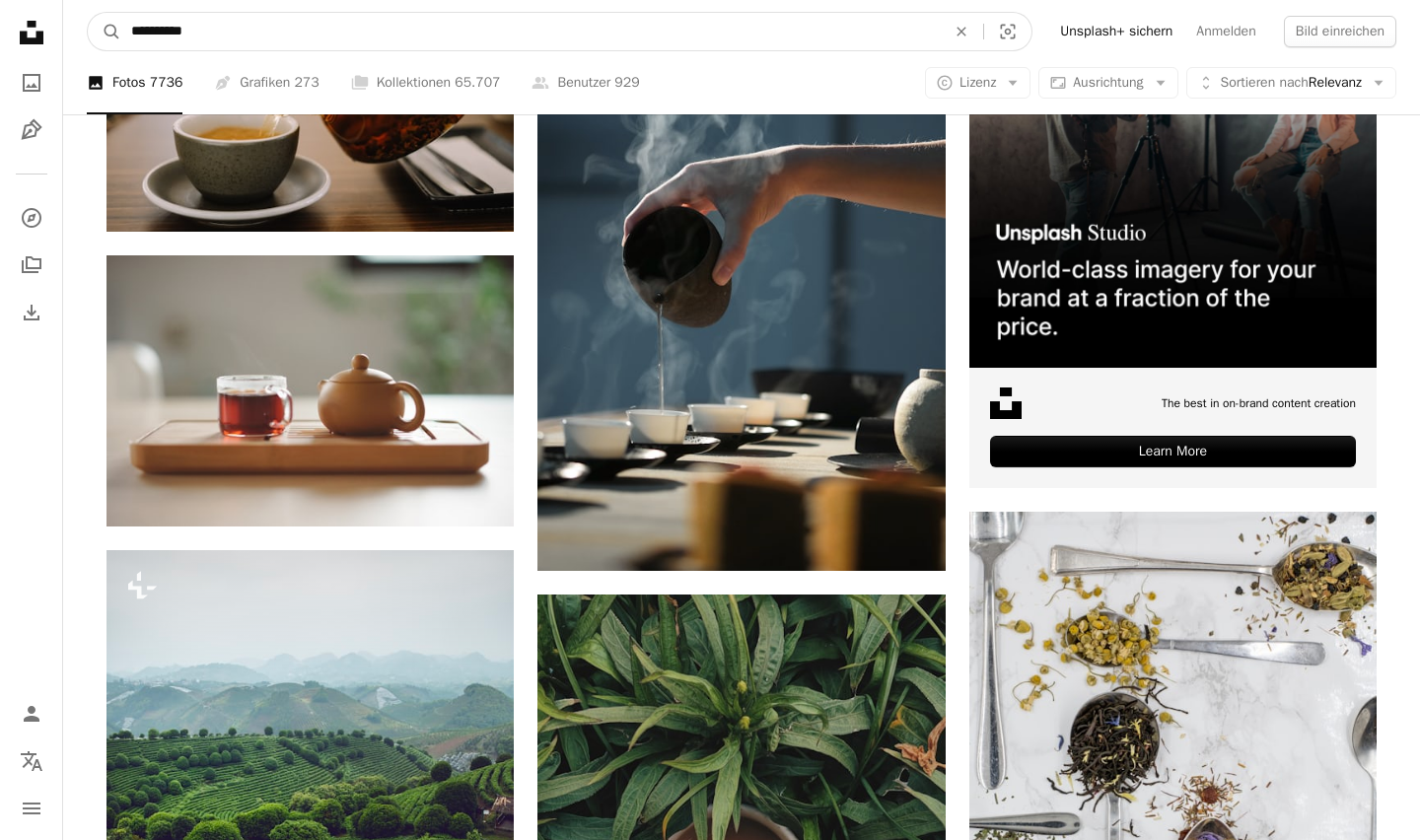 click on "A magnifying glass" at bounding box center [105, 32] 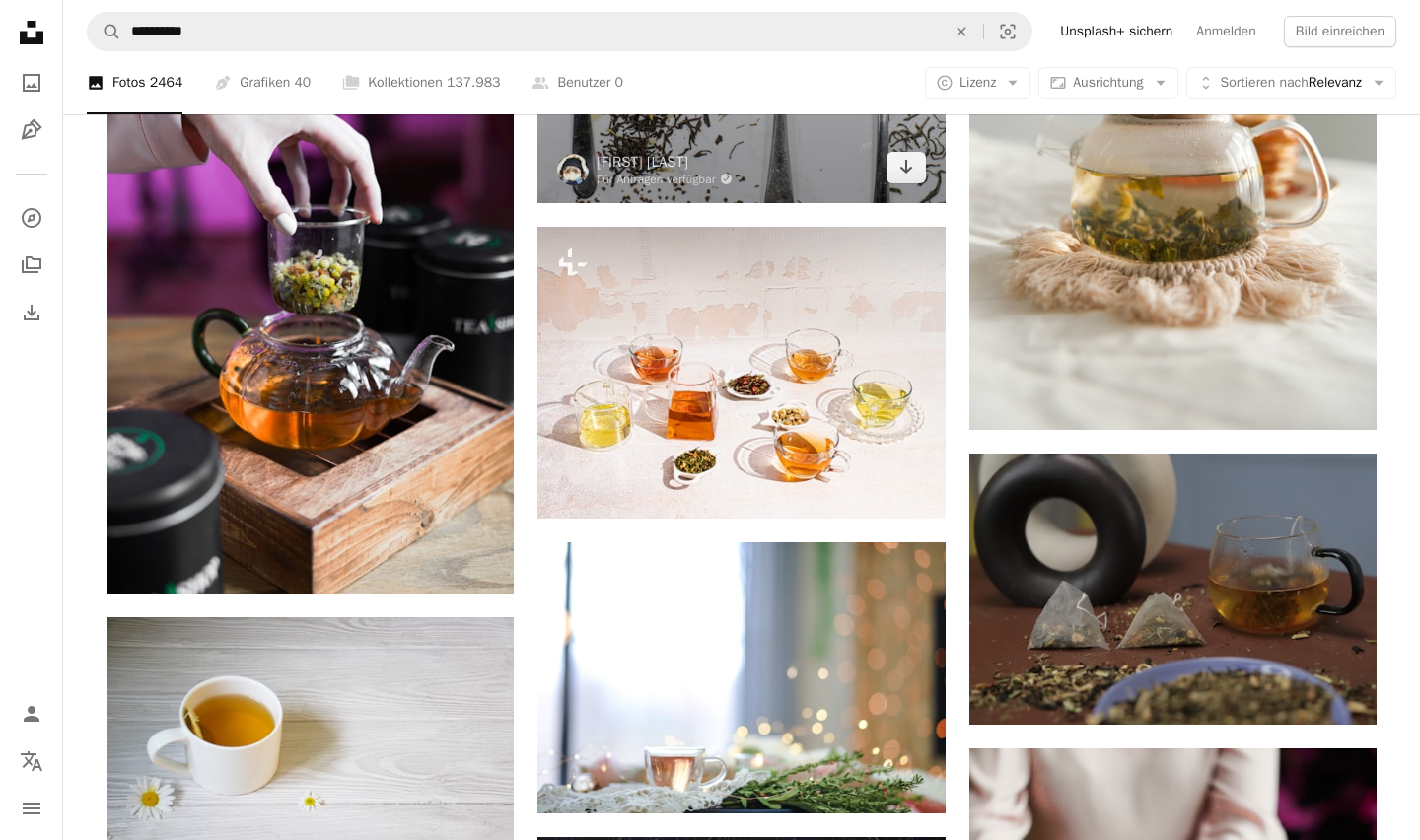 scroll, scrollTop: 852, scrollLeft: 0, axis: vertical 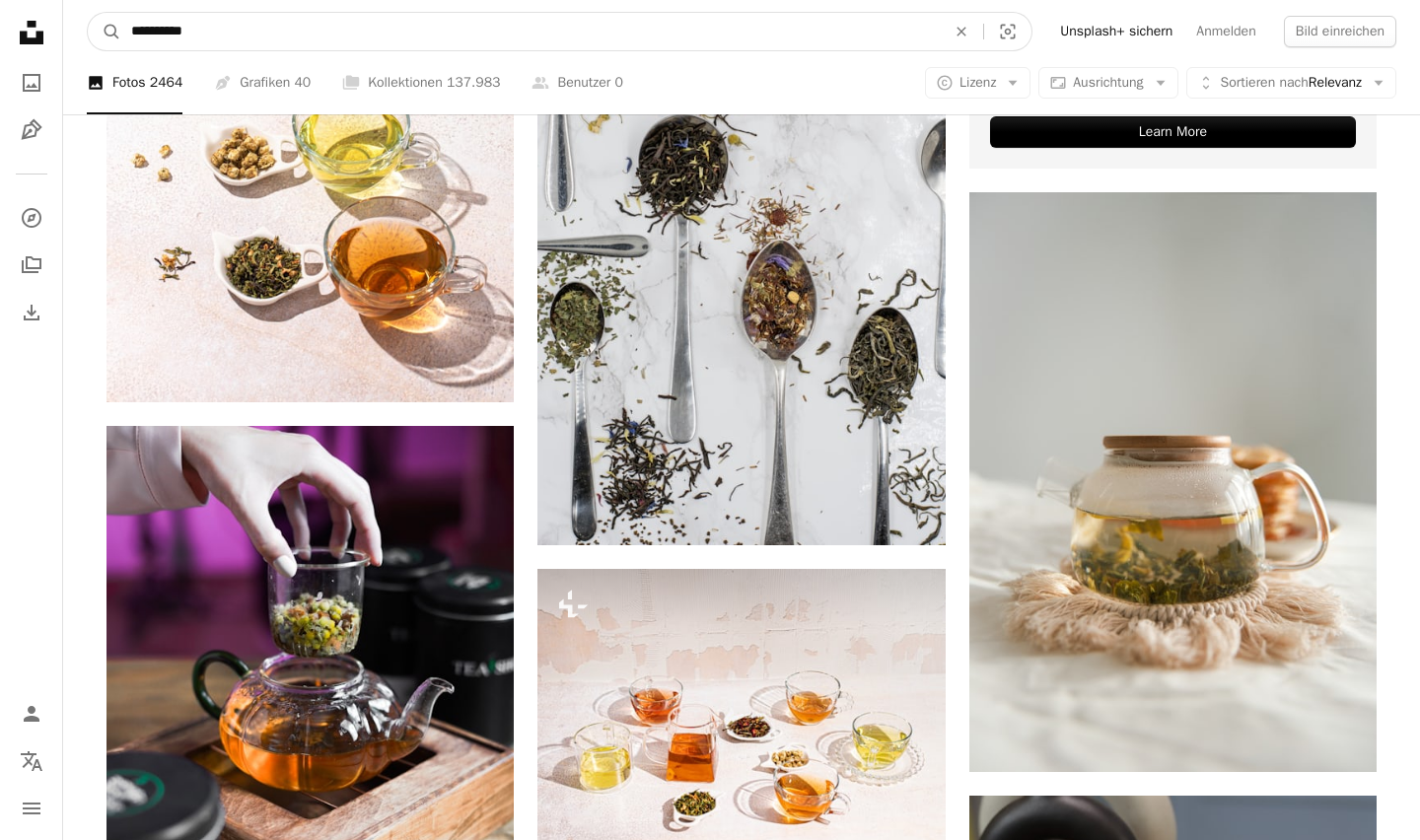 drag, startPoint x: 339, startPoint y: 21, endPoint x: 62, endPoint y: 31, distance: 277.1804 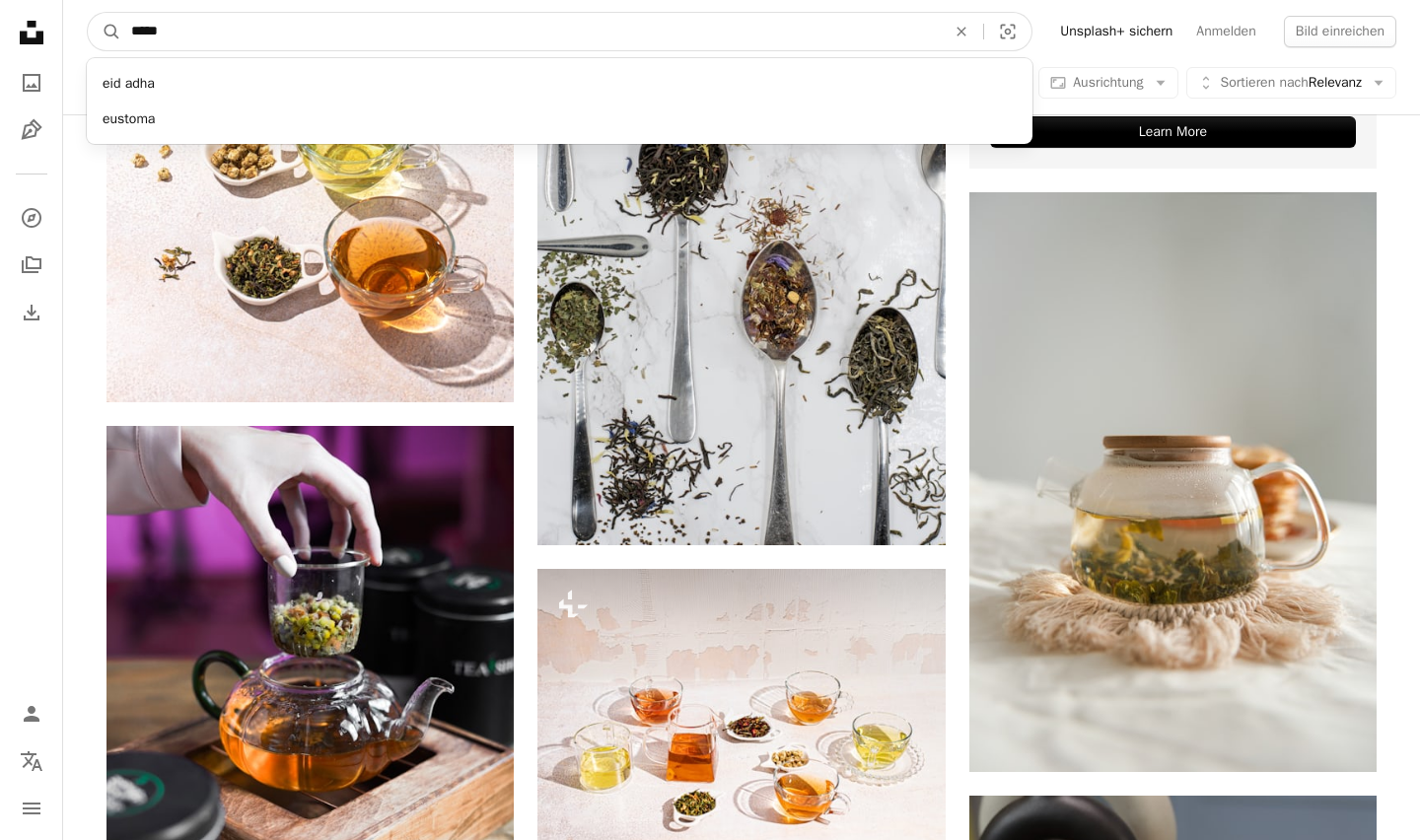 type on "******" 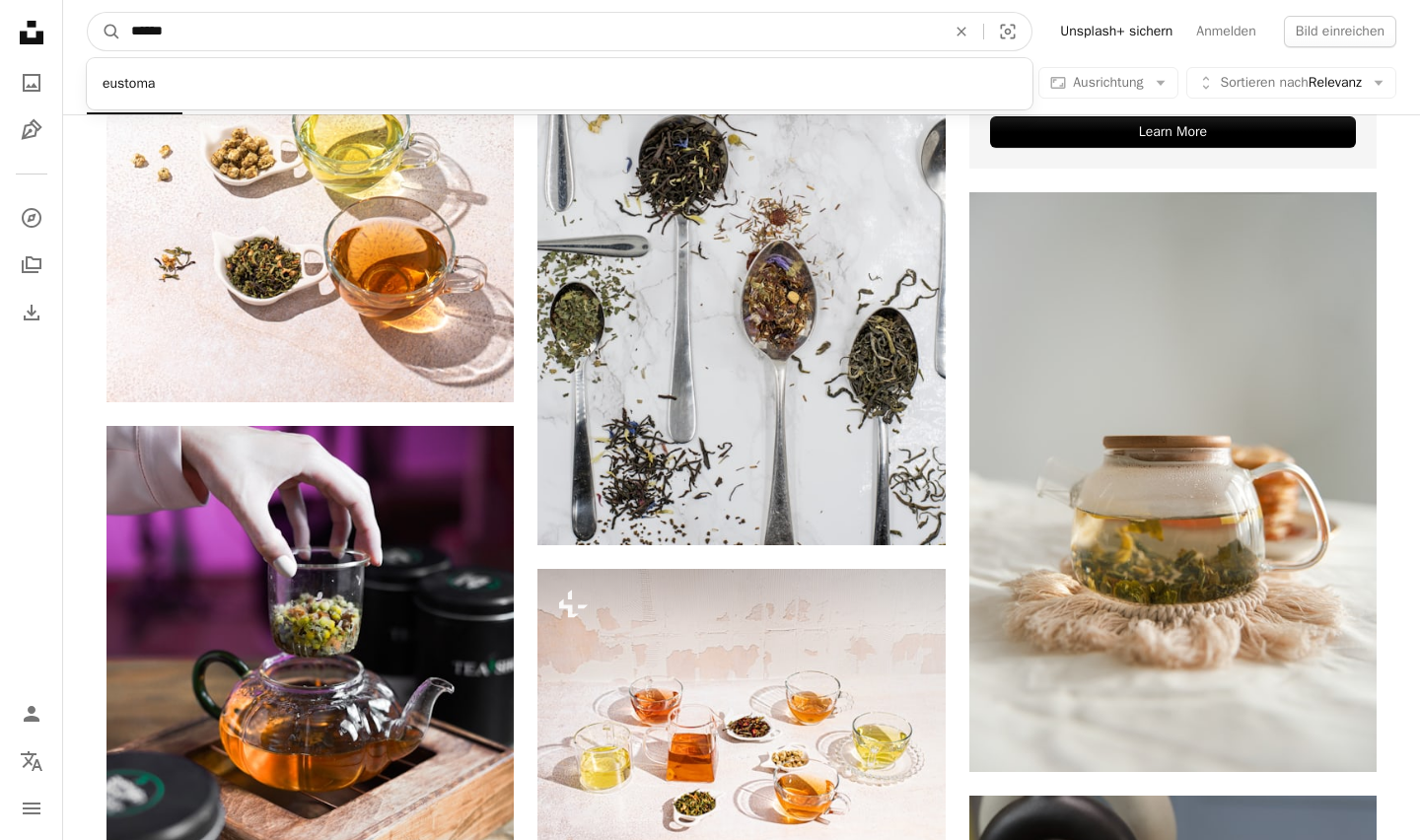 click on "A magnifying glass" at bounding box center [105, 32] 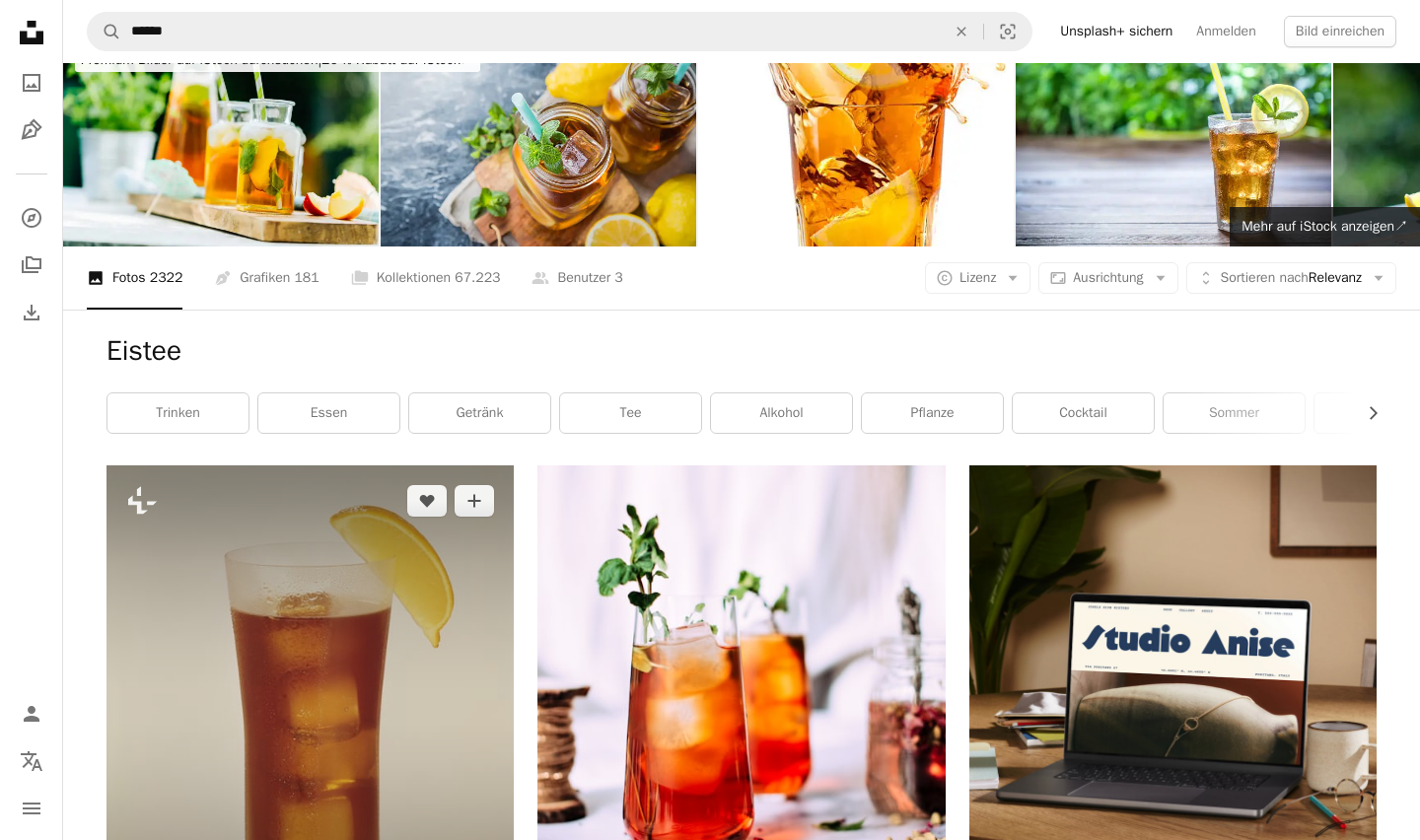 scroll, scrollTop: 0, scrollLeft: 0, axis: both 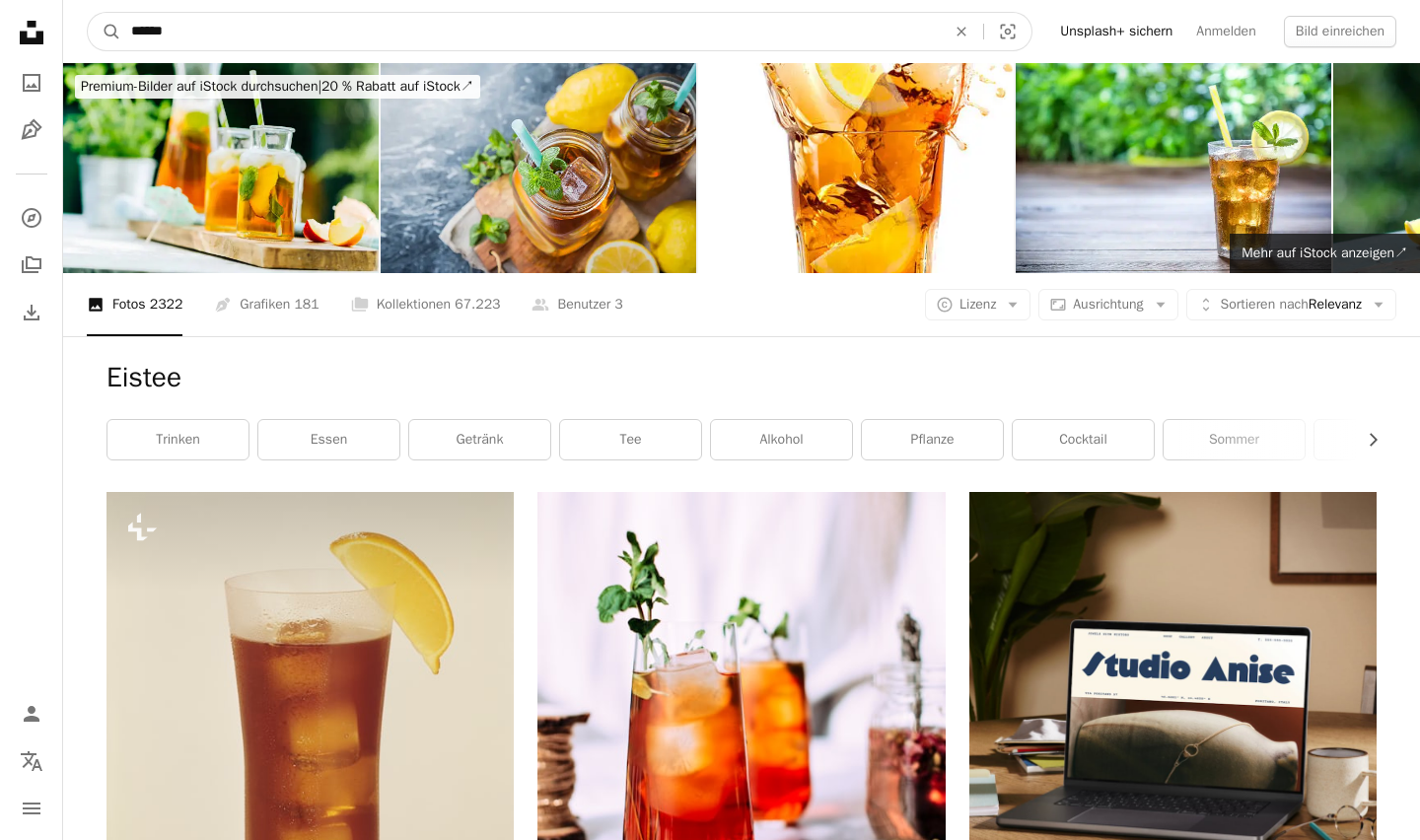 drag, startPoint x: 261, startPoint y: 33, endPoint x: 97, endPoint y: 34, distance: 164.00305 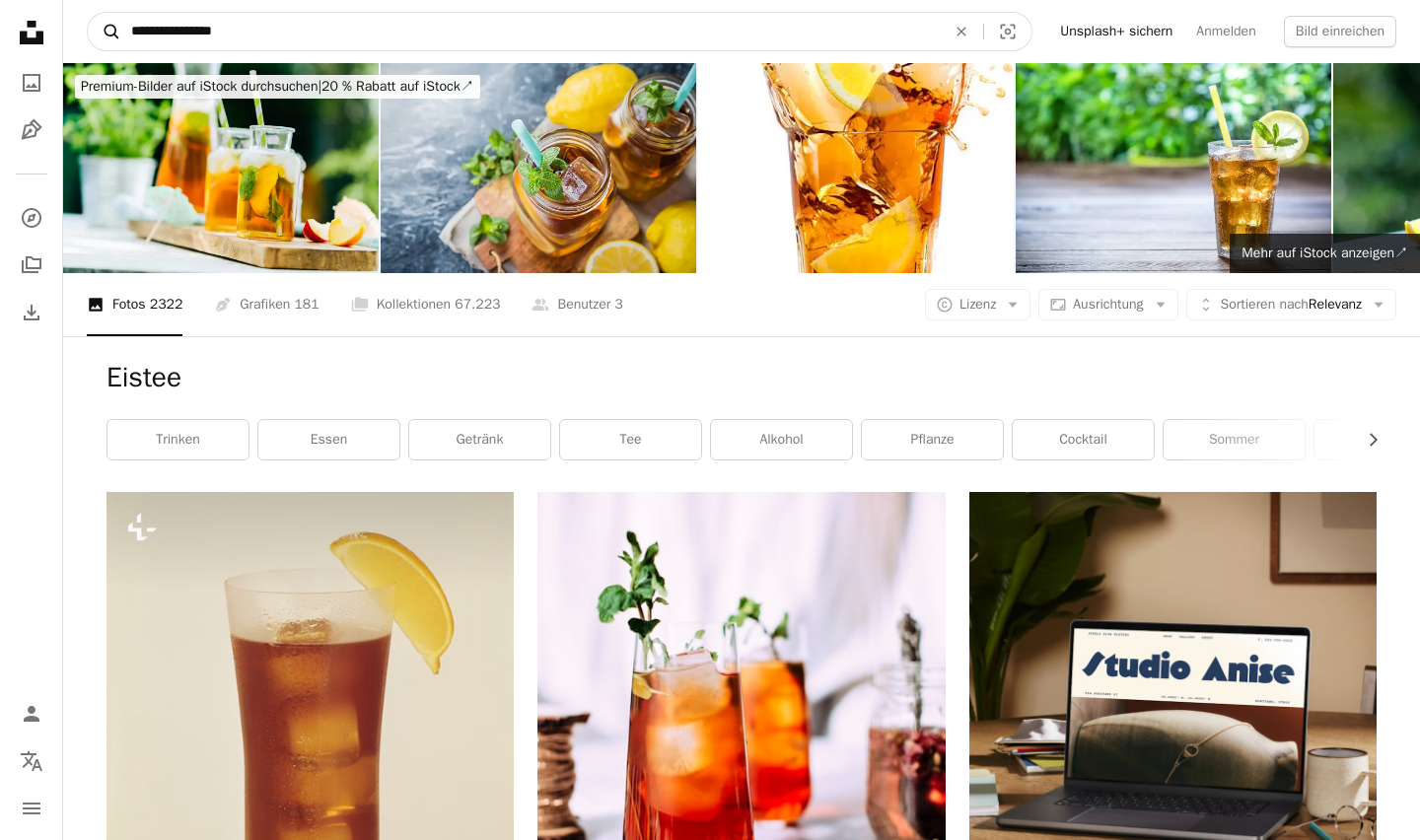 type on "**********" 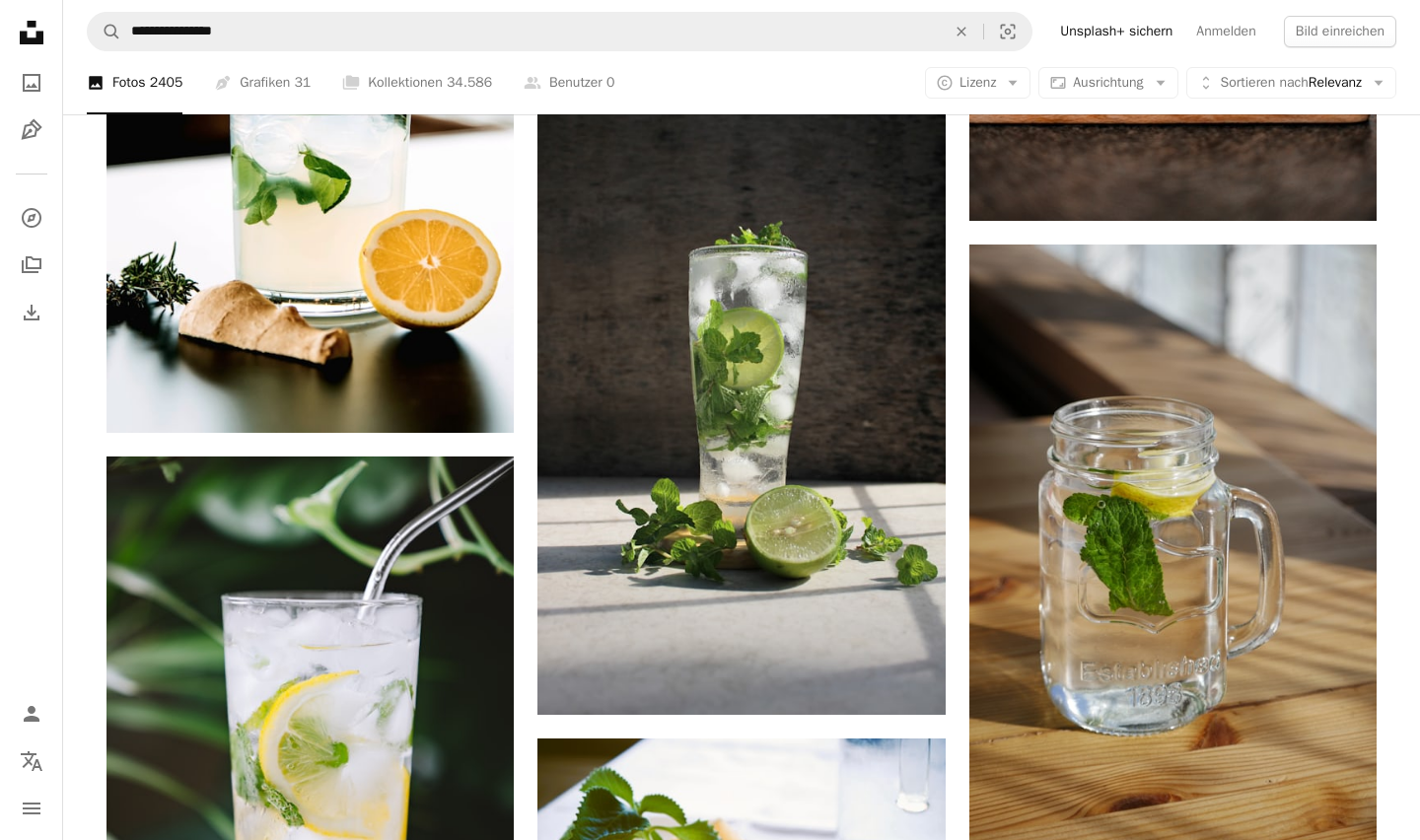 scroll, scrollTop: 1278, scrollLeft: 0, axis: vertical 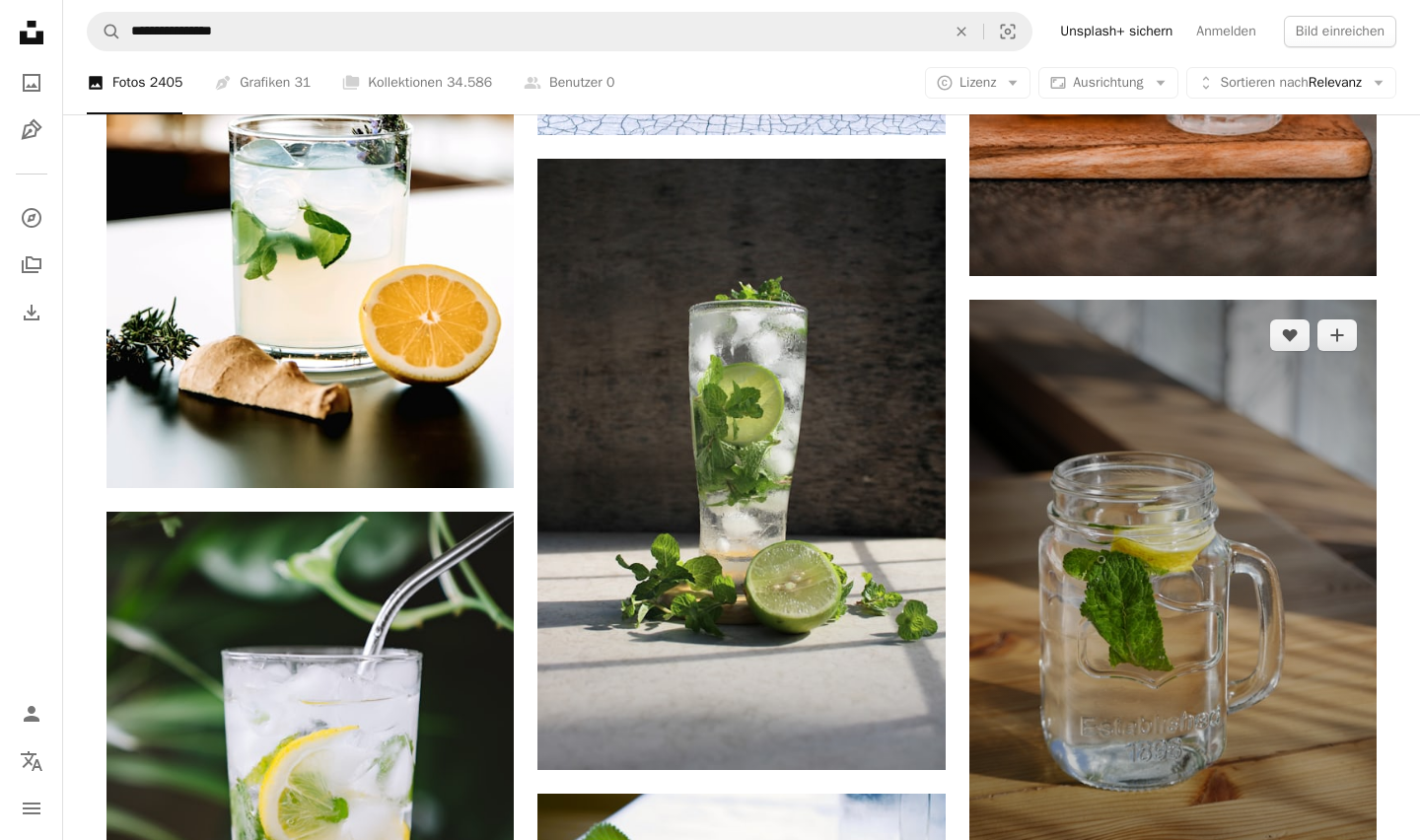 click at bounding box center [1172, 604] 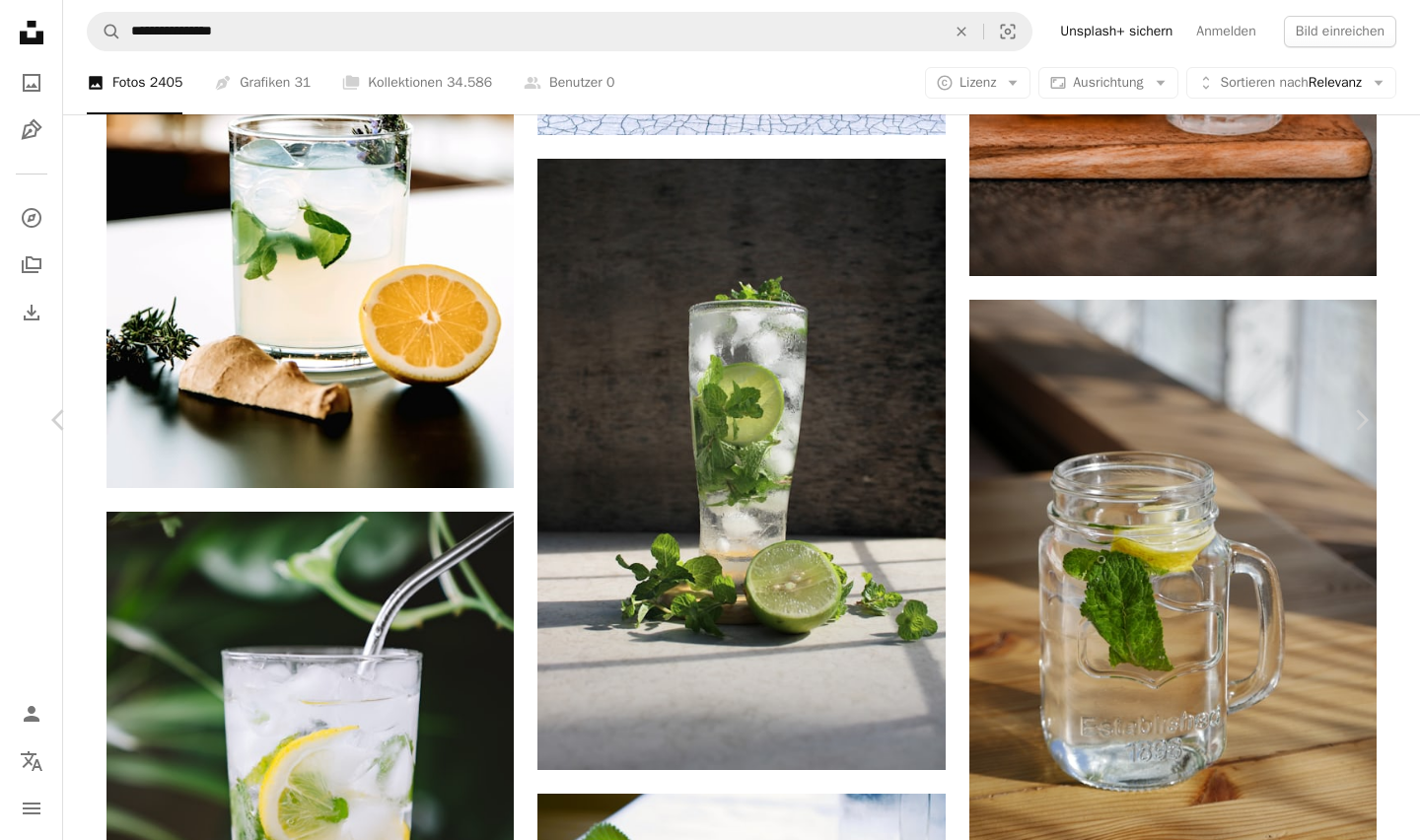 click on "Kostenlos herunterladen" at bounding box center (1143, 3902) 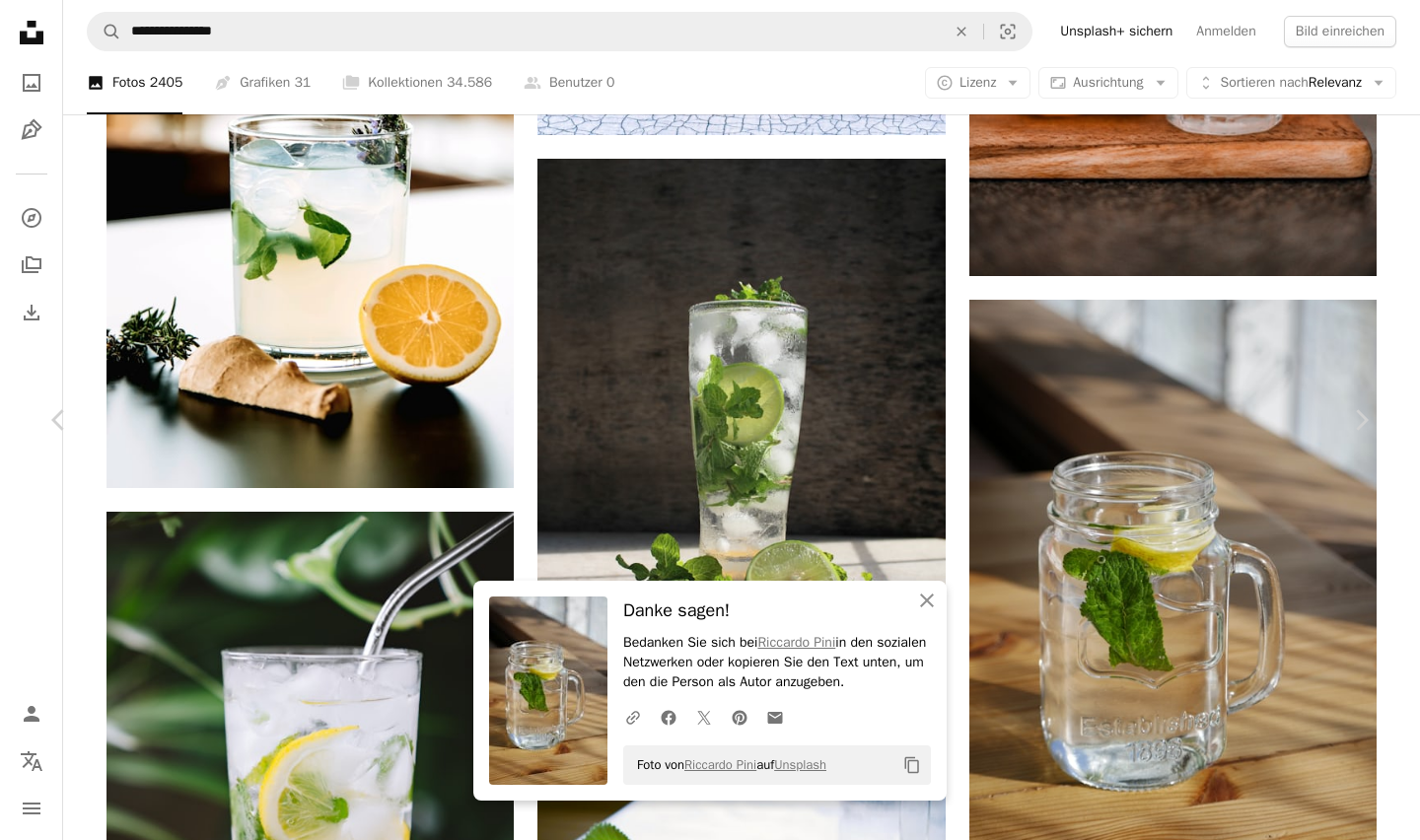 click on "An X shape" at bounding box center [20, 20] 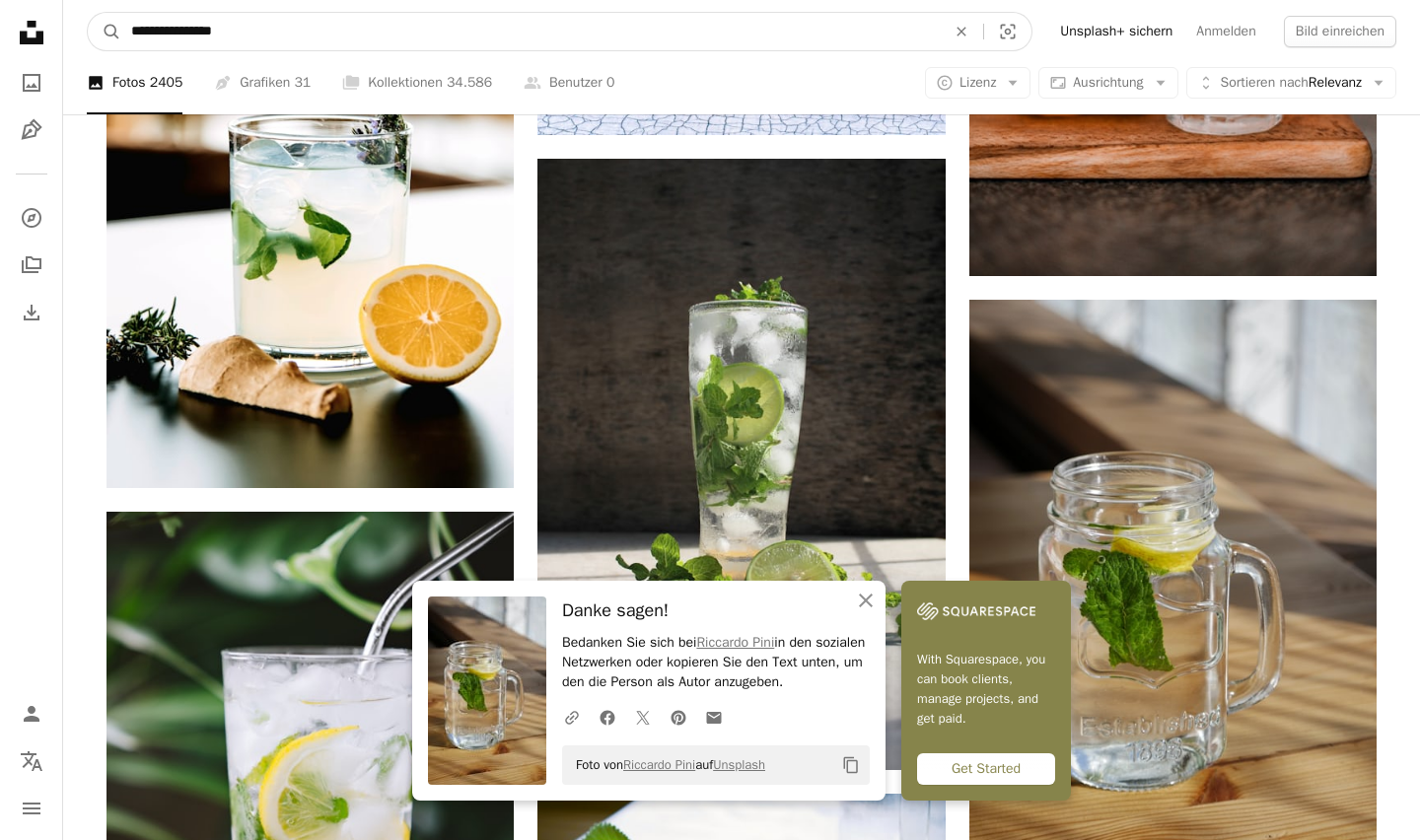 click on "**********" at bounding box center (531, 32) 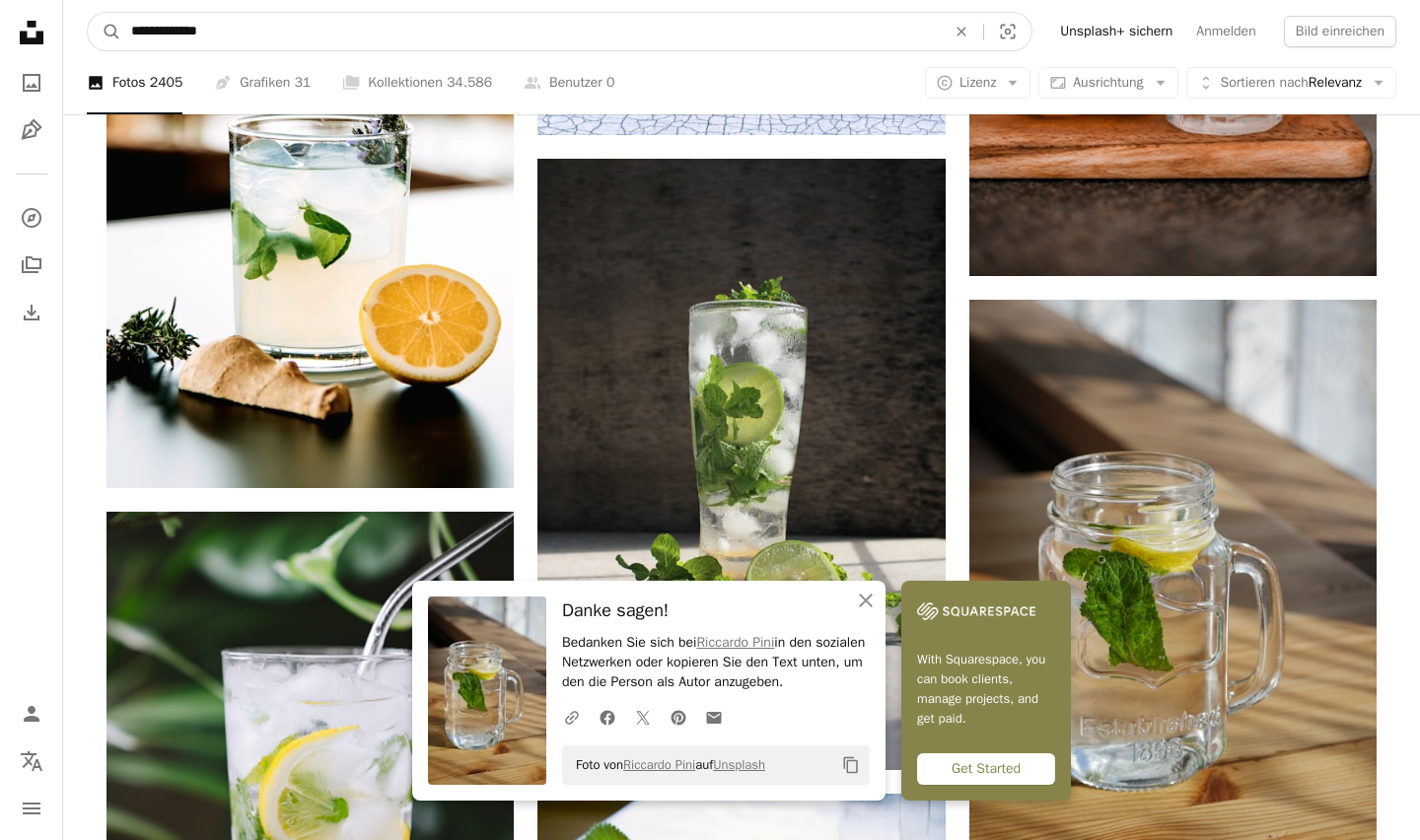 type on "**********" 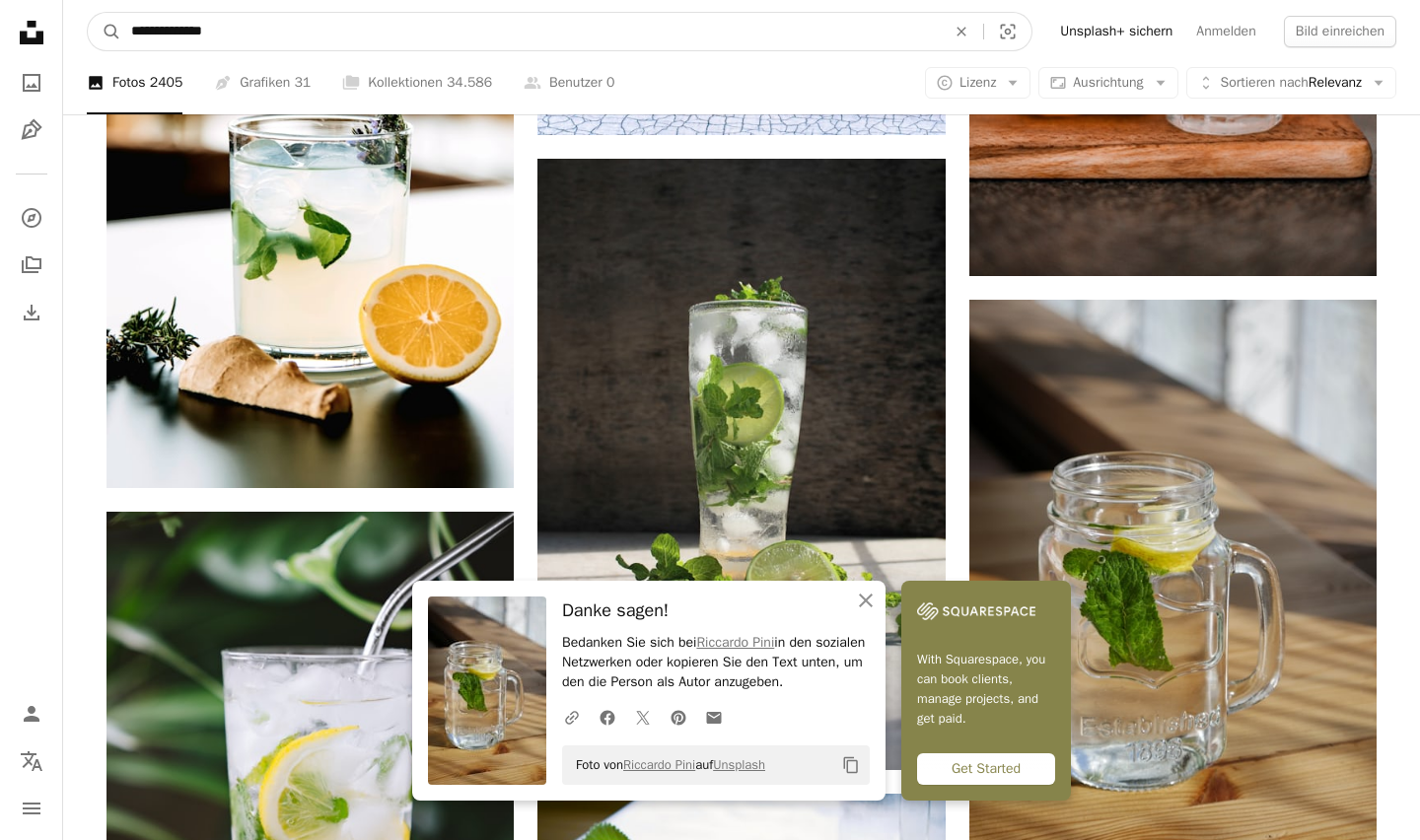 click on "A magnifying glass" at bounding box center [105, 32] 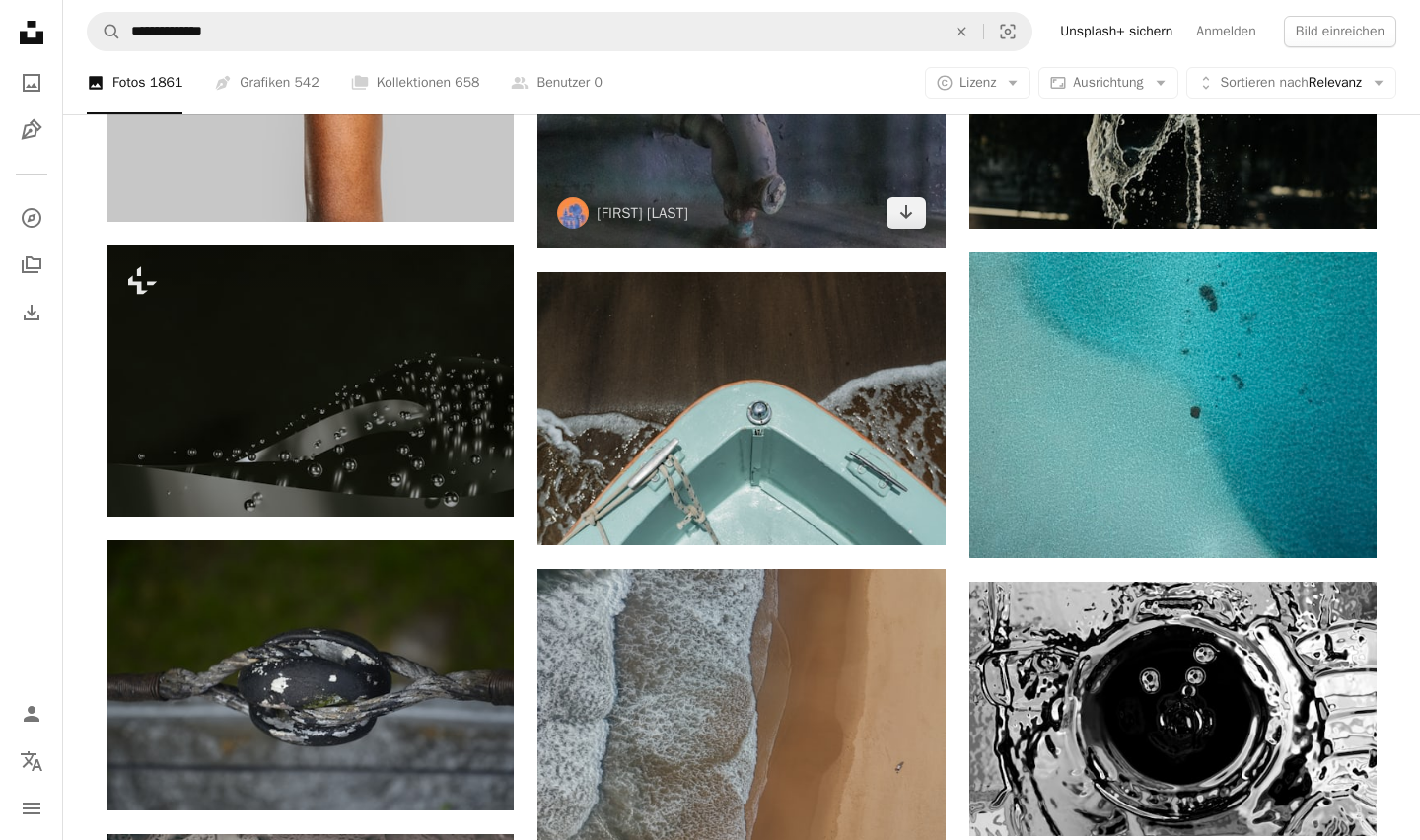 scroll, scrollTop: 2343, scrollLeft: 0, axis: vertical 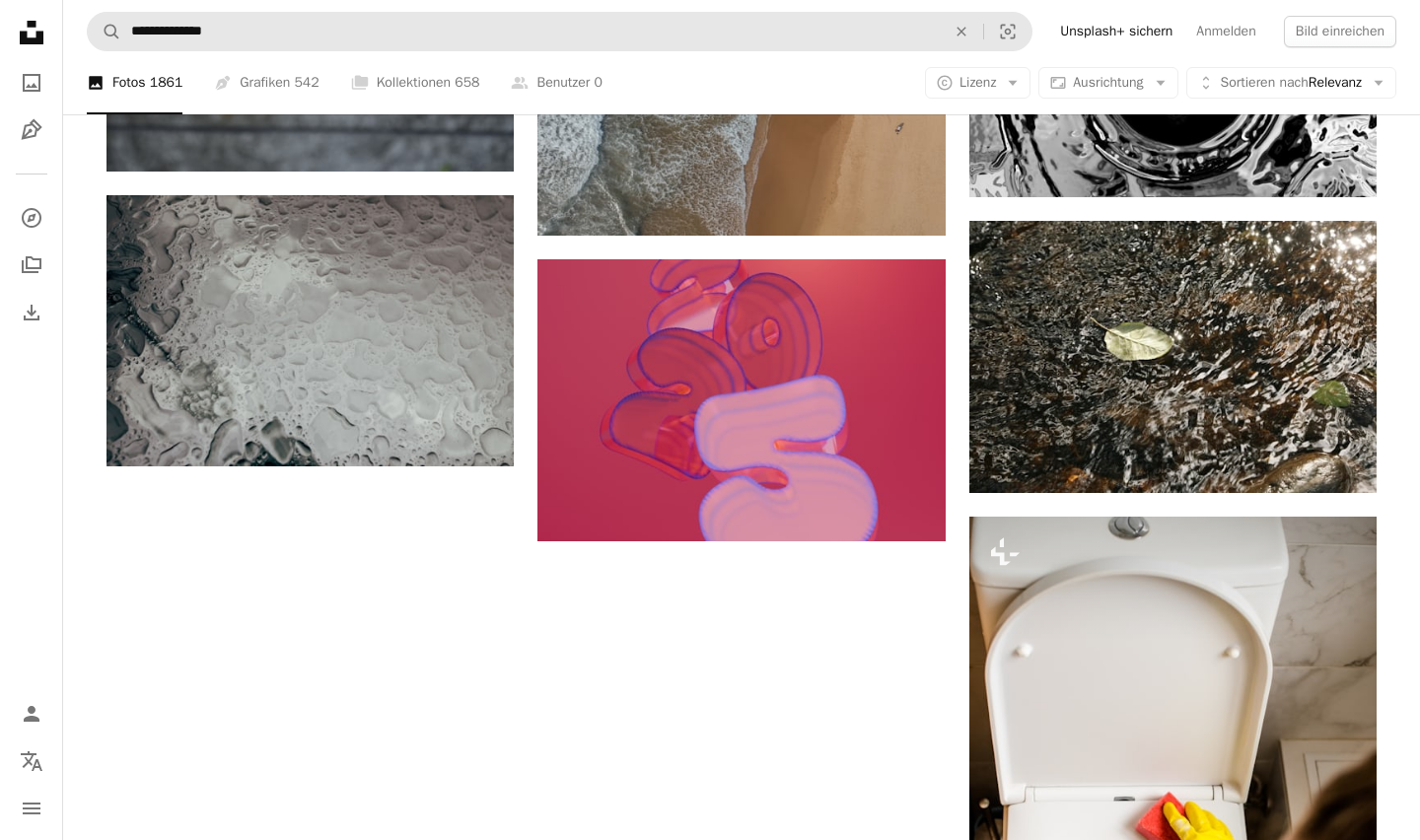 drag, startPoint x: 291, startPoint y: 10, endPoint x: 136, endPoint y: 43, distance: 158.47397 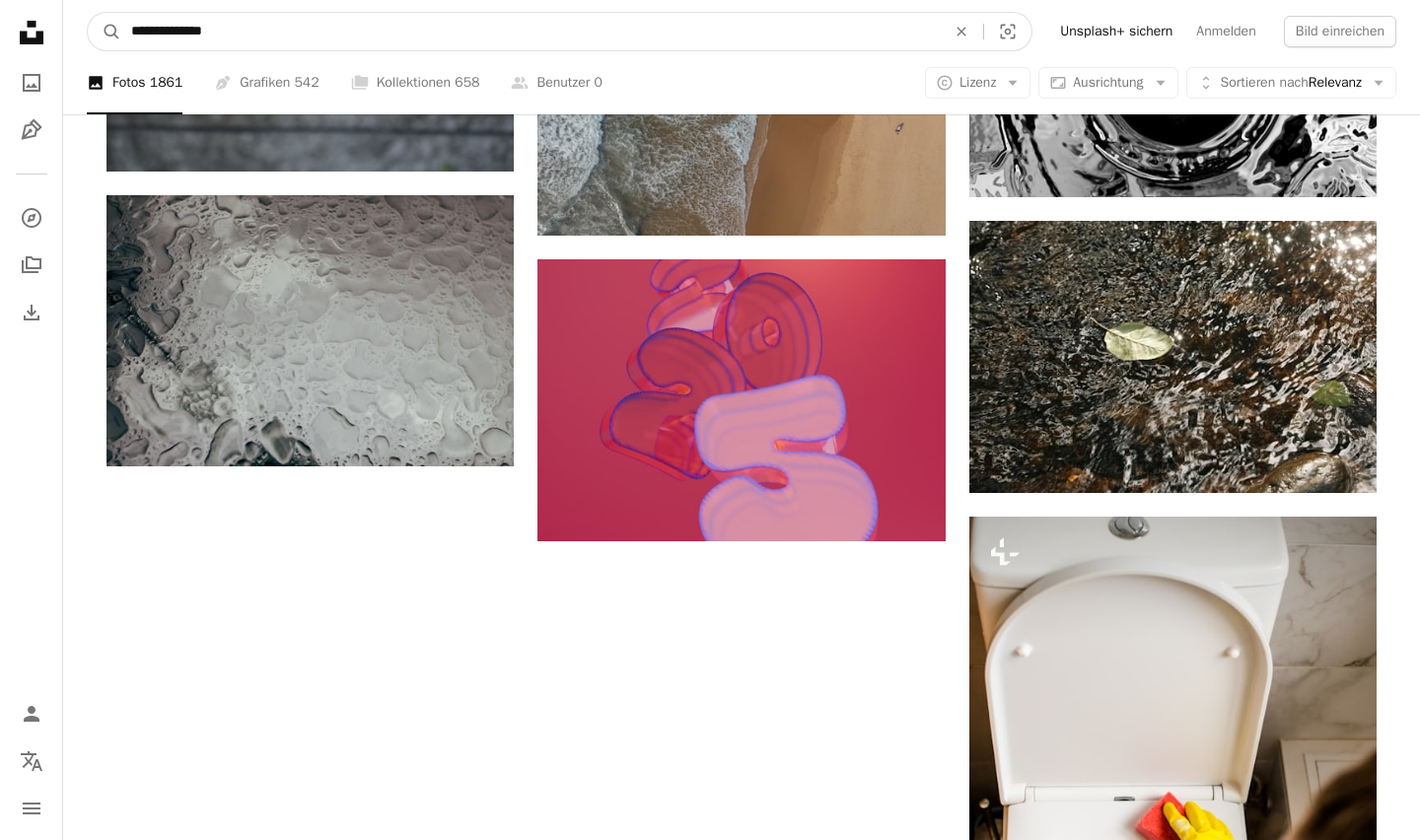 drag, startPoint x: 326, startPoint y: 34, endPoint x: 0, endPoint y: 35, distance: 326.00153 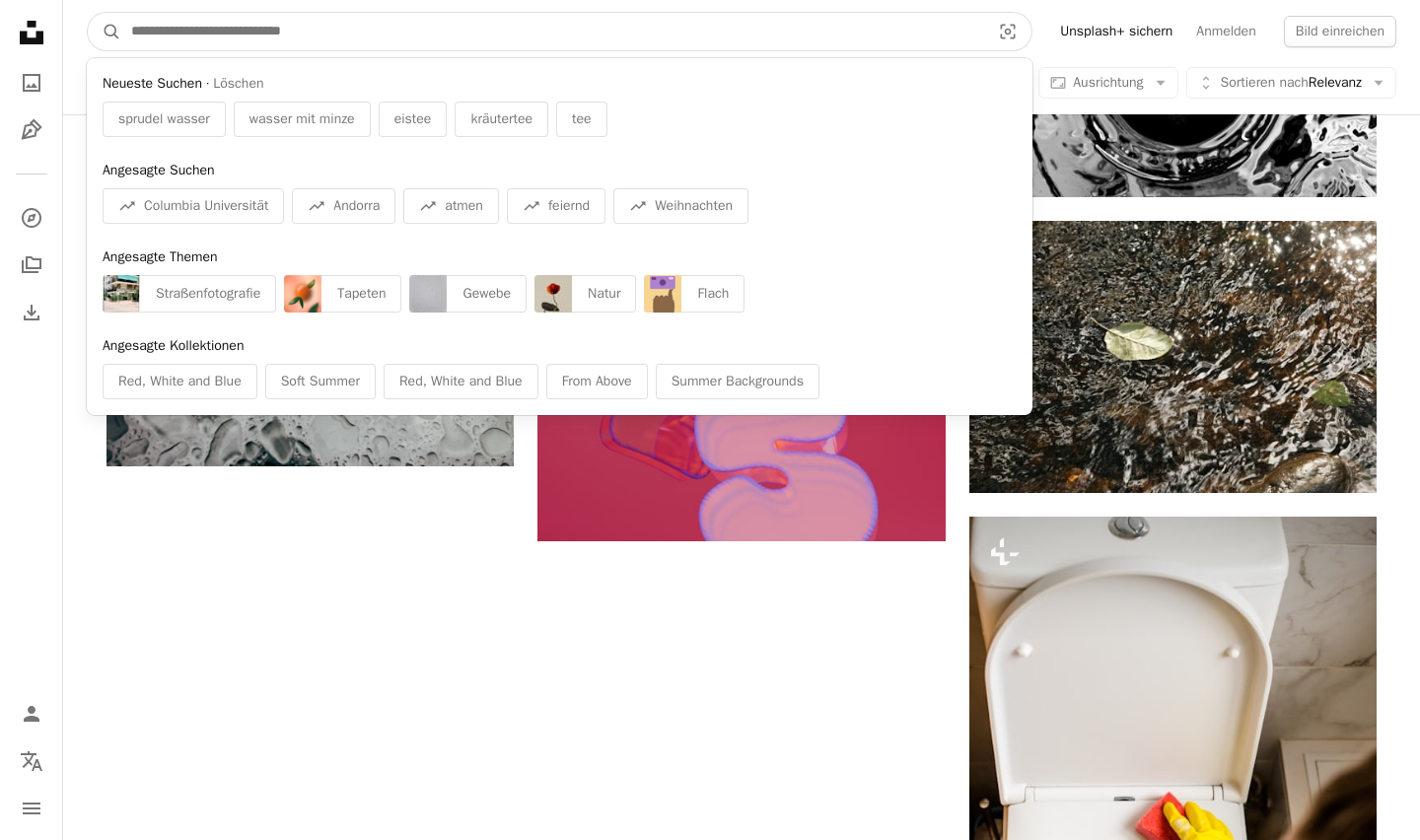 type on "*" 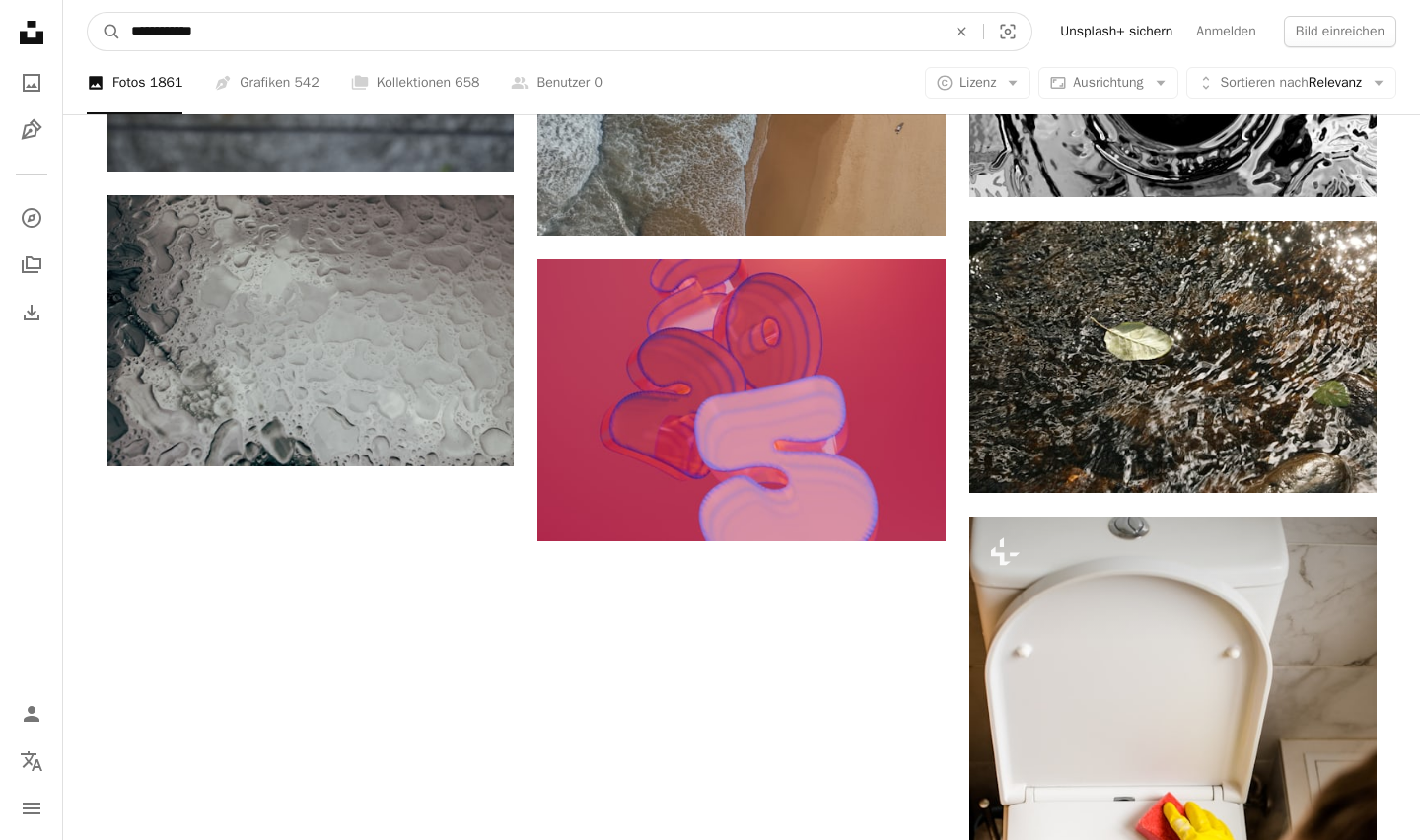 type on "**********" 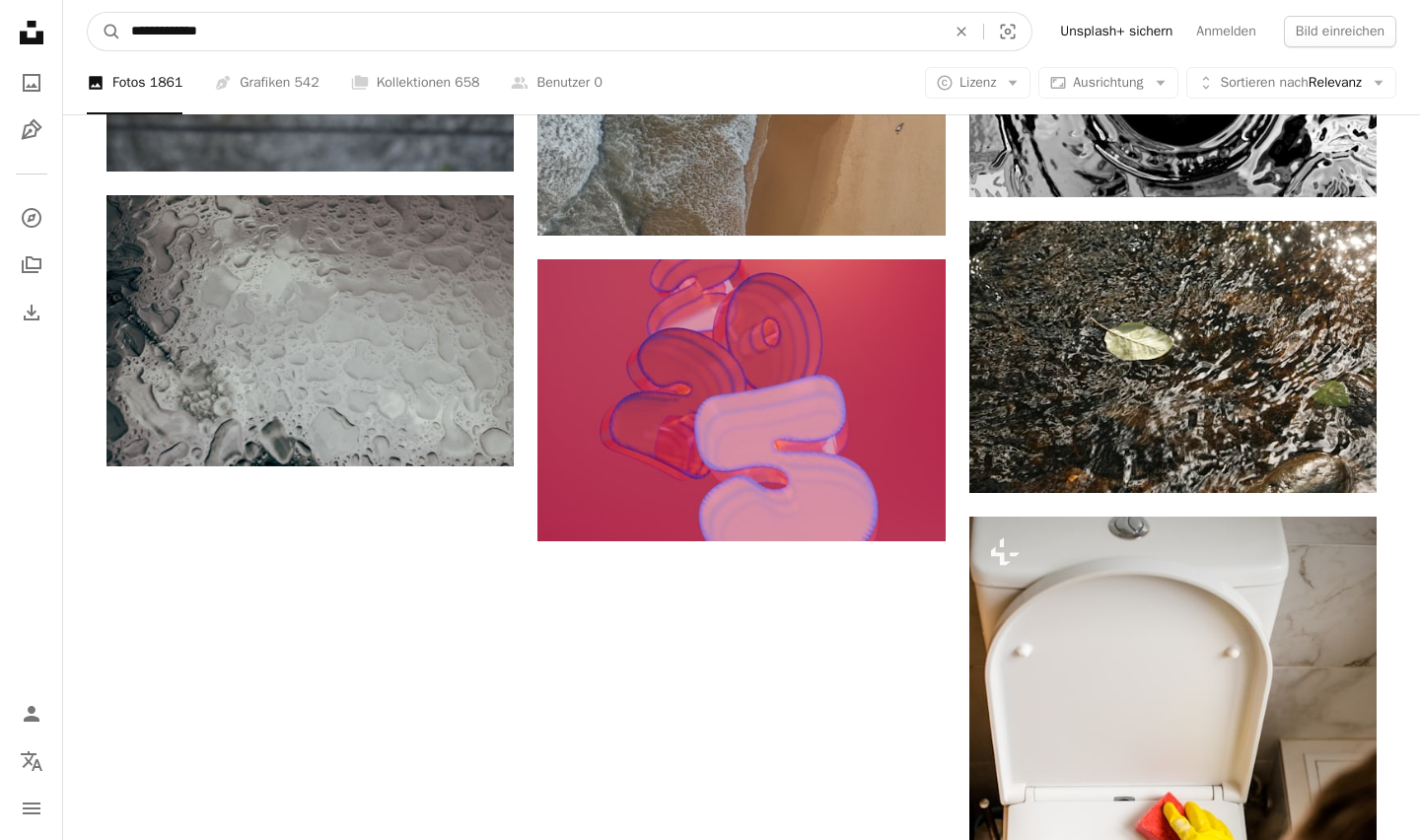 click on "A magnifying glass" at bounding box center [105, 32] 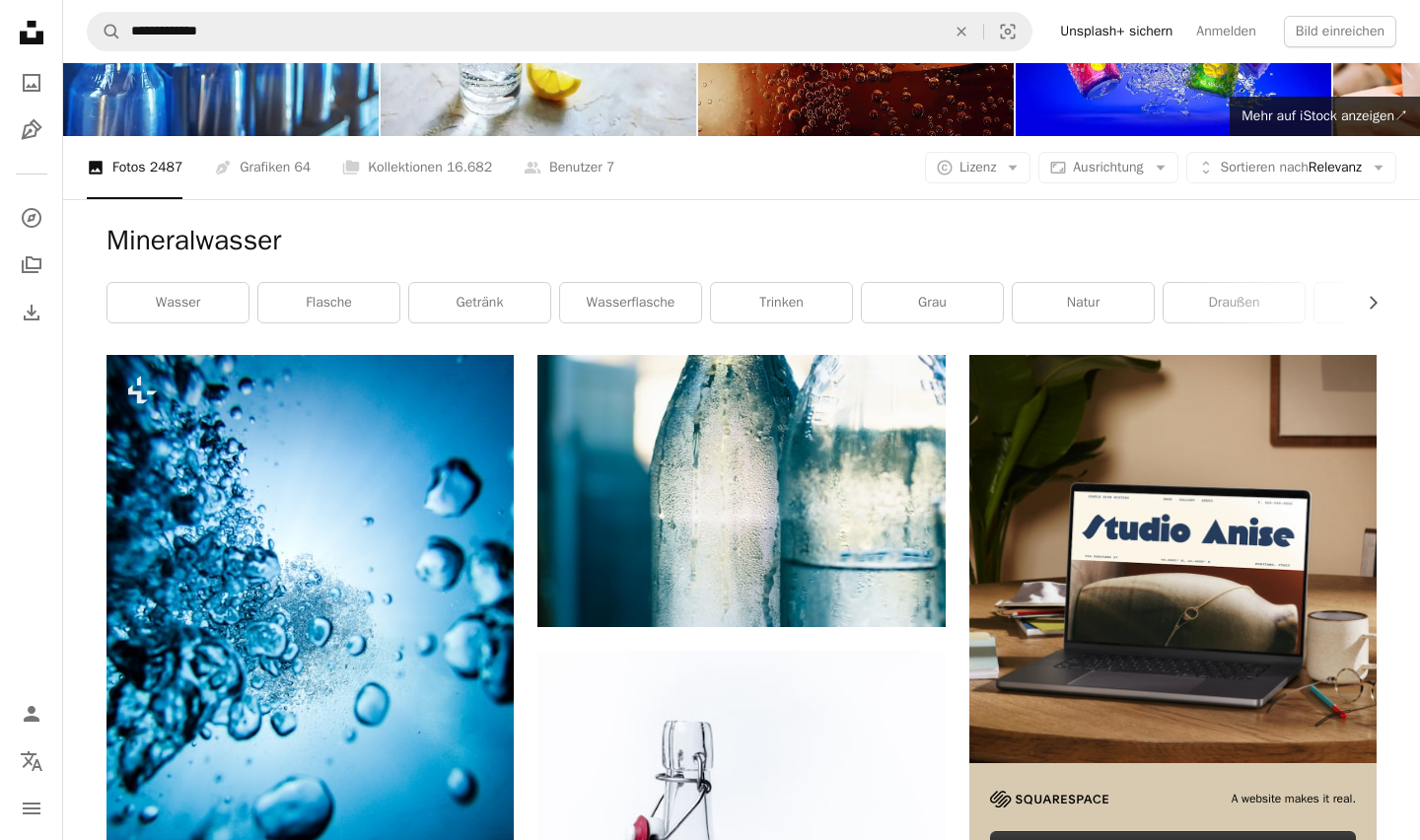 scroll, scrollTop: 0, scrollLeft: 0, axis: both 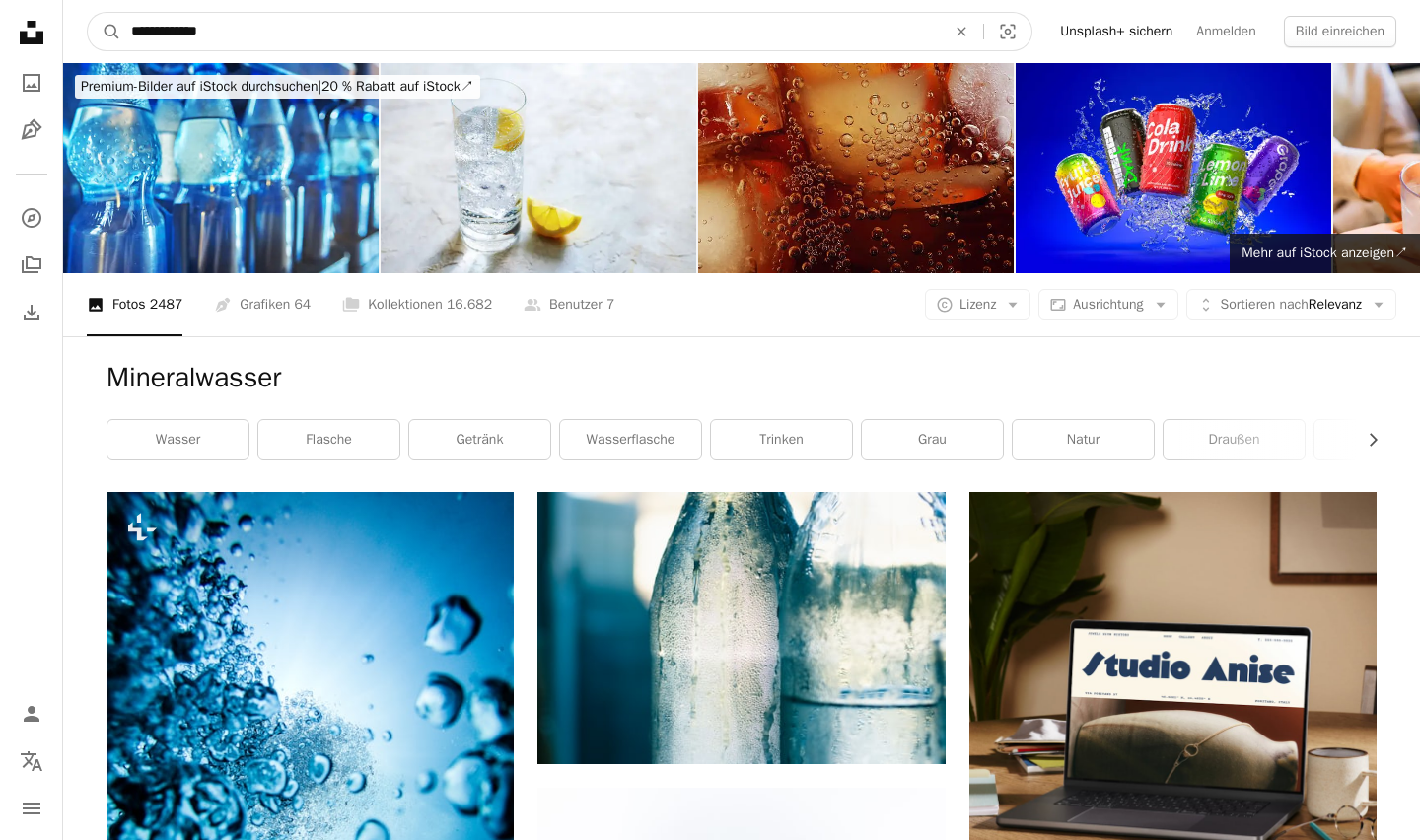 drag, startPoint x: 239, startPoint y: 27, endPoint x: 78, endPoint y: 29, distance: 161.01242 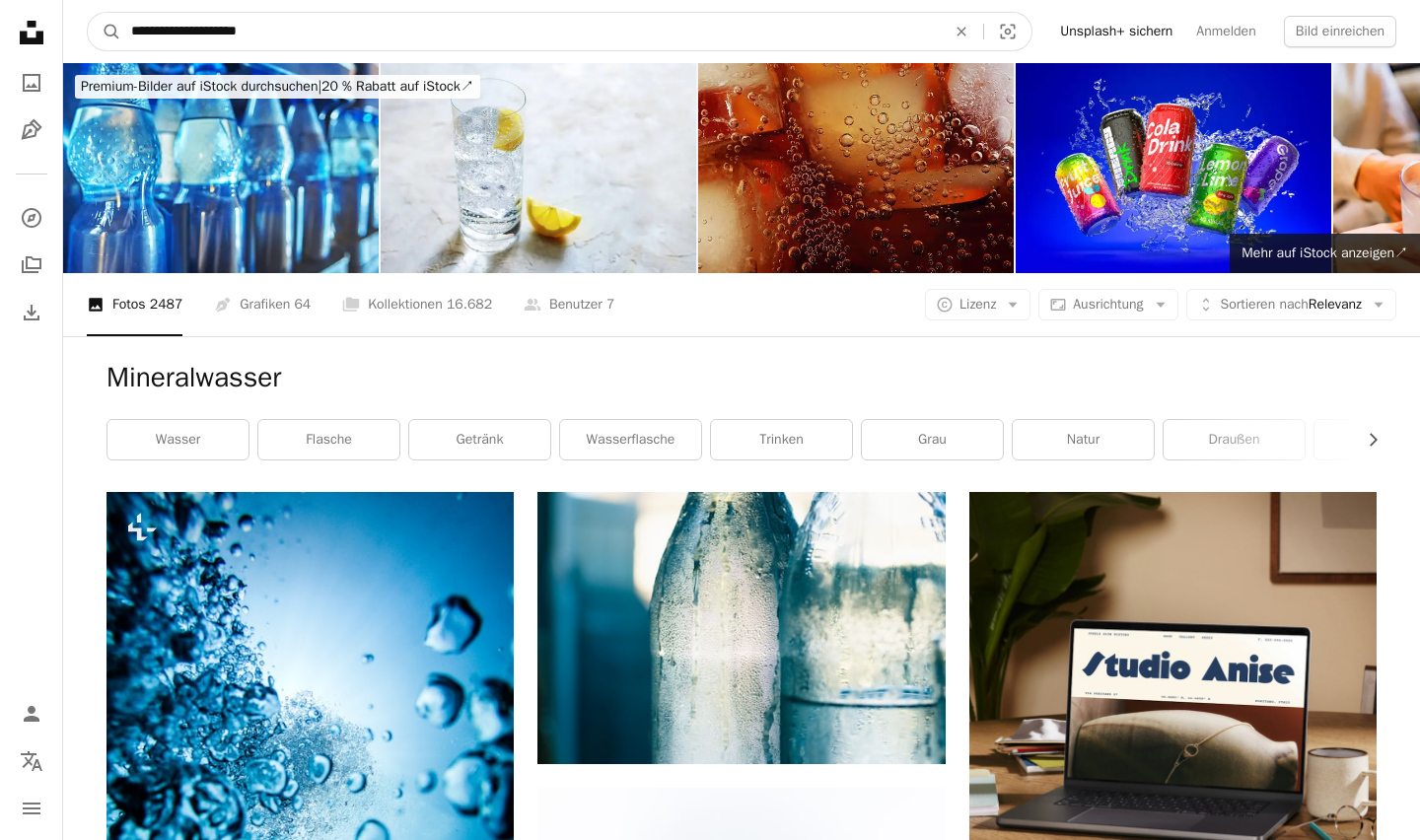 type on "**********" 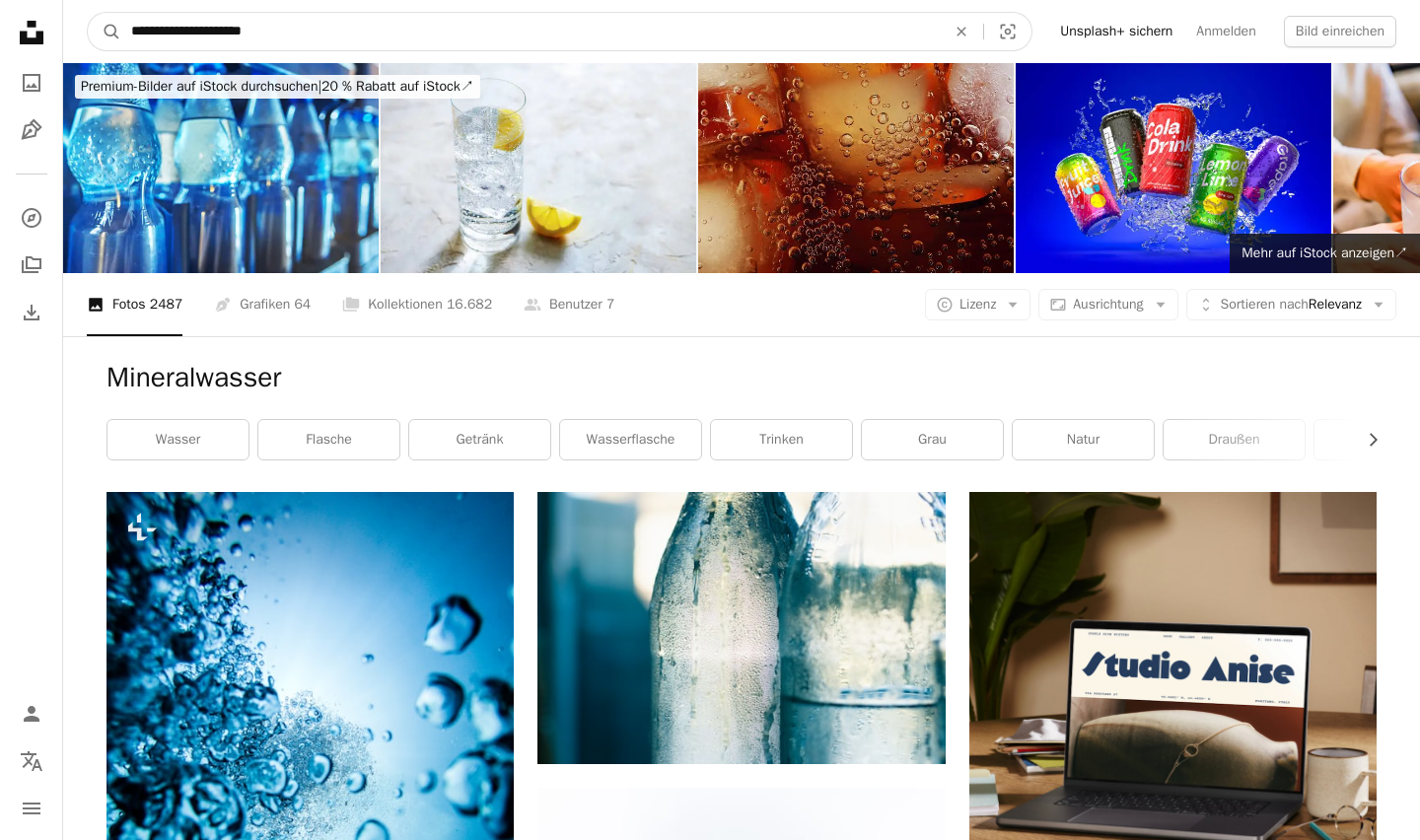 click on "A magnifying glass" at bounding box center (105, 32) 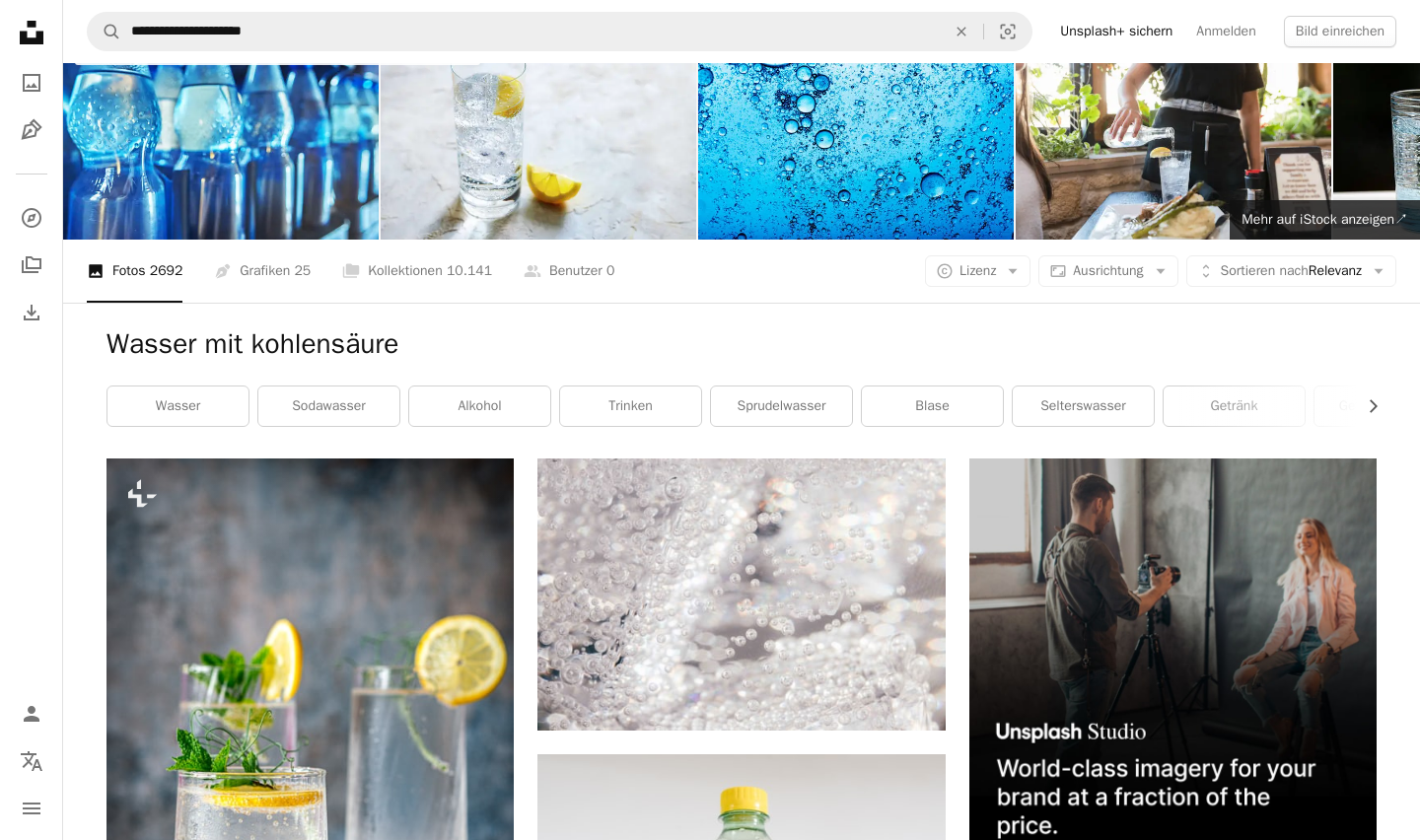 scroll, scrollTop: 0, scrollLeft: 0, axis: both 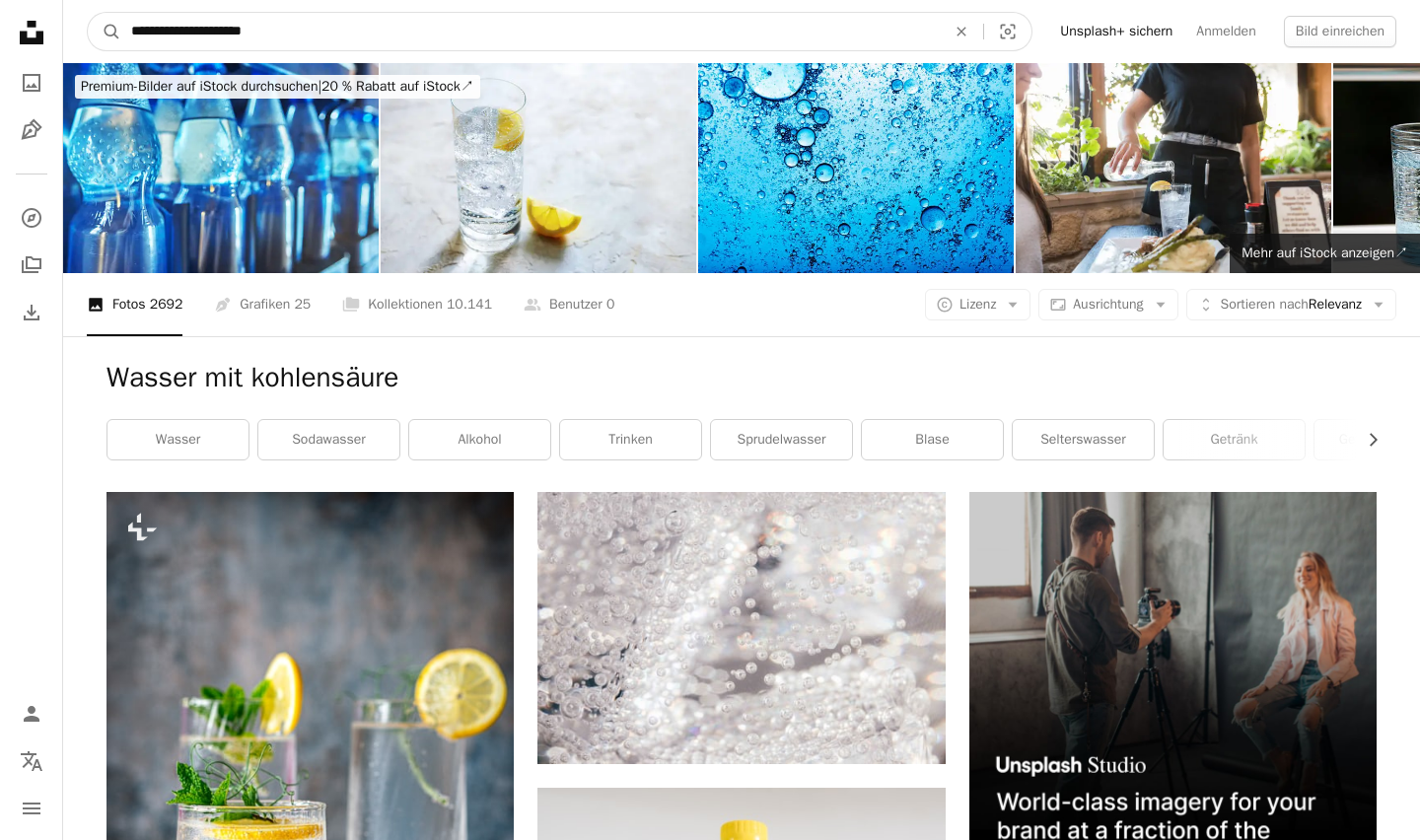 drag, startPoint x: 292, startPoint y: 33, endPoint x: 84, endPoint y: 31, distance: 208.00962 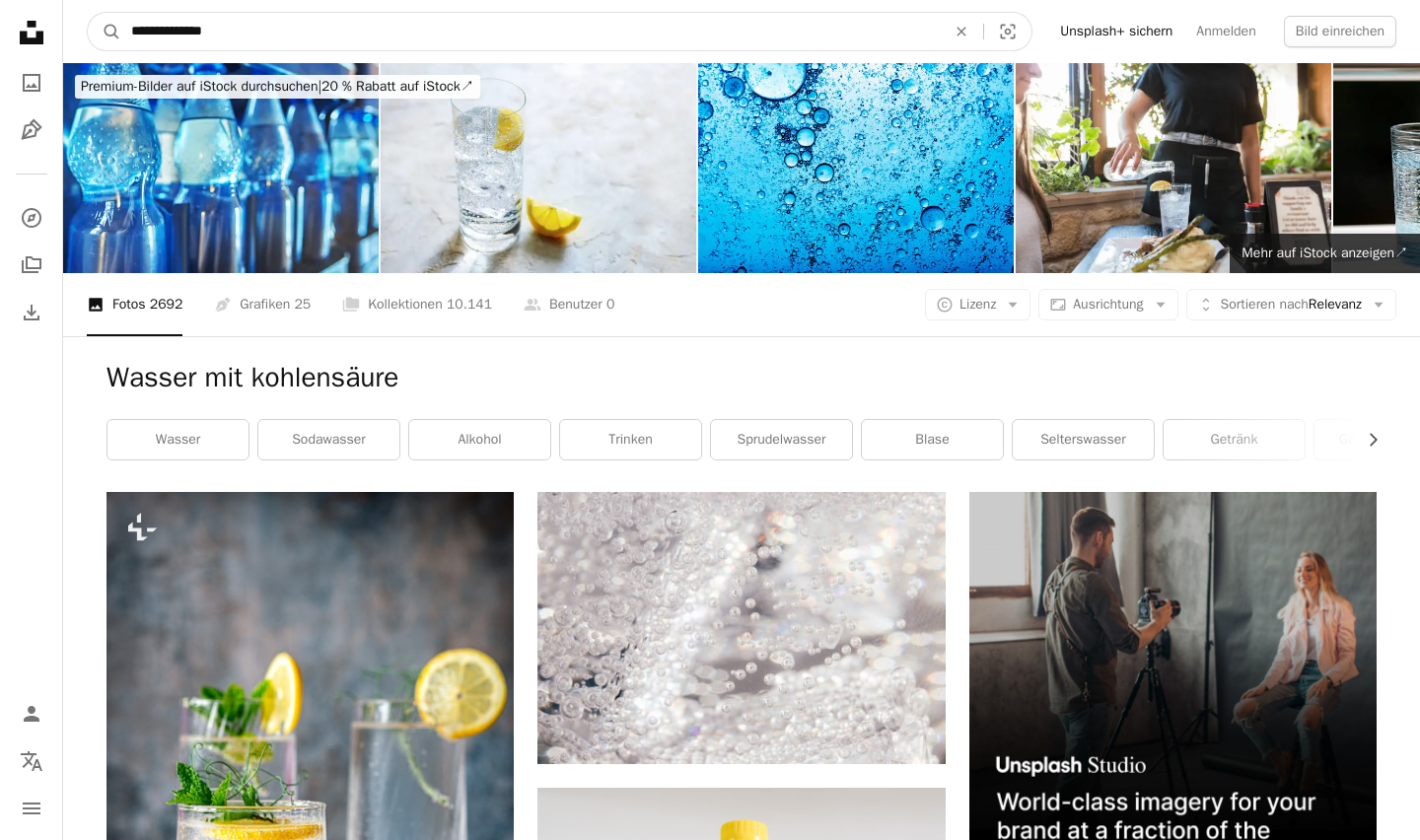 type on "**********" 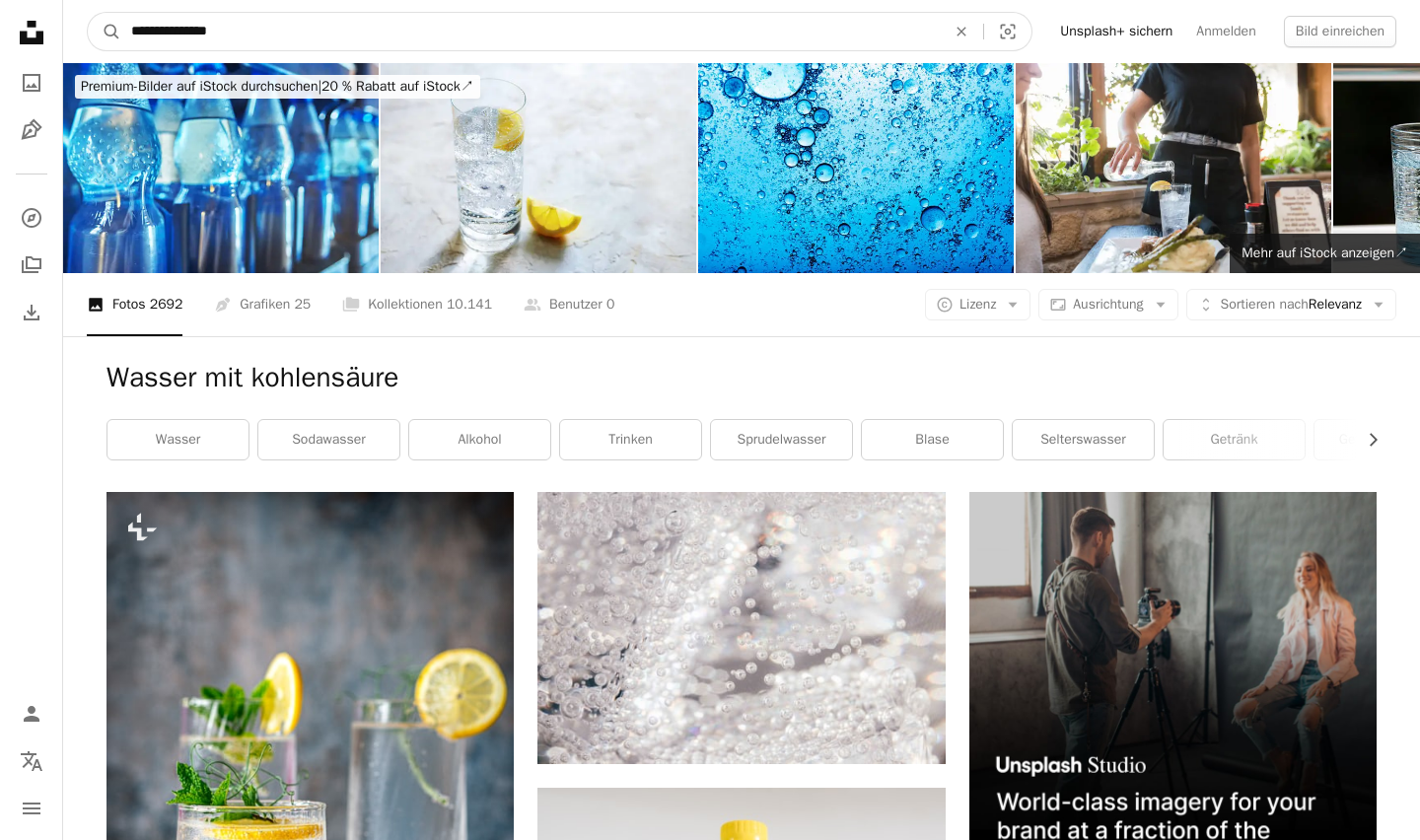 click on "A magnifying glass" at bounding box center [105, 32] 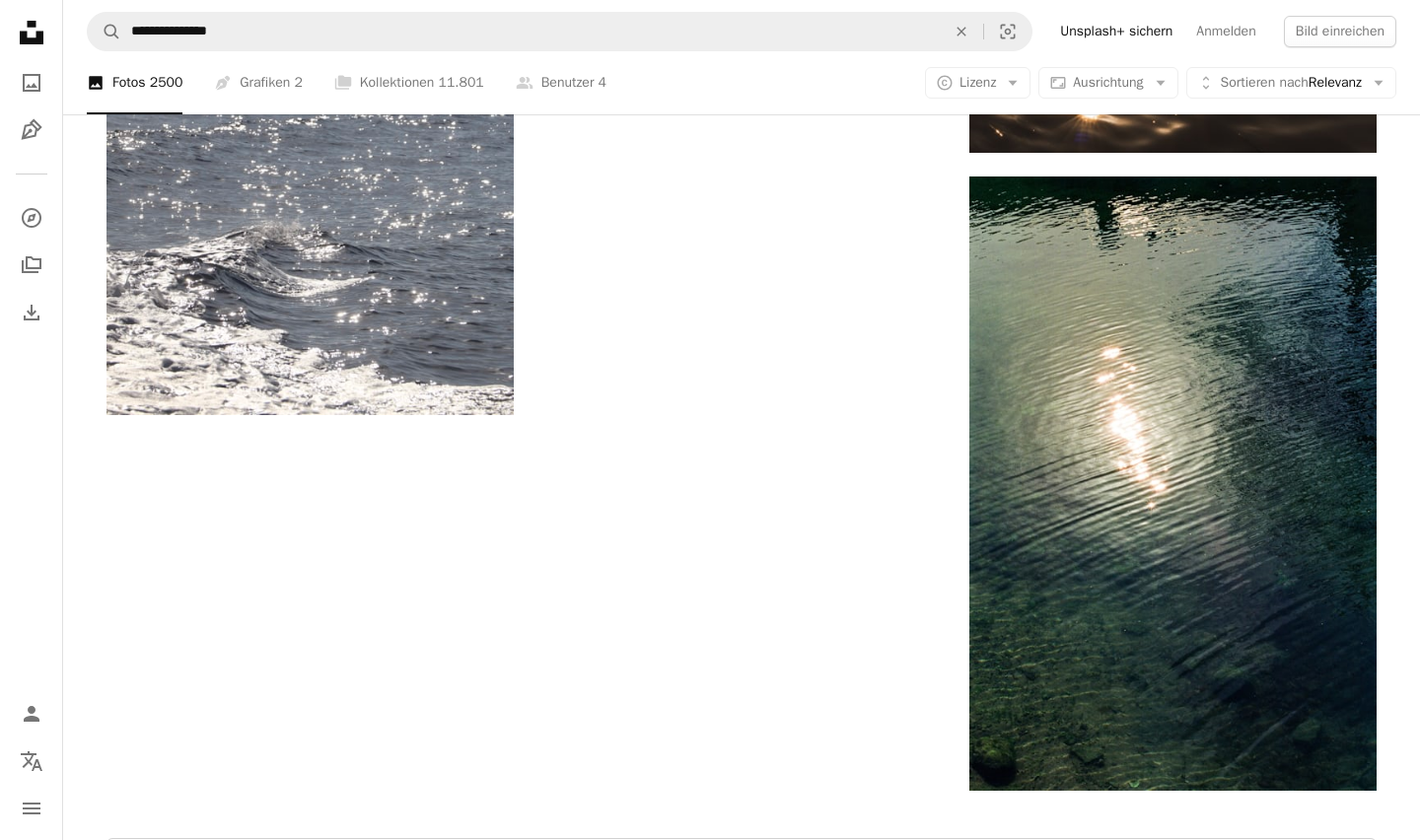 scroll, scrollTop: 3194, scrollLeft: 0, axis: vertical 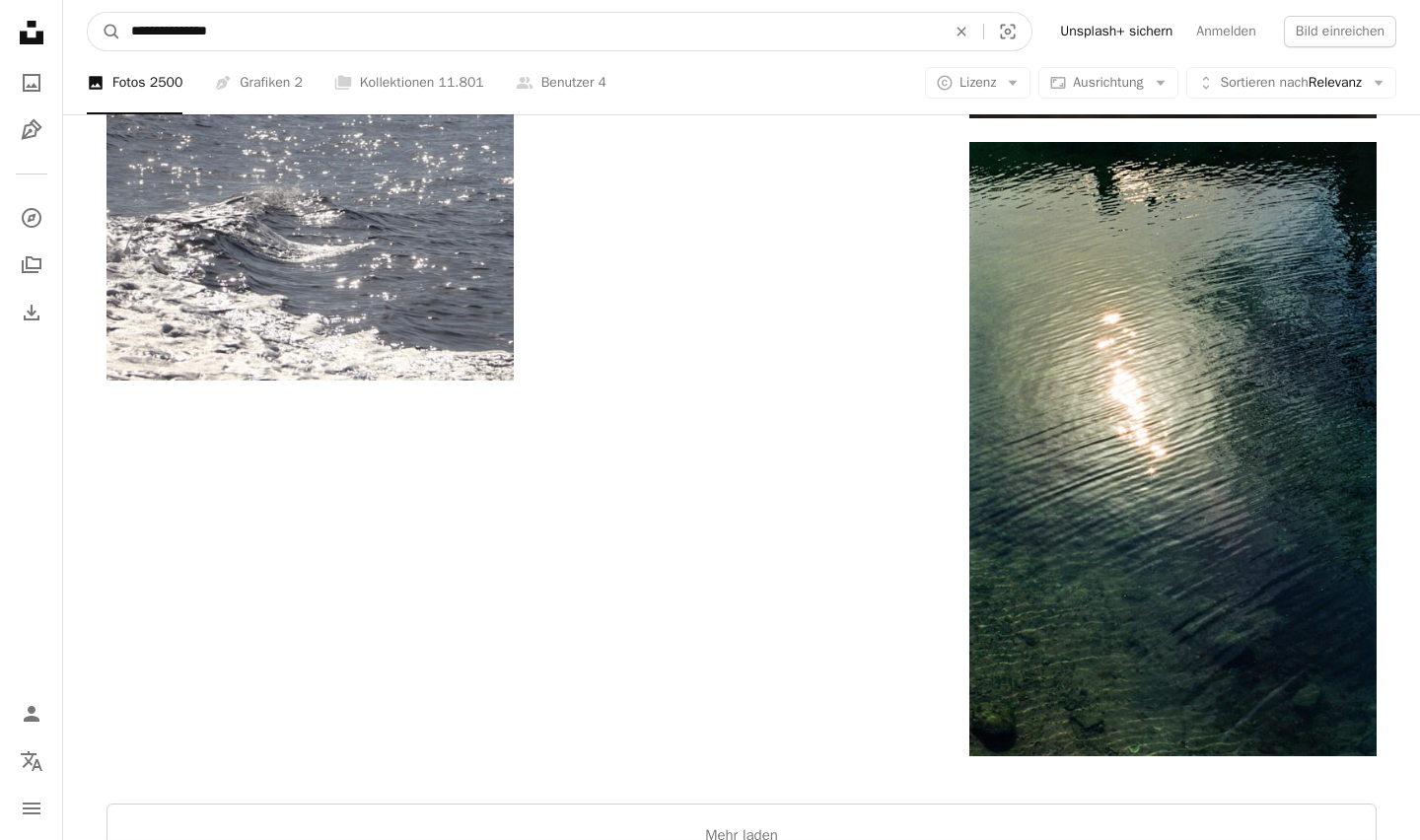 drag, startPoint x: 245, startPoint y: 26, endPoint x: 175, endPoint y: 35, distance: 70.5762 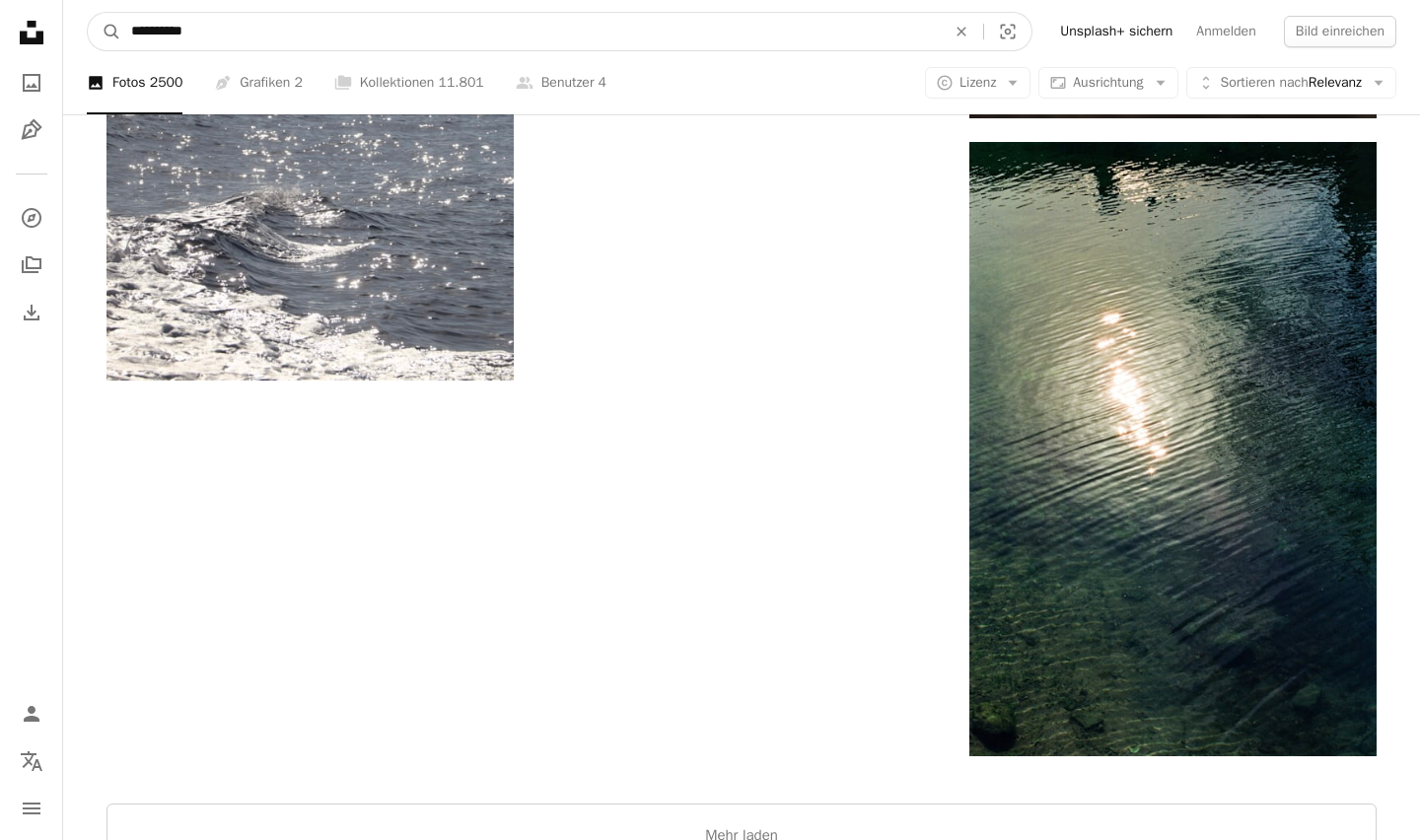 type on "**********" 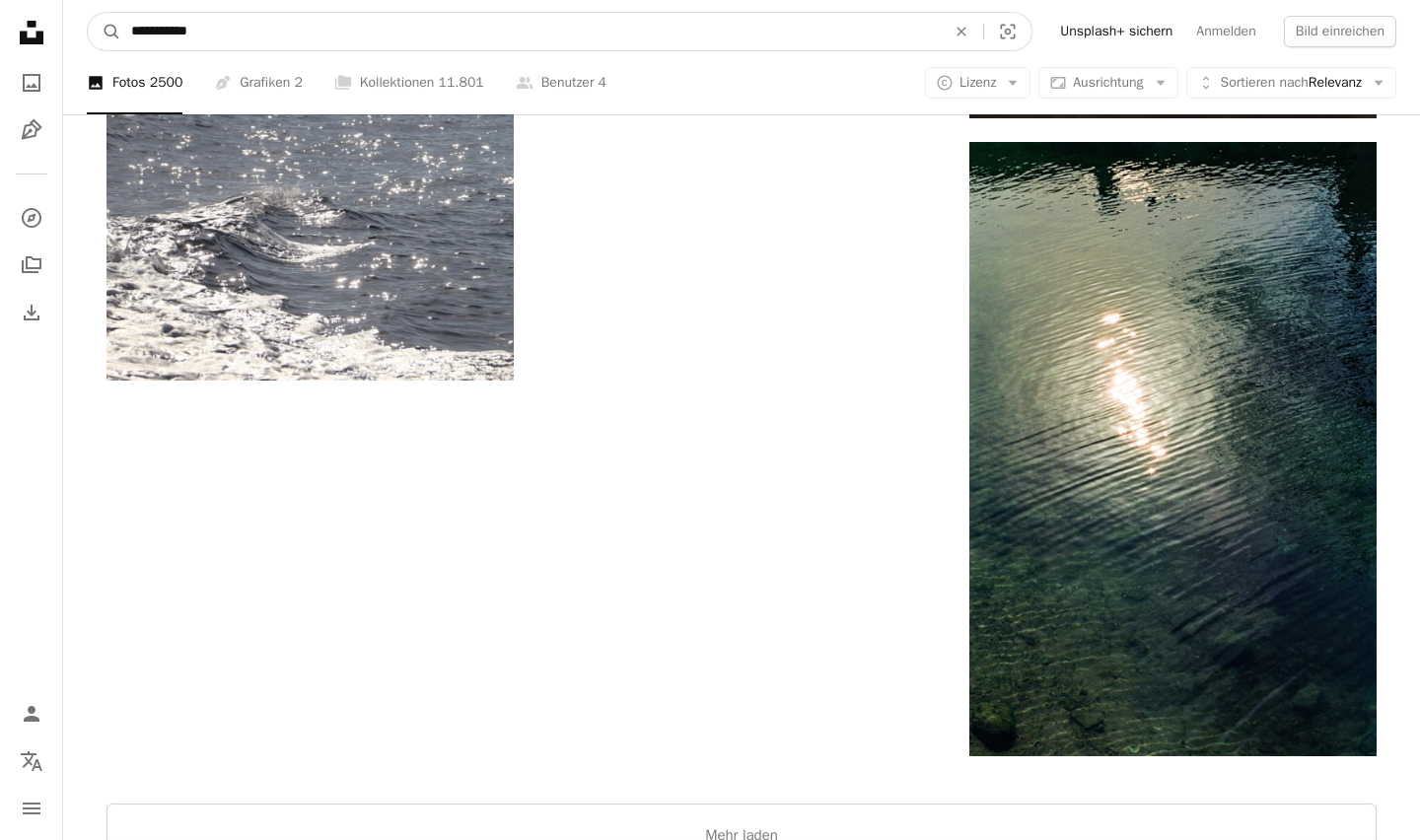click on "A magnifying glass" at bounding box center (105, 32) 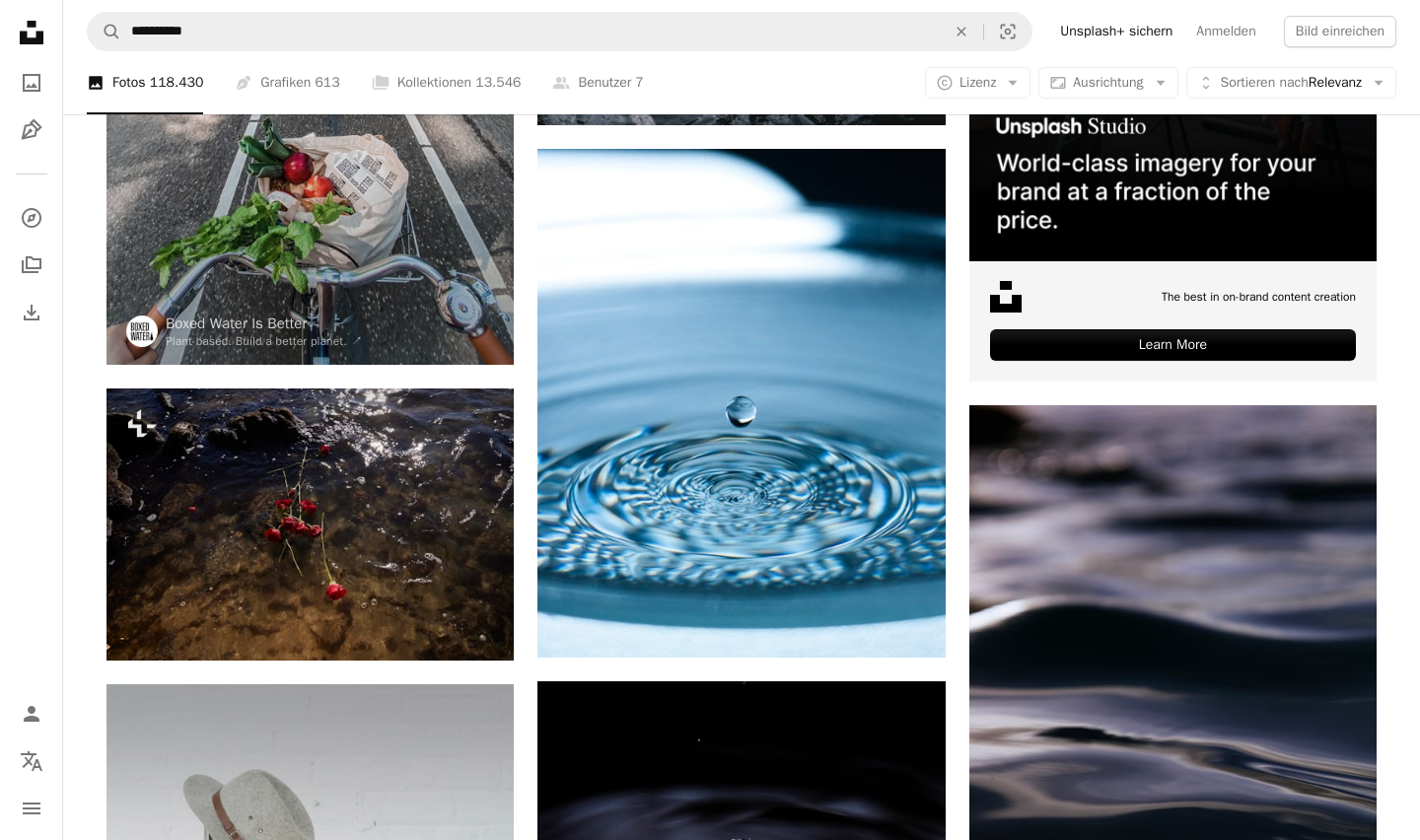 scroll, scrollTop: 0, scrollLeft: 0, axis: both 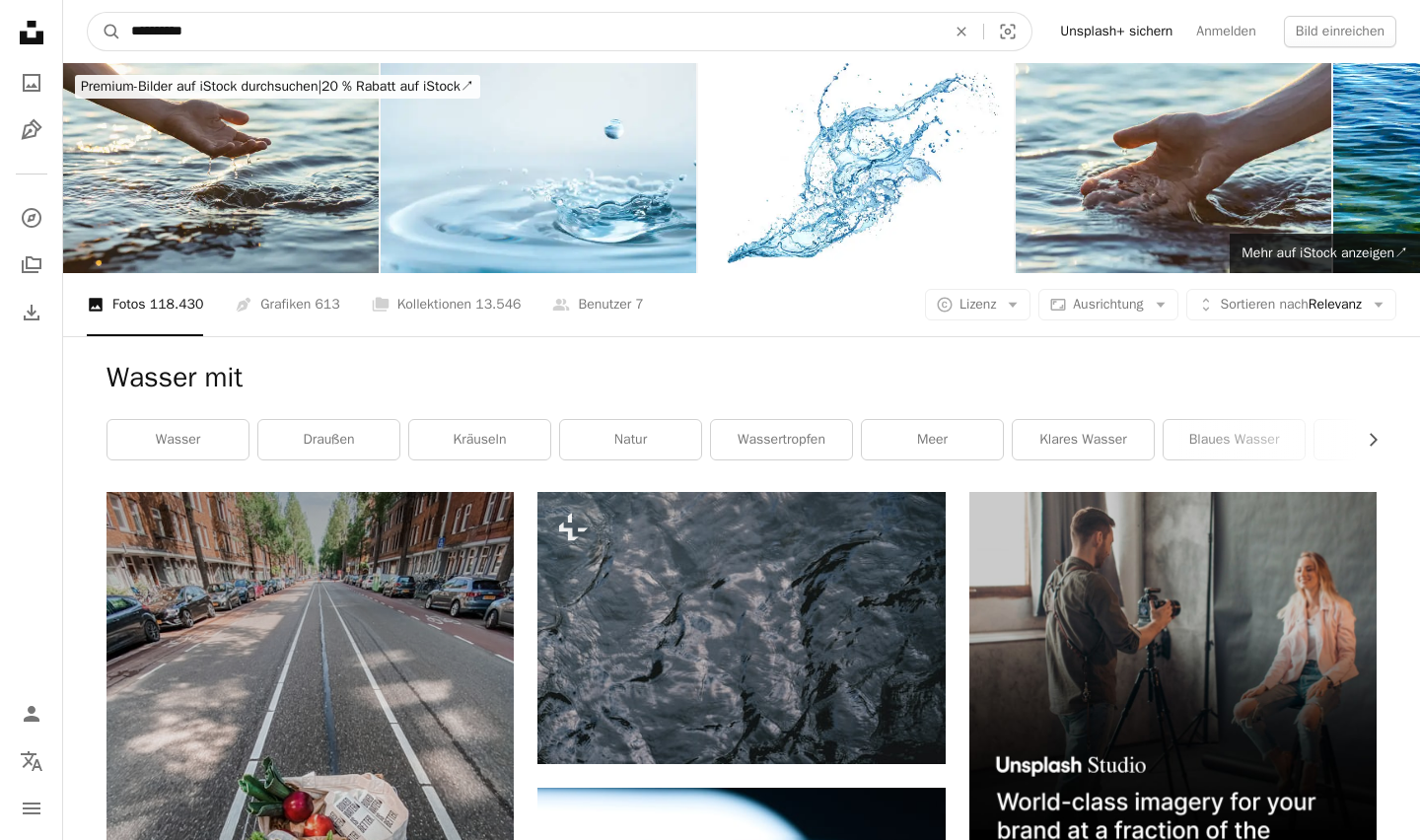 drag, startPoint x: 284, startPoint y: 41, endPoint x: 138, endPoint y: 31, distance: 146.34207 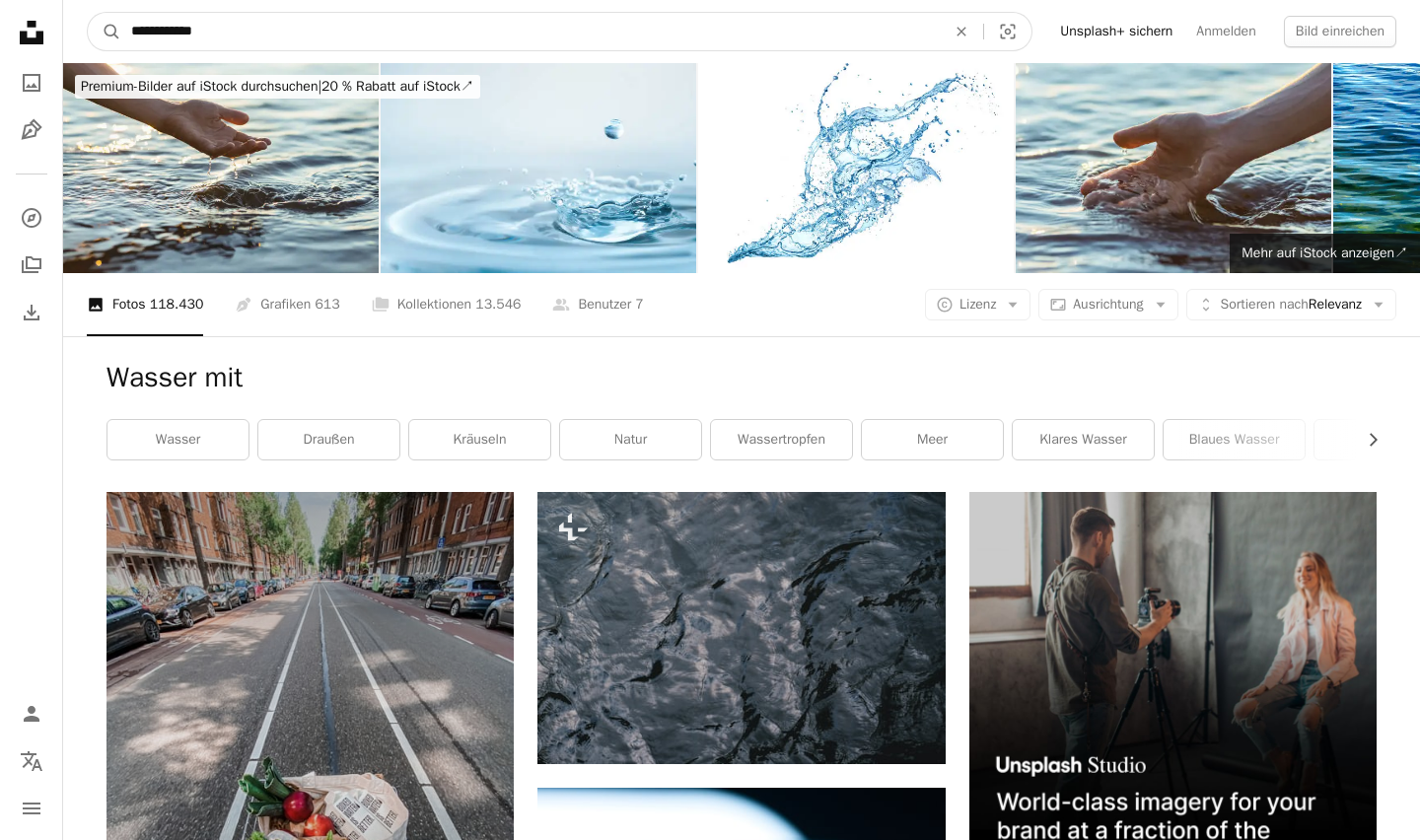 type on "**********" 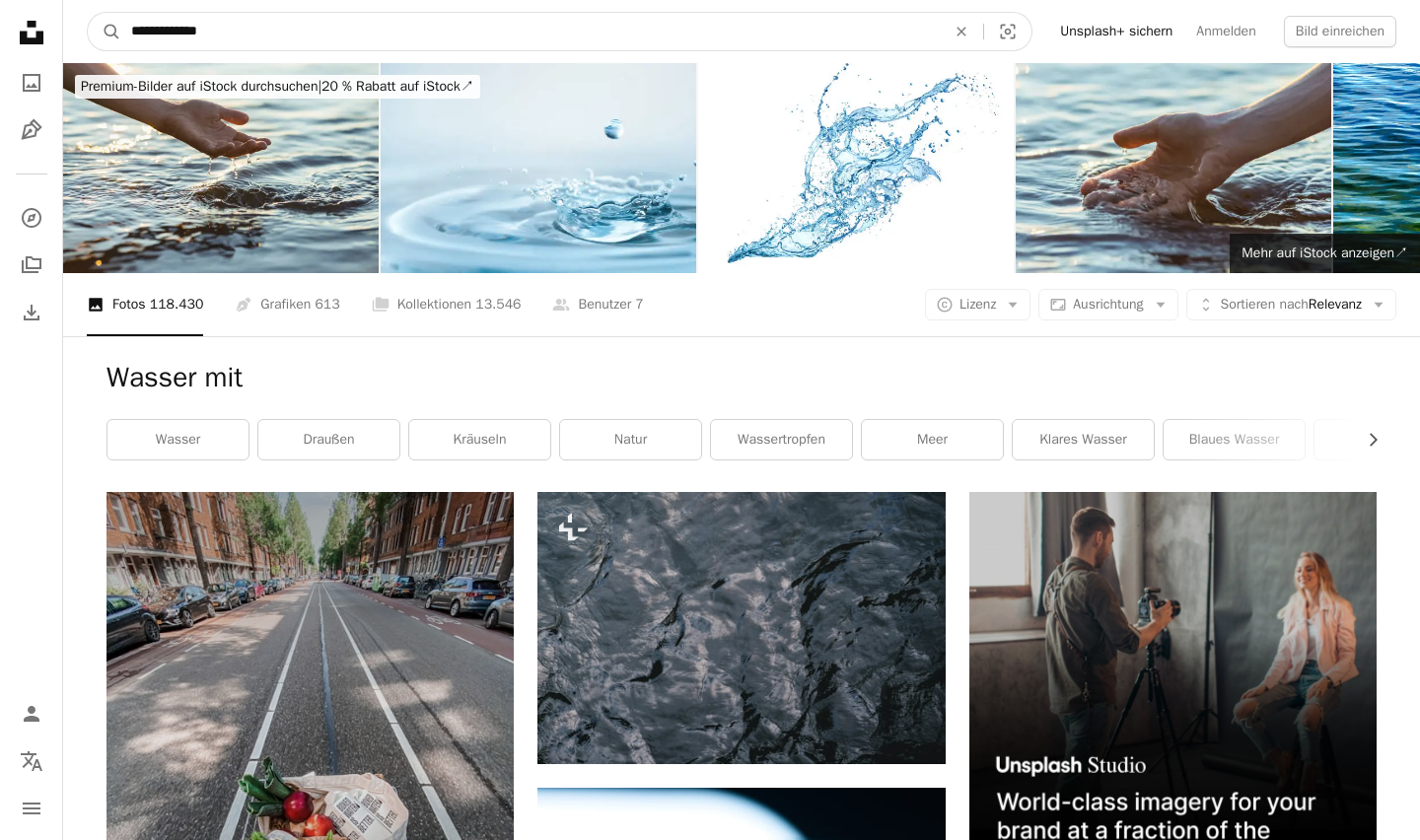 click on "A magnifying glass" at bounding box center [105, 32] 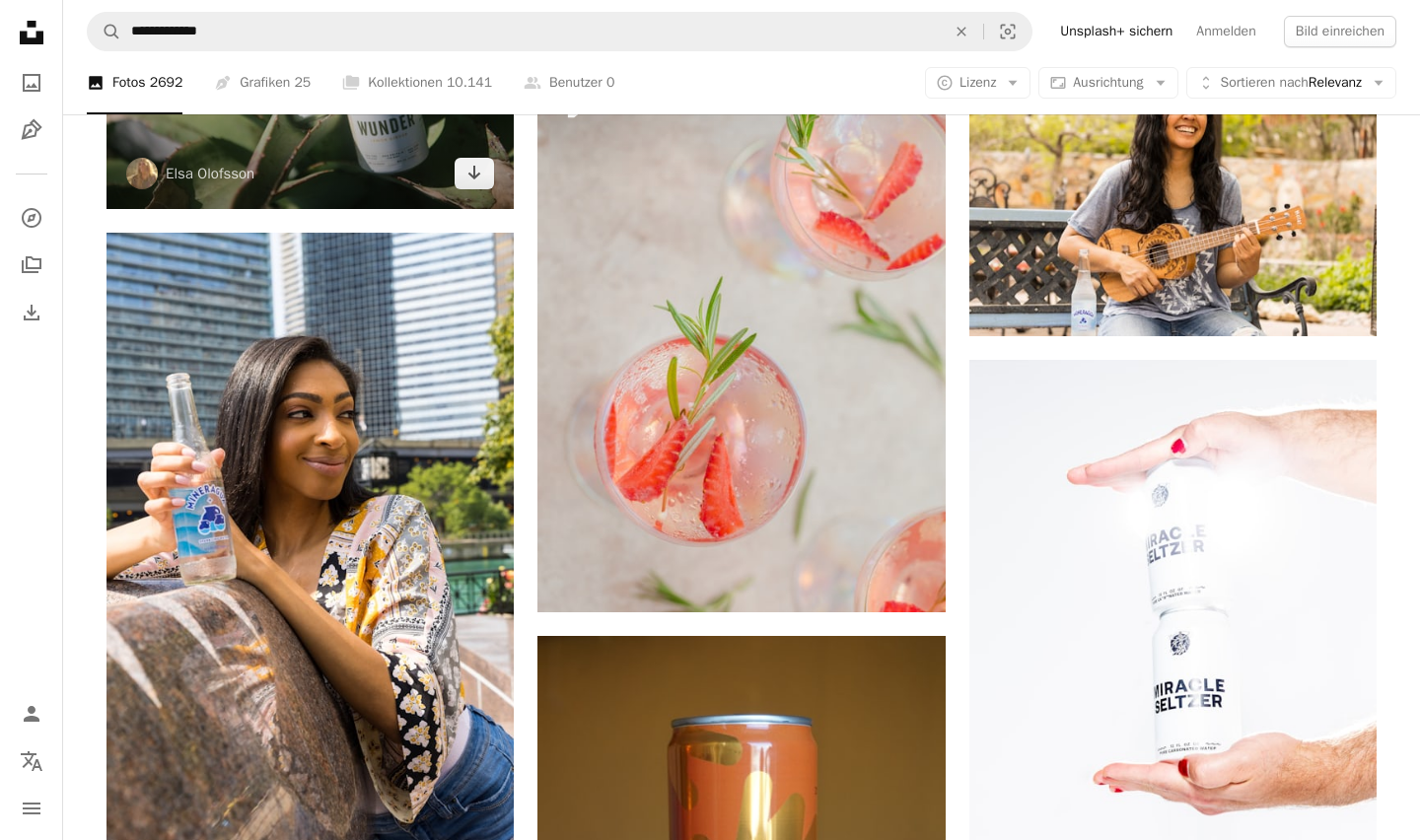 scroll, scrollTop: 2261, scrollLeft: 0, axis: vertical 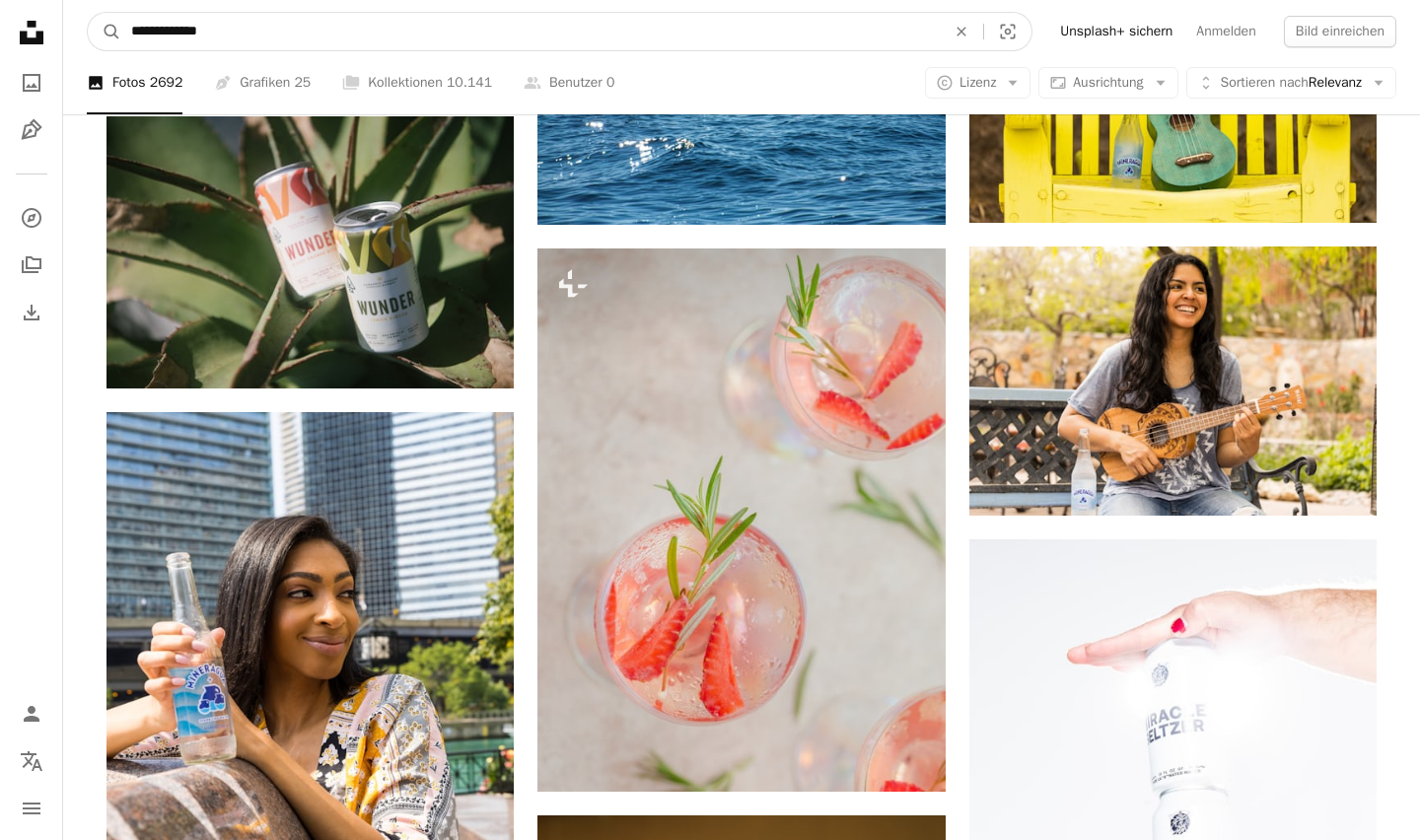 click on "**********" at bounding box center (531, 32) 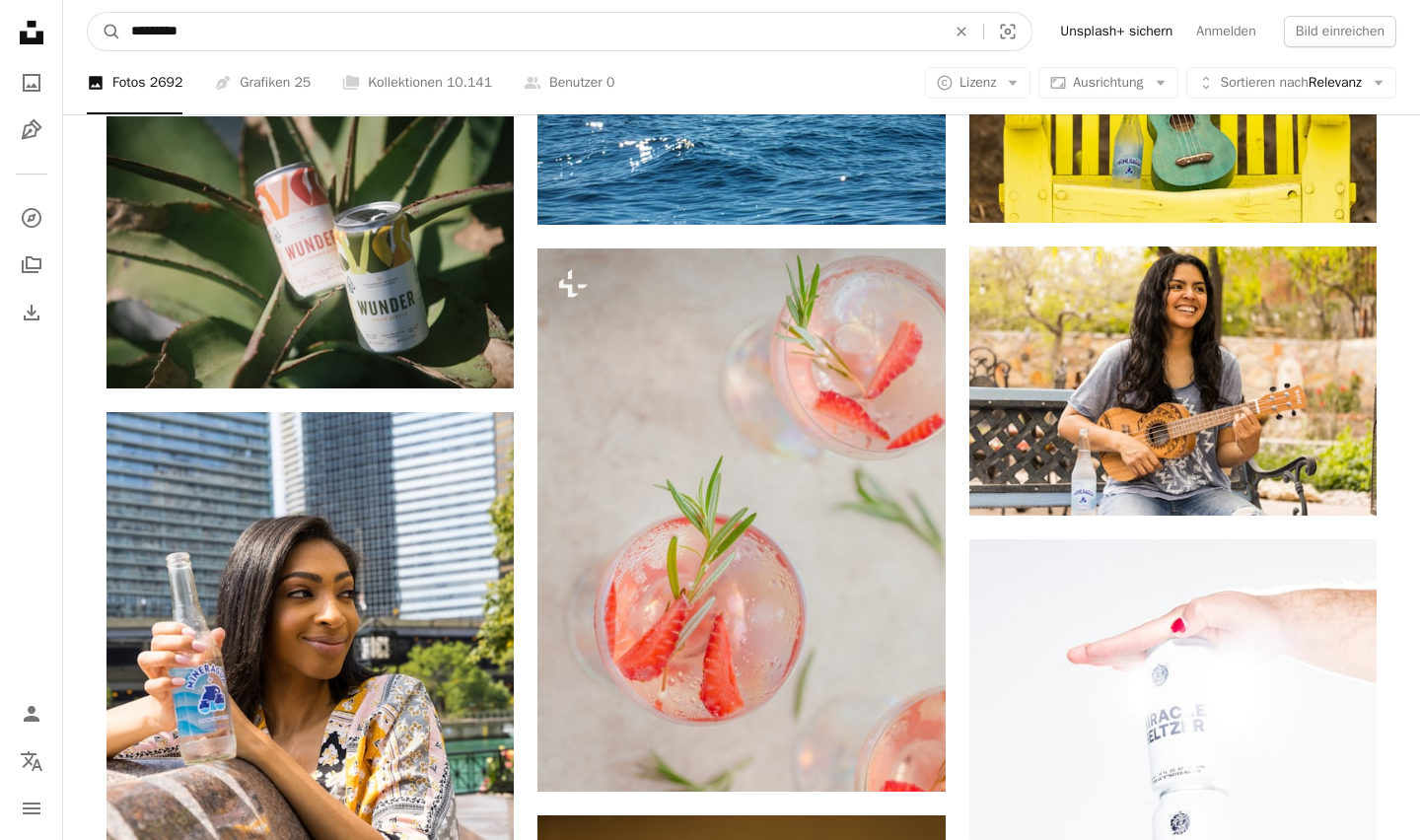 type on "**********" 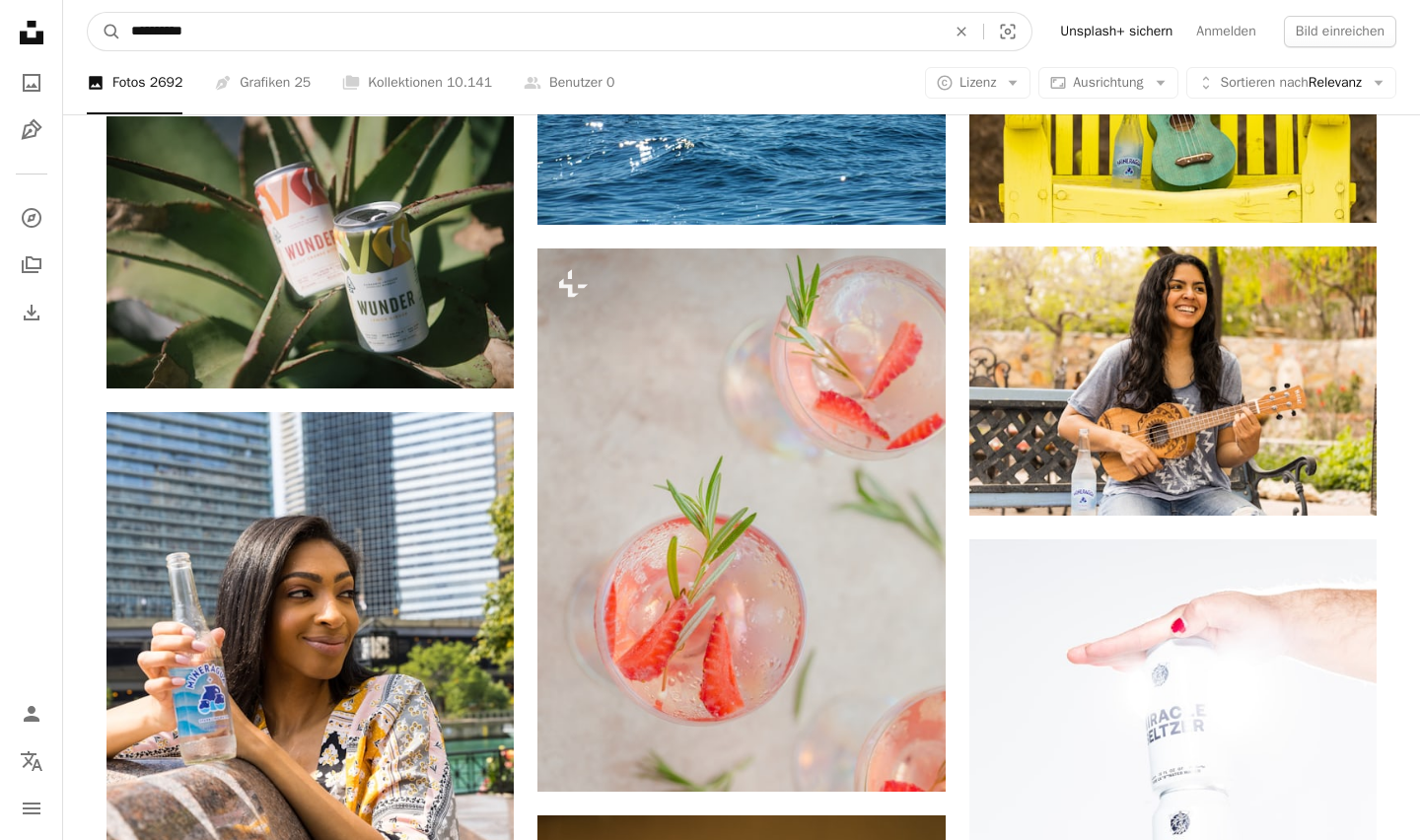 click on "A magnifying glass" at bounding box center [105, 32] 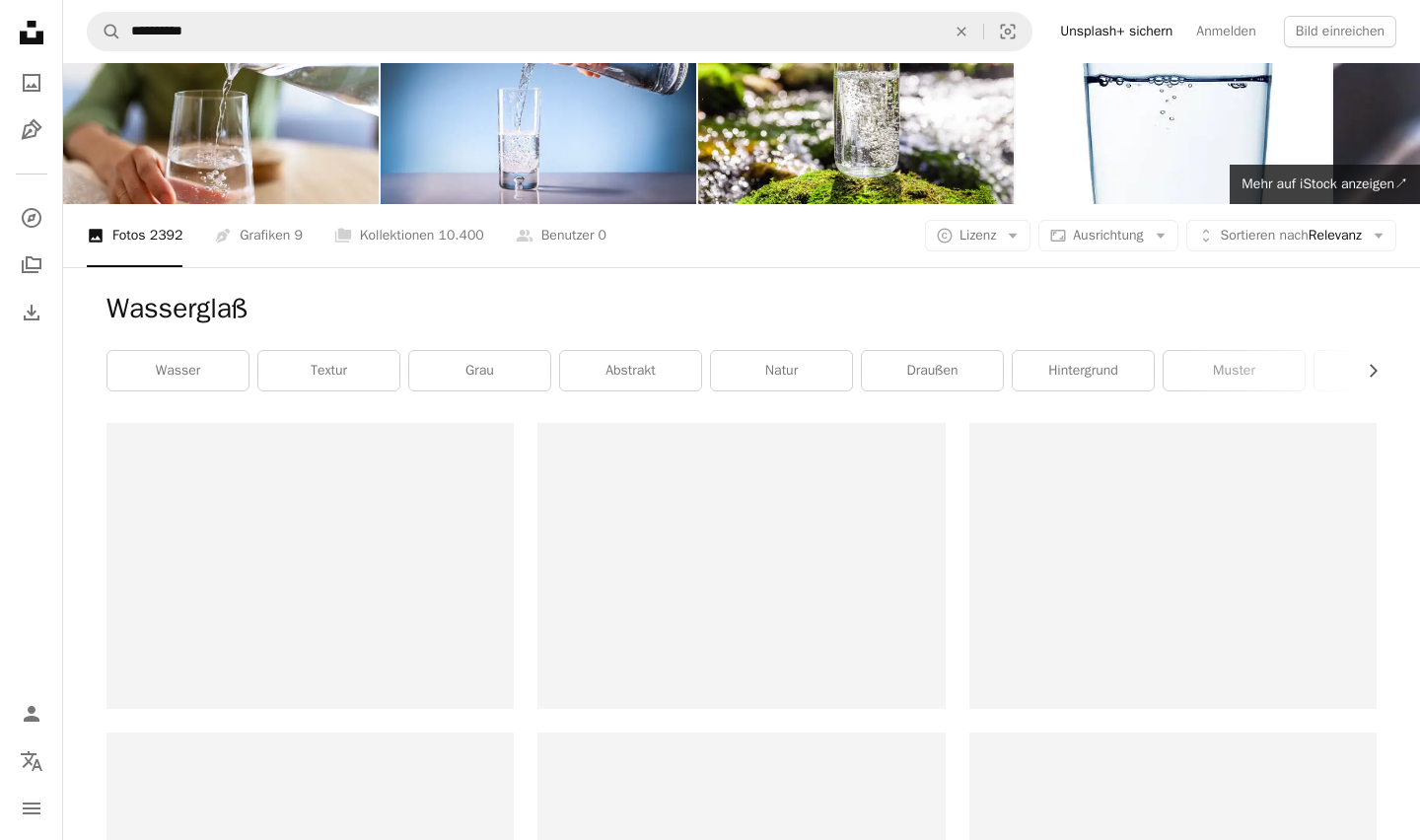 scroll, scrollTop: 106, scrollLeft: 0, axis: vertical 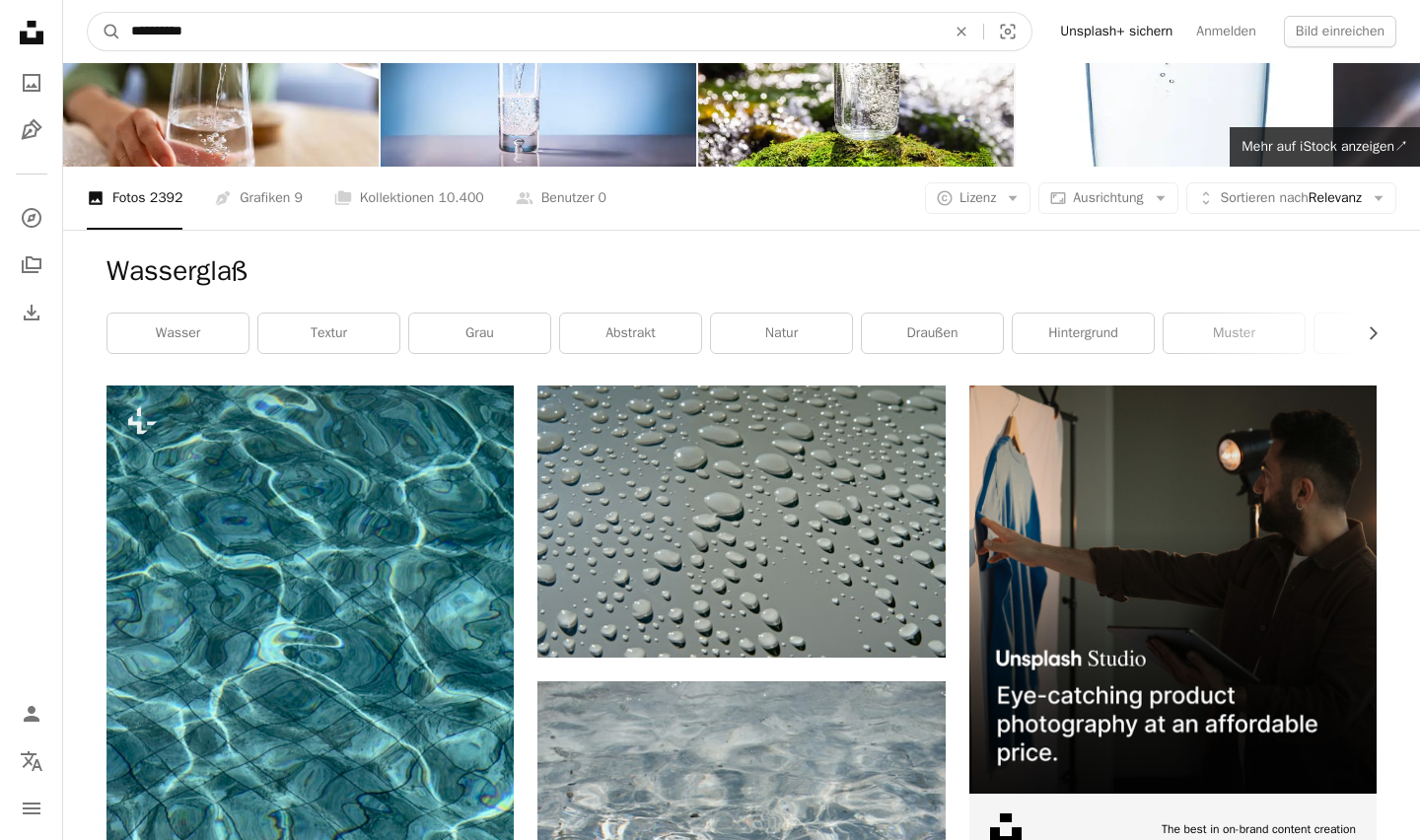 click on "**********" at bounding box center (531, 32) 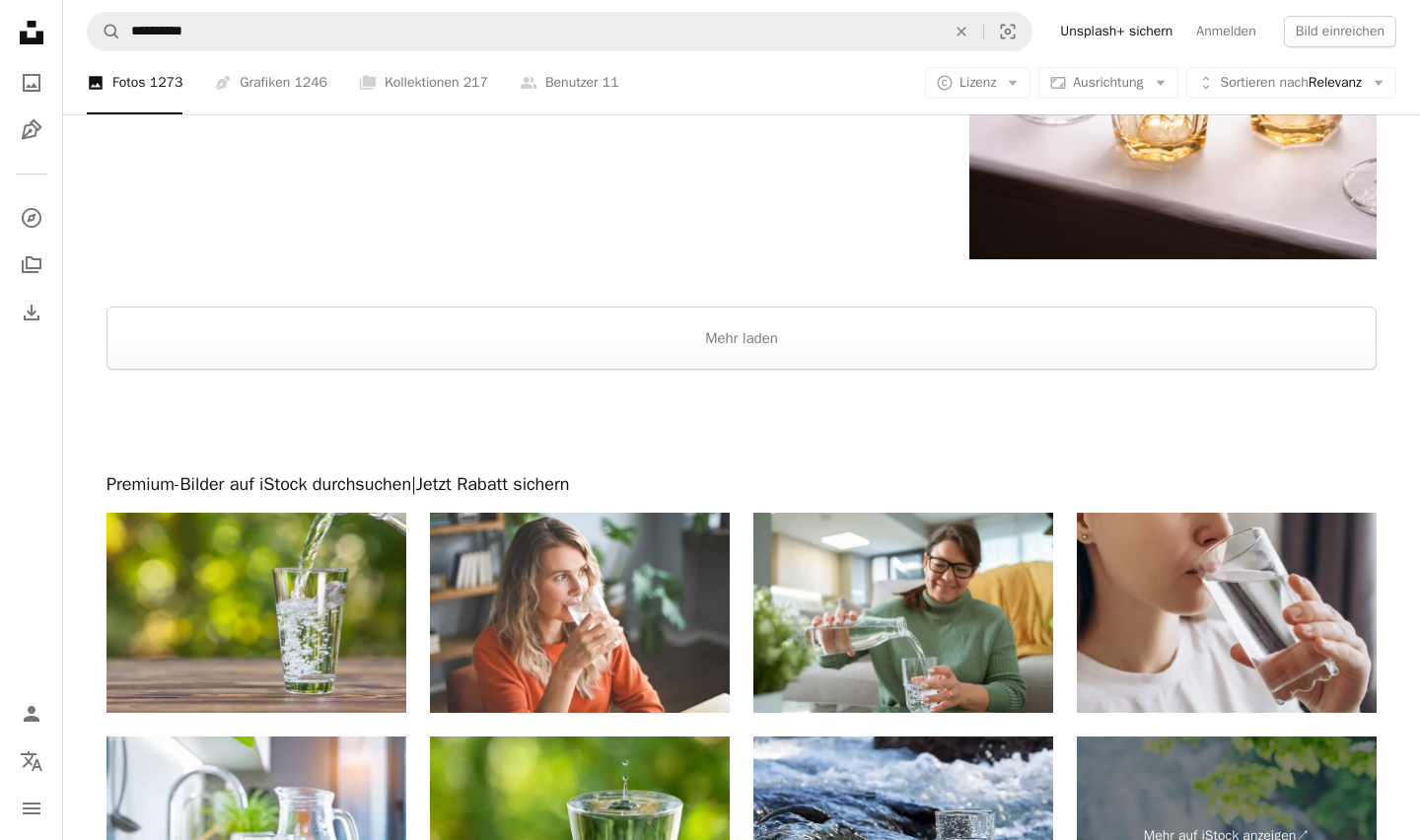 scroll, scrollTop: 3250, scrollLeft: 0, axis: vertical 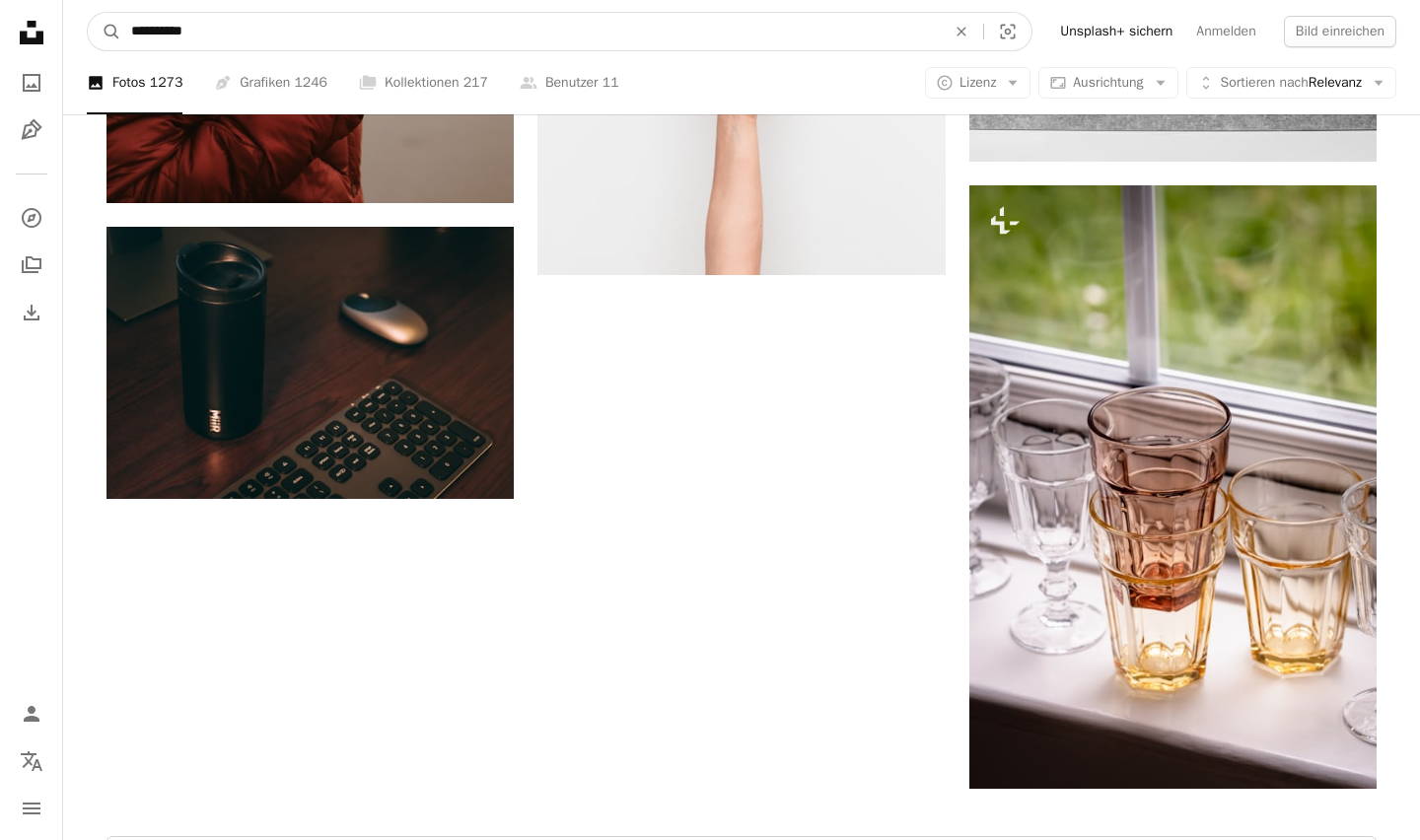 drag, startPoint x: 260, startPoint y: 41, endPoint x: 14, endPoint y: 46, distance: 246.05081 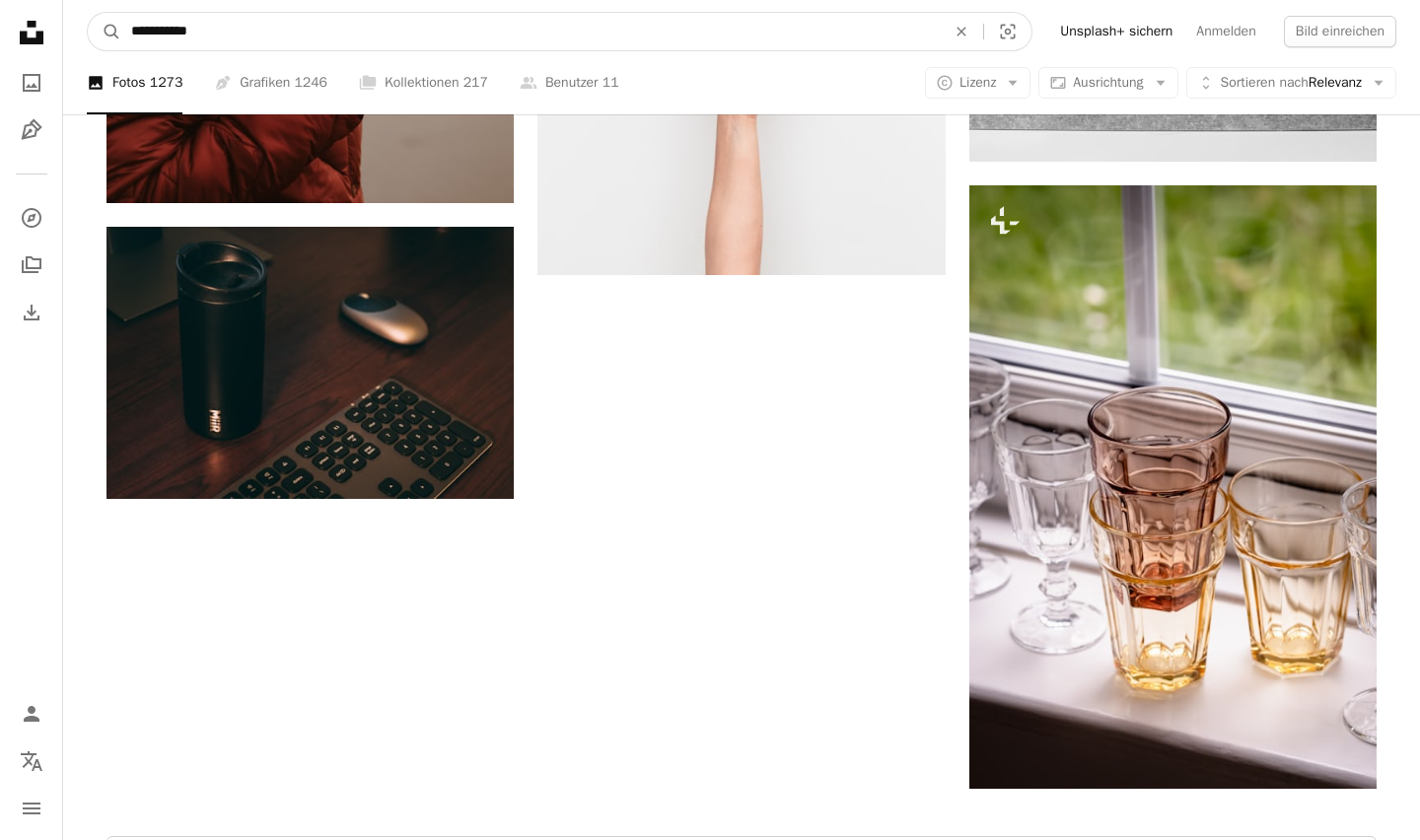 click on "A magnifying glass" at bounding box center (105, 32) 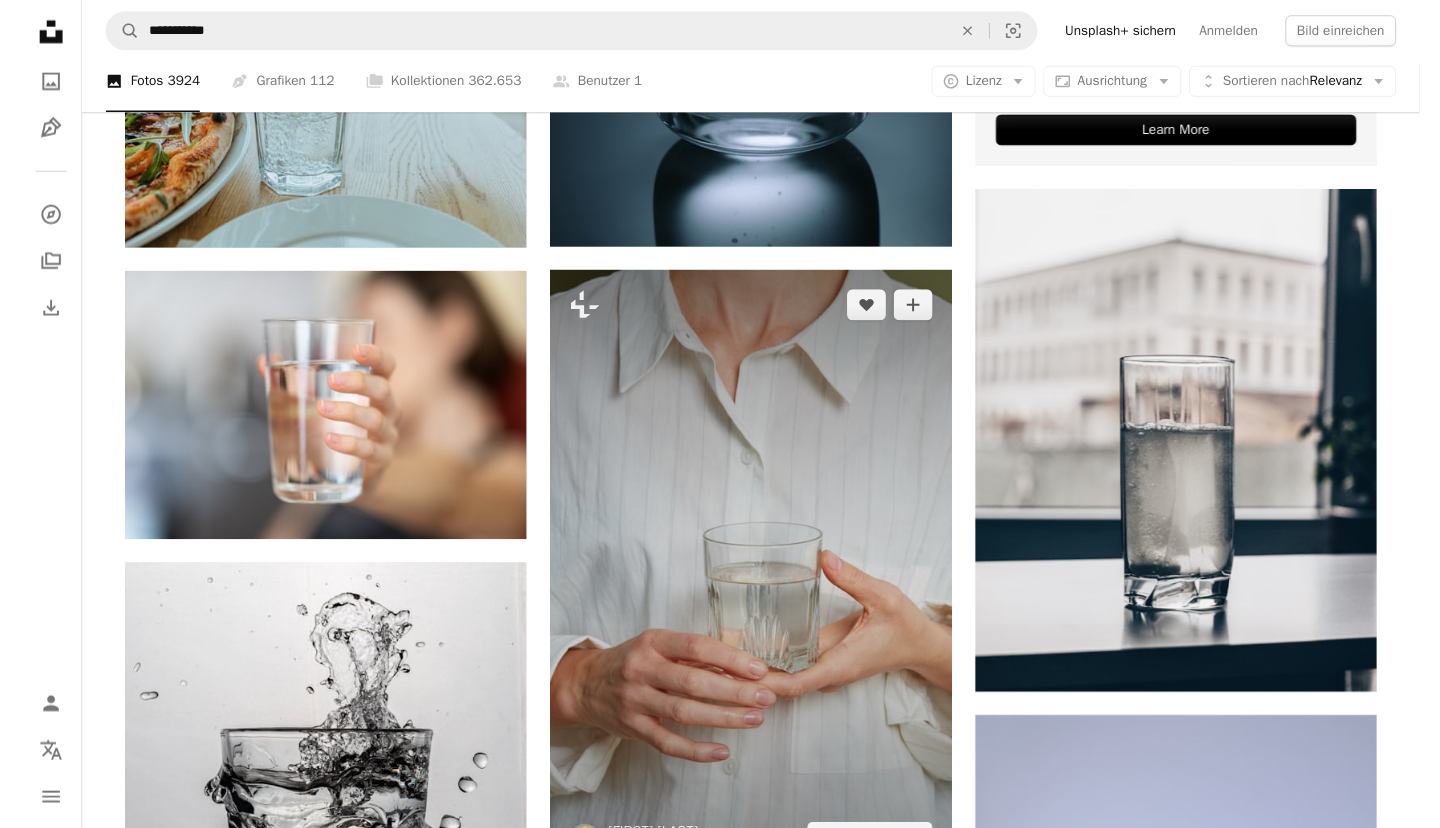 scroll, scrollTop: 864, scrollLeft: 0, axis: vertical 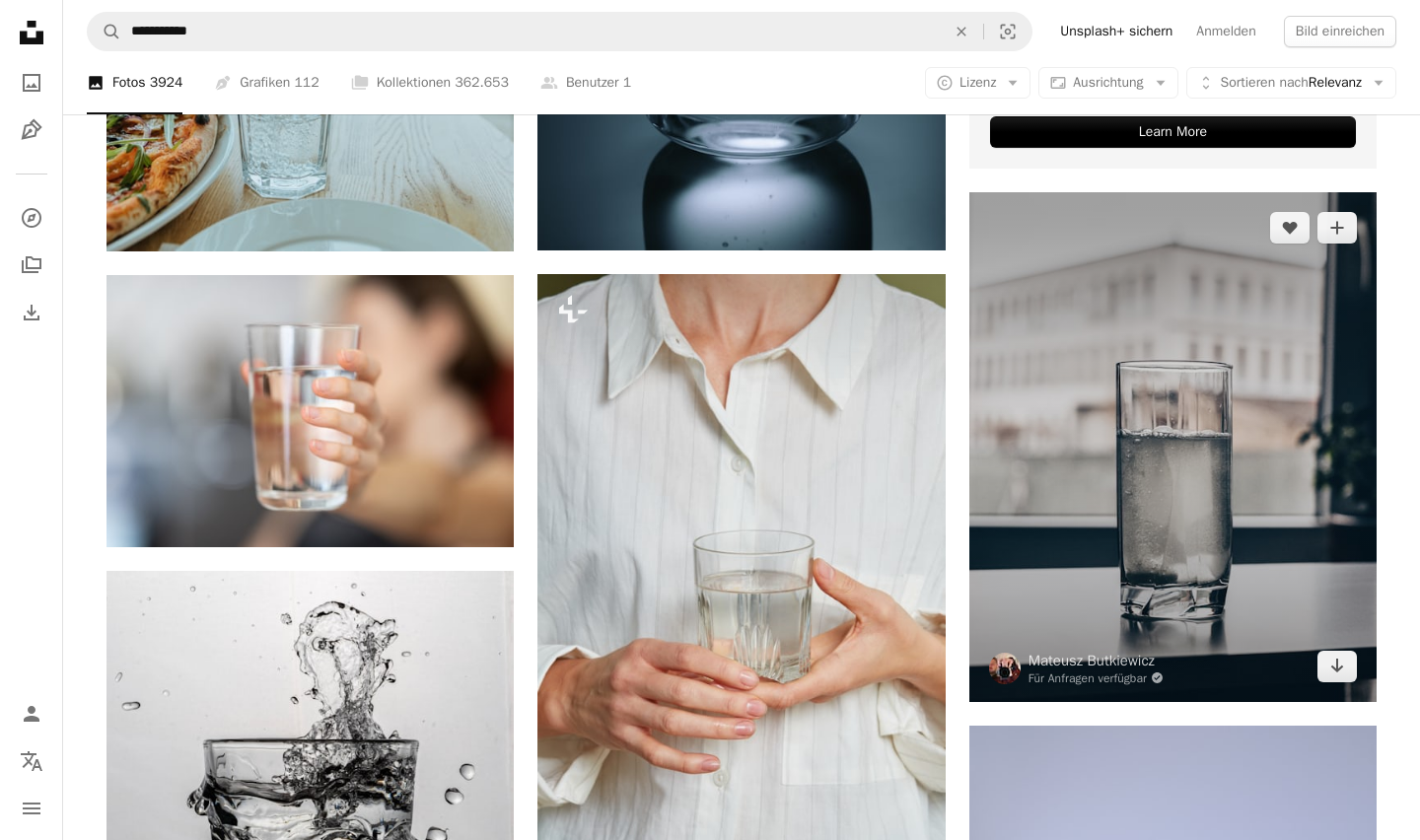 click at bounding box center (1172, 447) 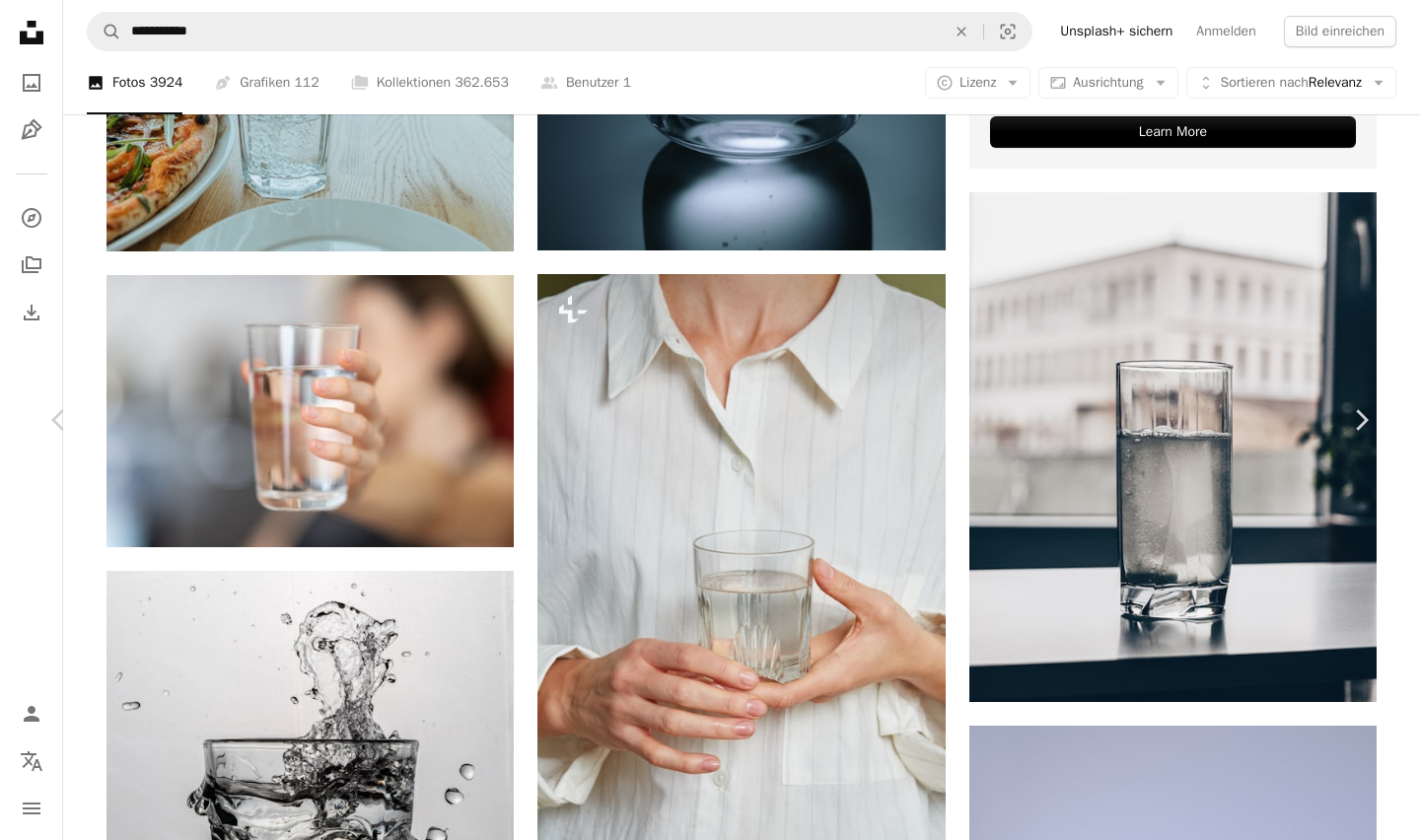 click on "Kostenlos herunterladen" at bounding box center (1143, 4458) 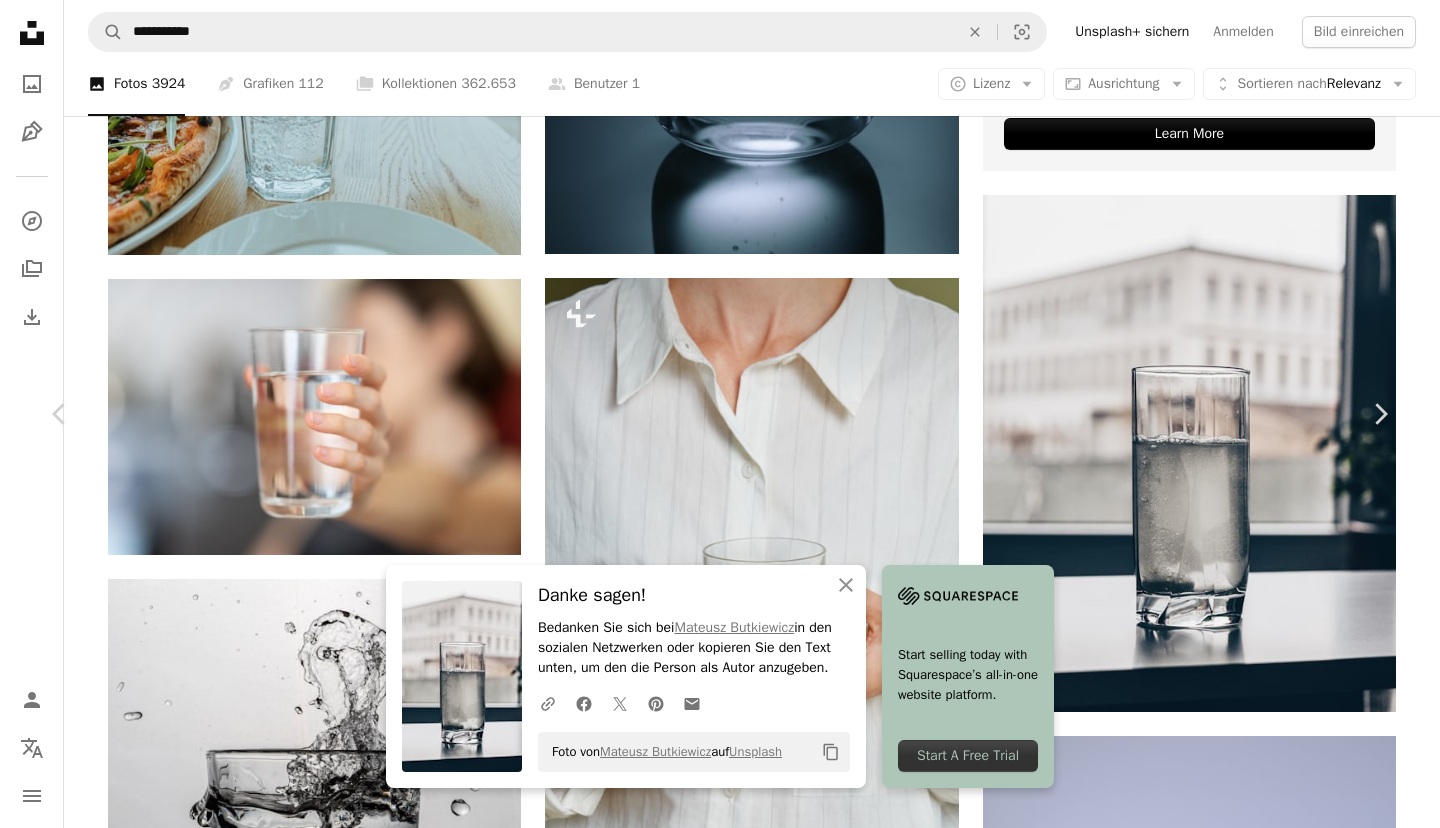 drag, startPoint x: 12, startPoint y: 26, endPoint x: 304, endPoint y: 10, distance: 292.43802 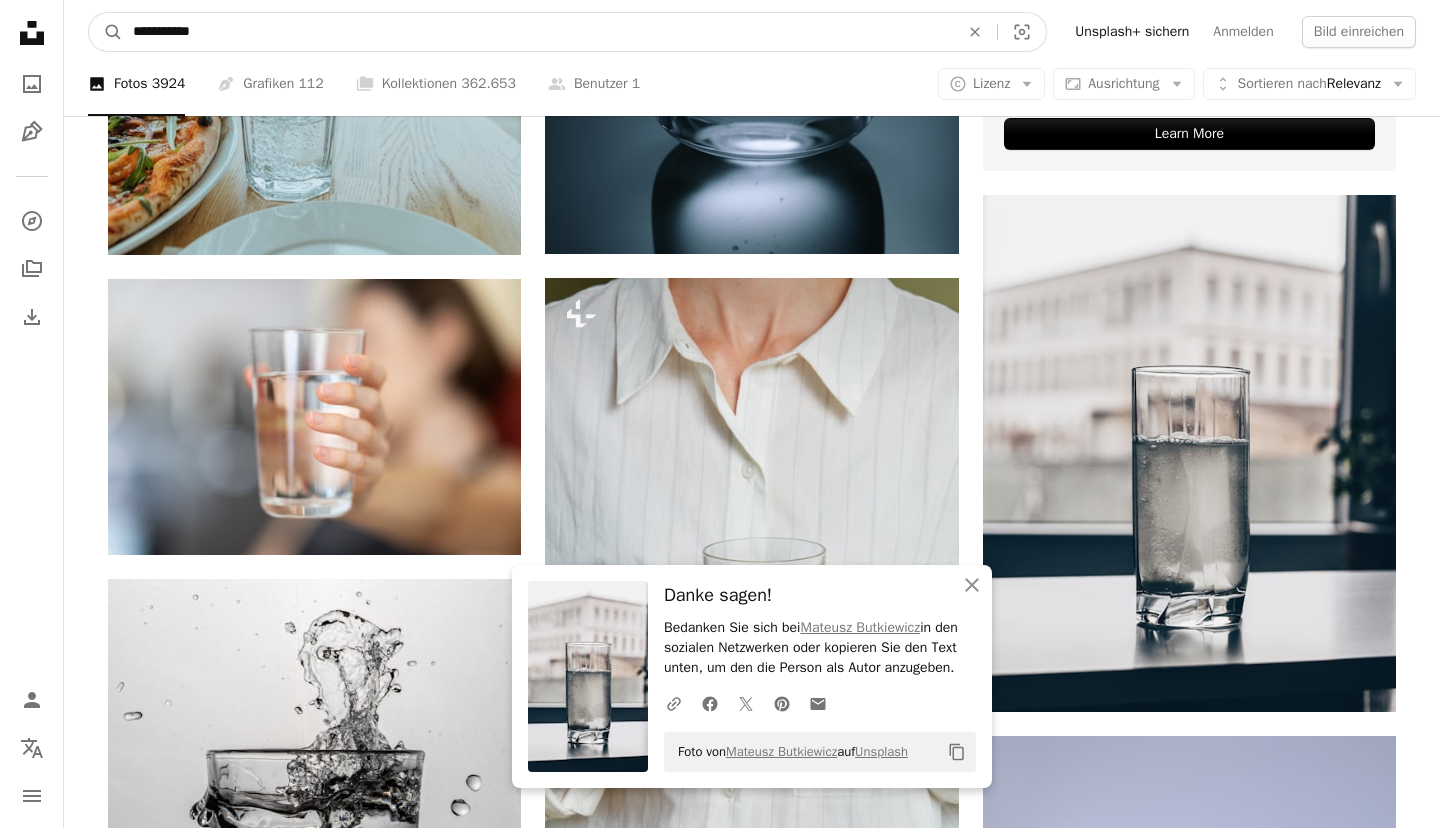 drag, startPoint x: 312, startPoint y: 41, endPoint x: 48, endPoint y: 42, distance: 264.0019 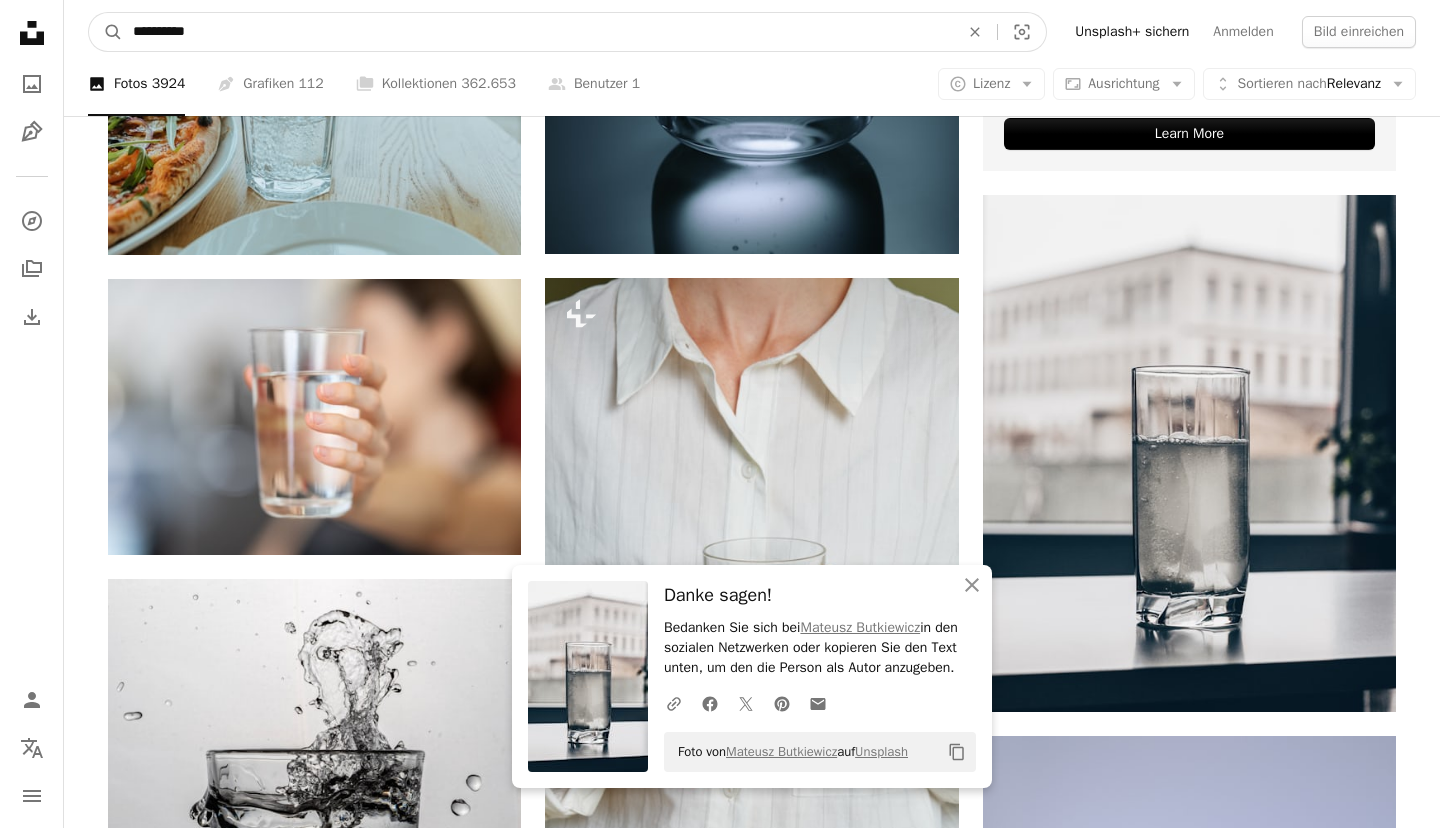 type on "**********" 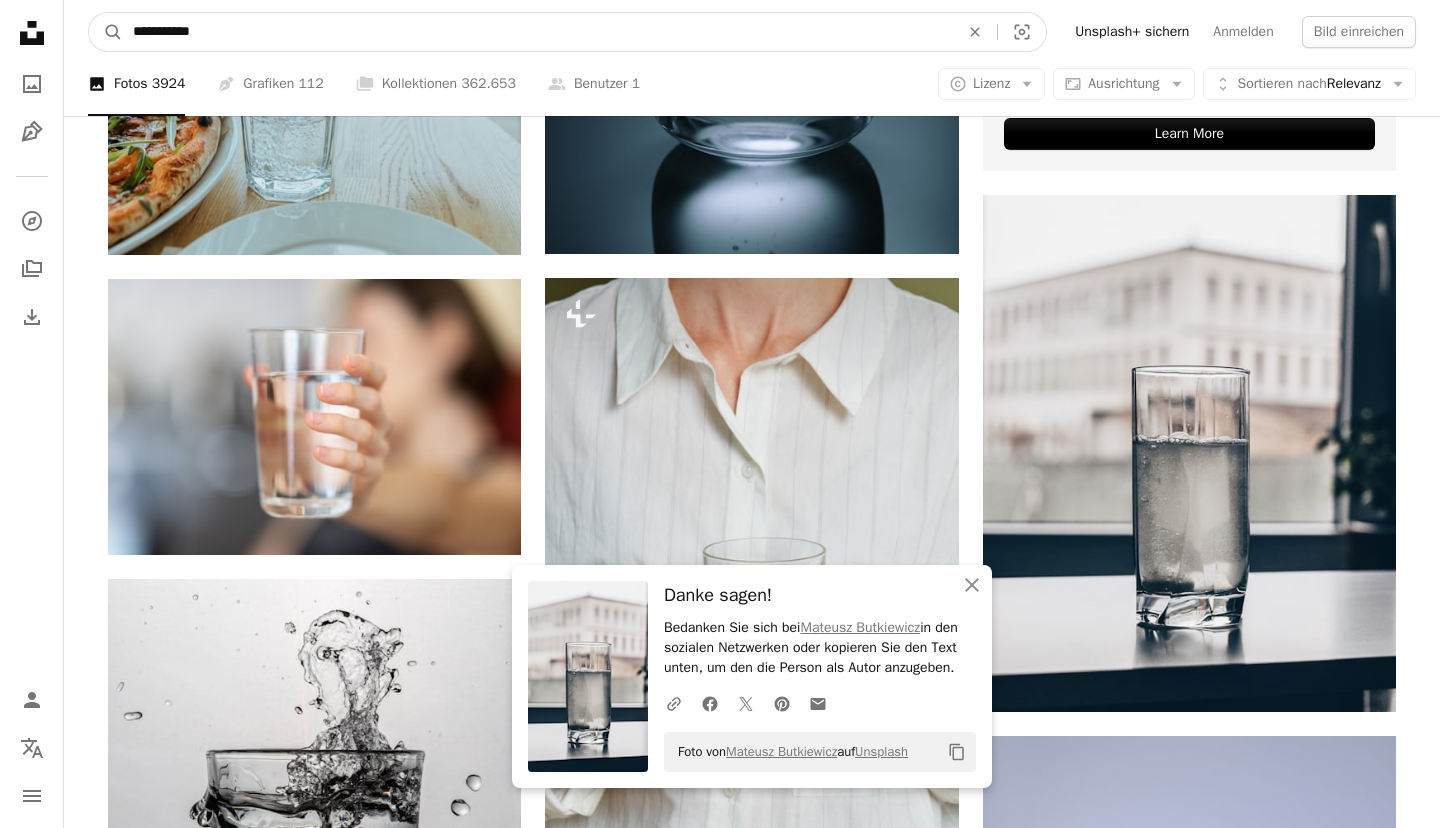 click on "A magnifying glass" at bounding box center (106, 32) 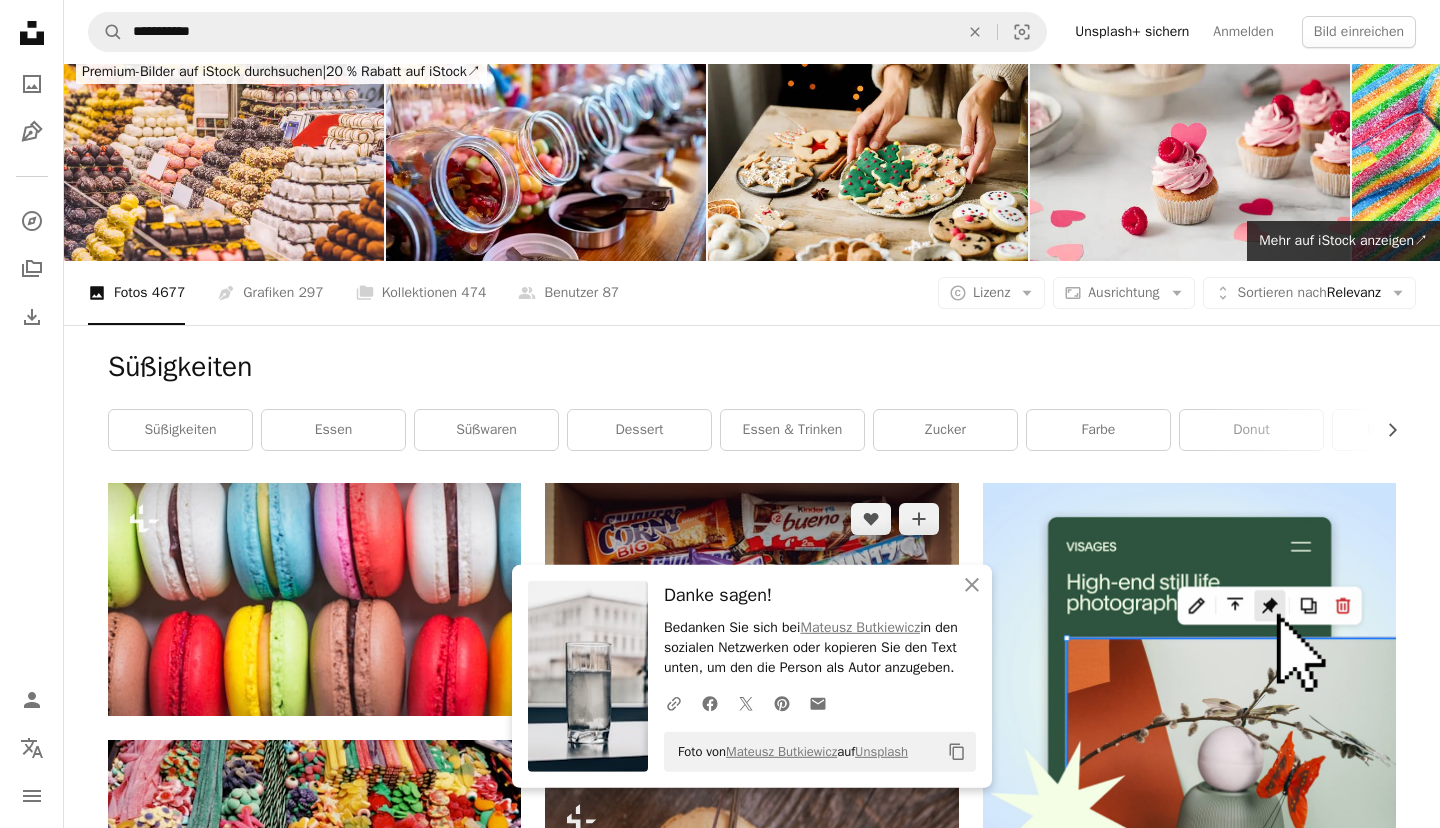 scroll, scrollTop: 432, scrollLeft: 0, axis: vertical 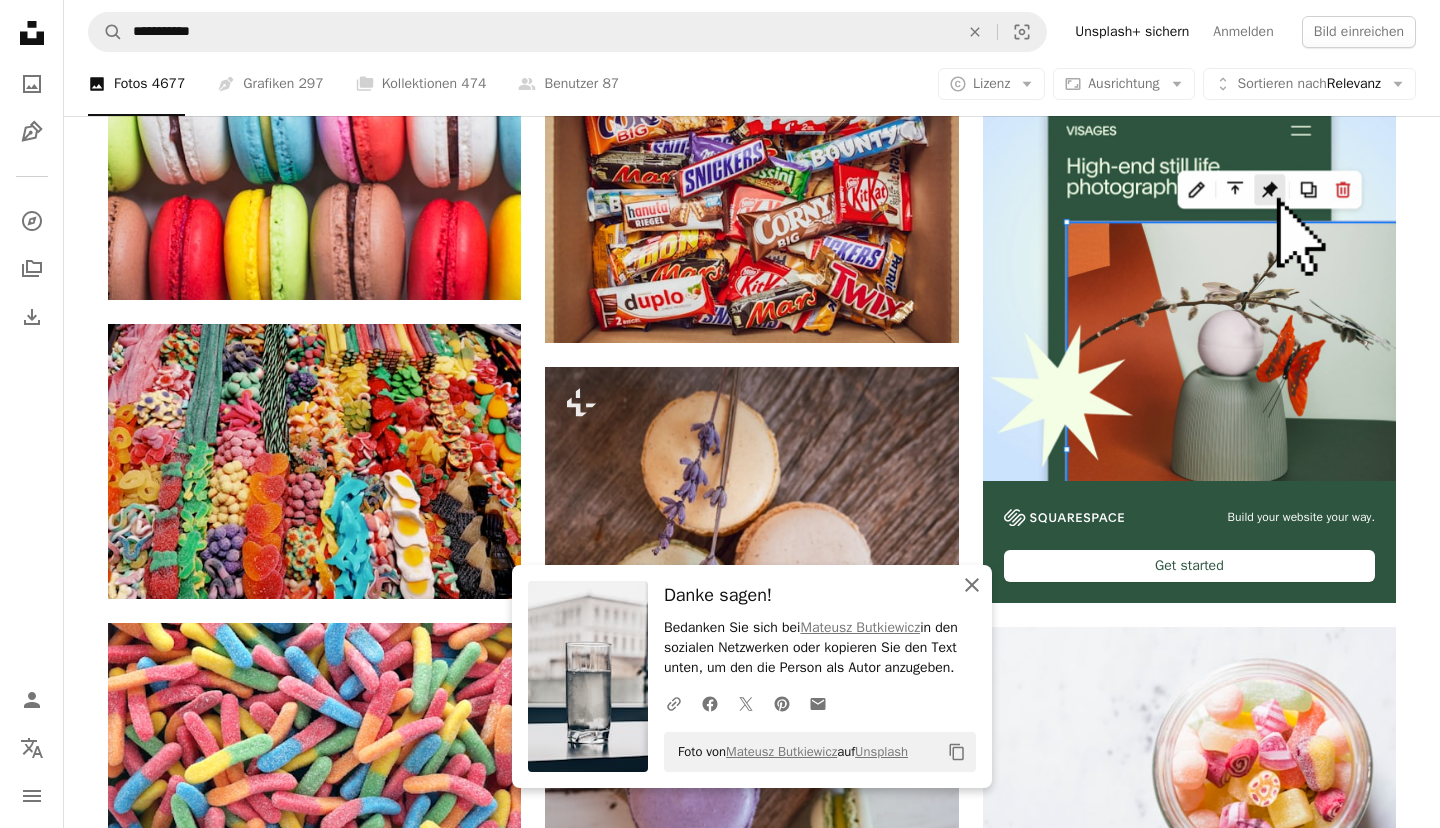 click on "An X shape" 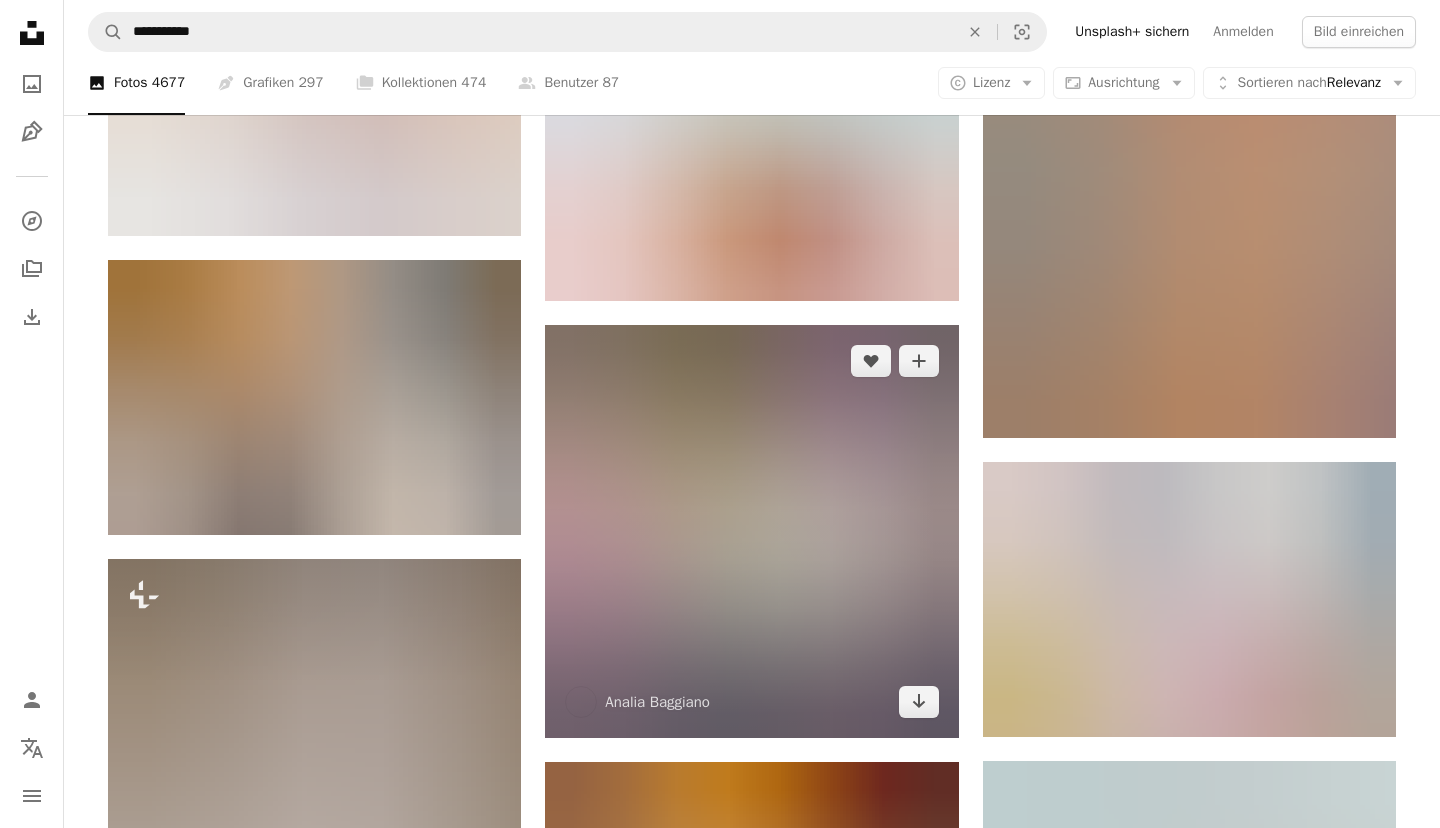 scroll, scrollTop: 2052, scrollLeft: 0, axis: vertical 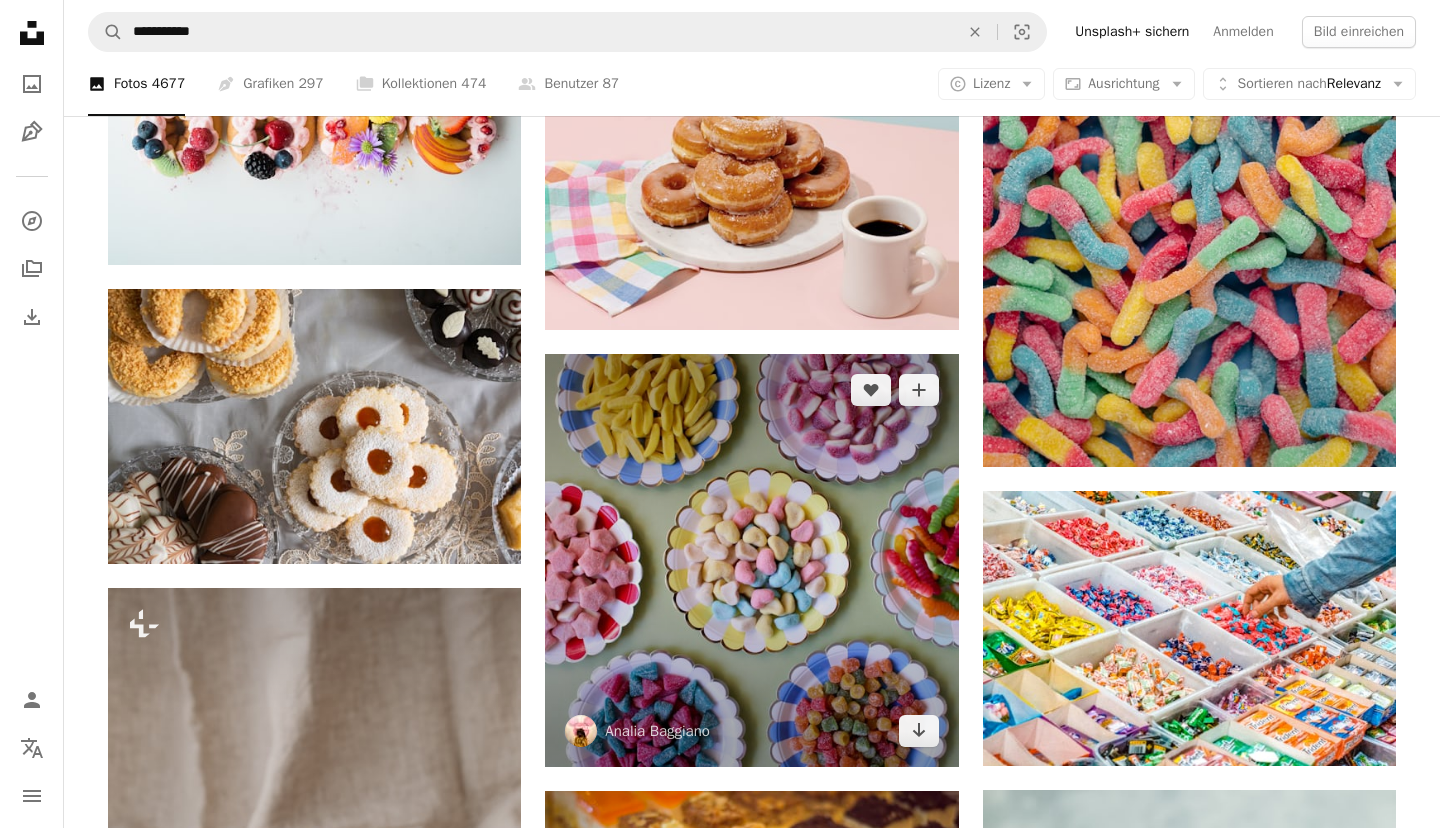 click at bounding box center [751, 560] 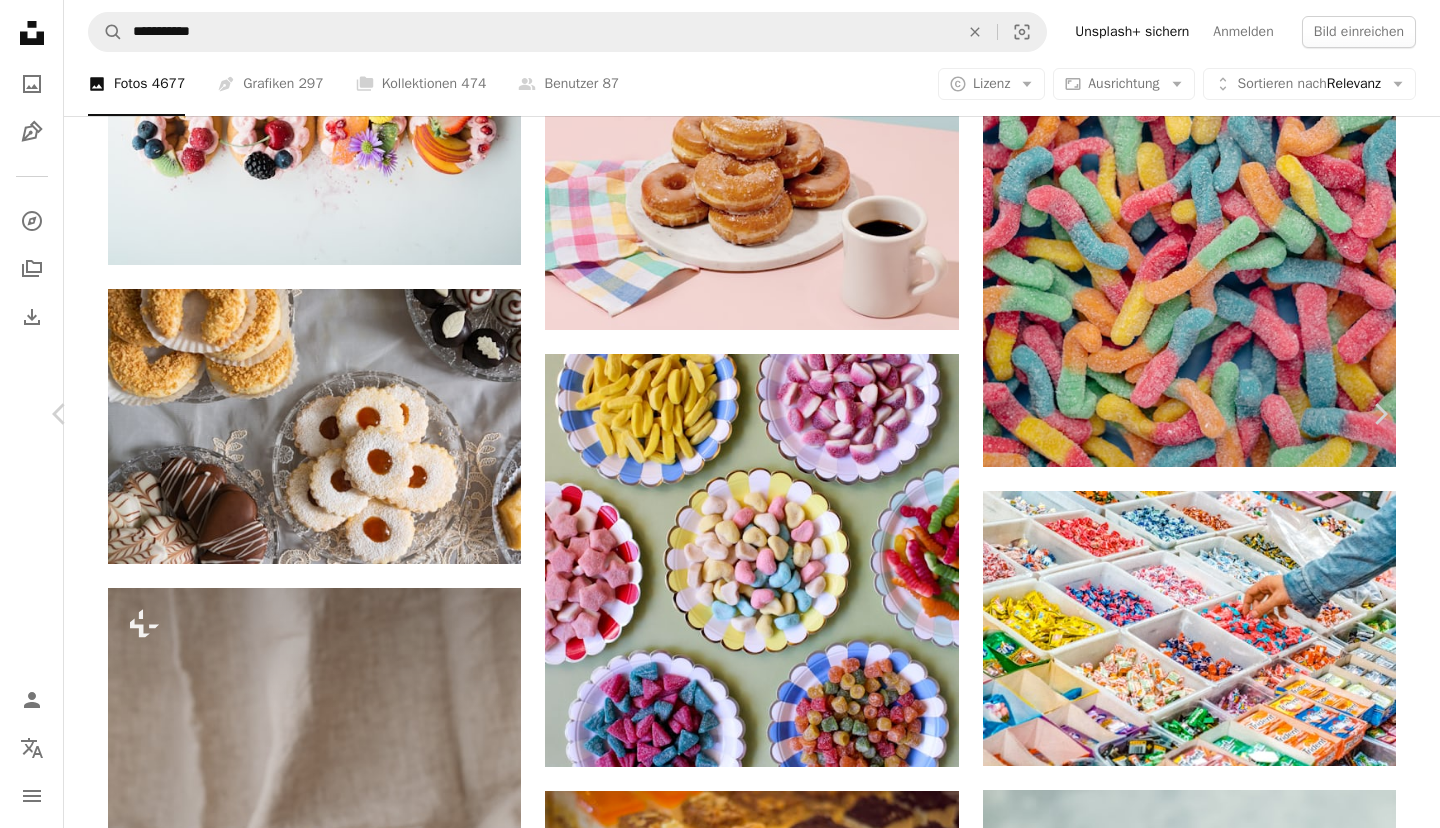 click on "Kostenlos herunterladen" at bounding box center (1159, 6074) 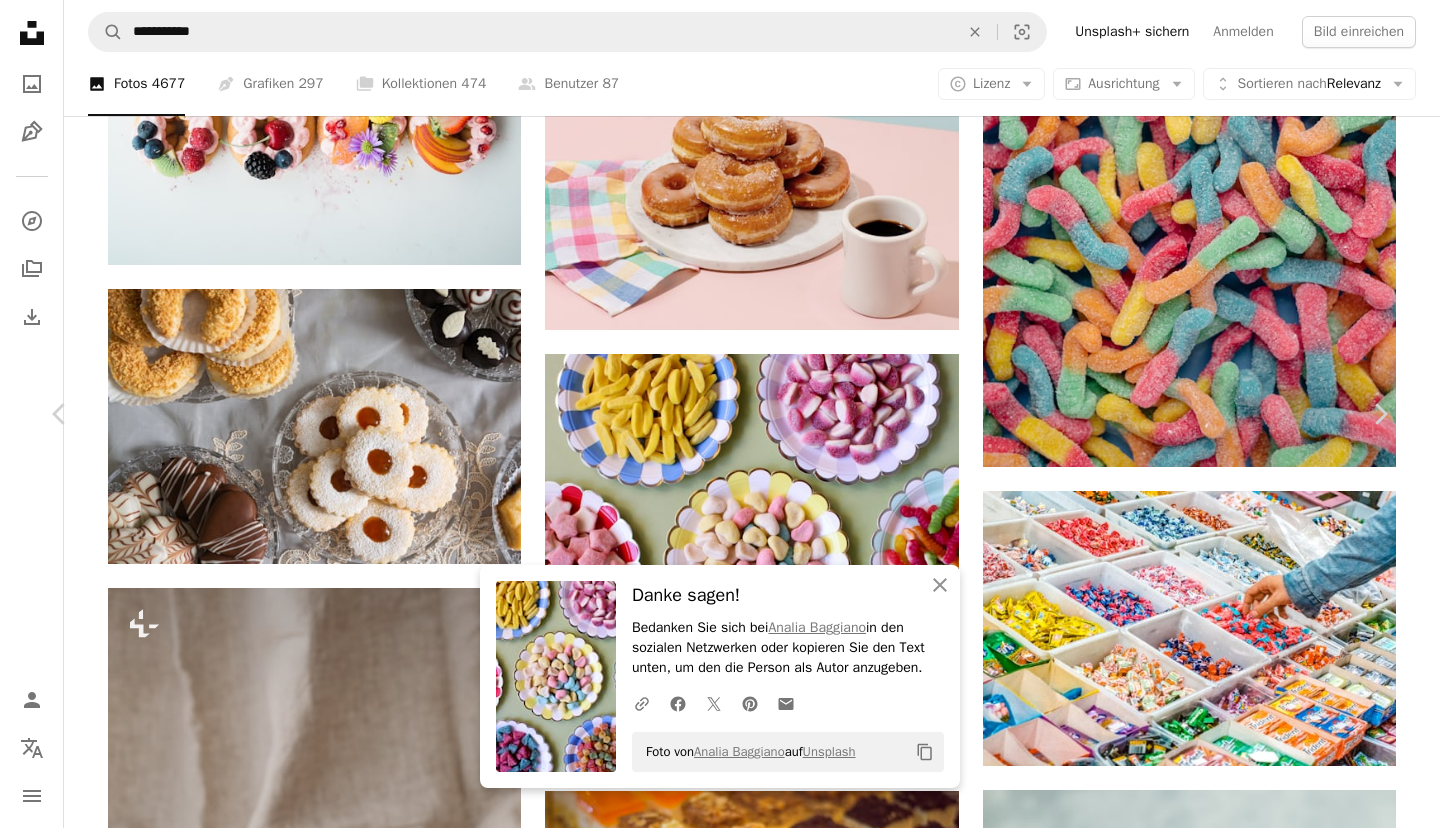 click on "An X shape" at bounding box center [20, 20] 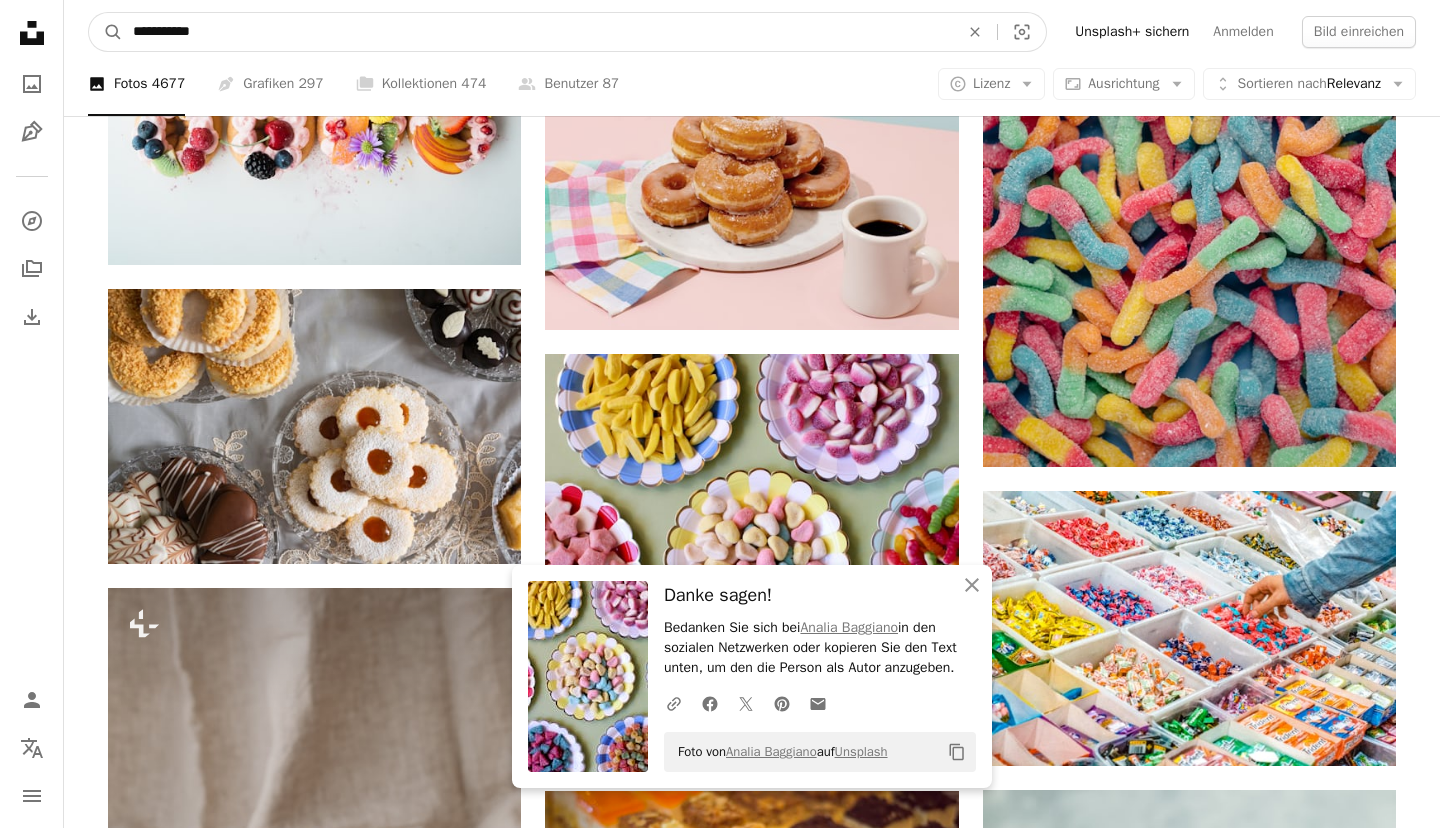 drag, startPoint x: 452, startPoint y: 21, endPoint x: 66, endPoint y: 24, distance: 386.01166 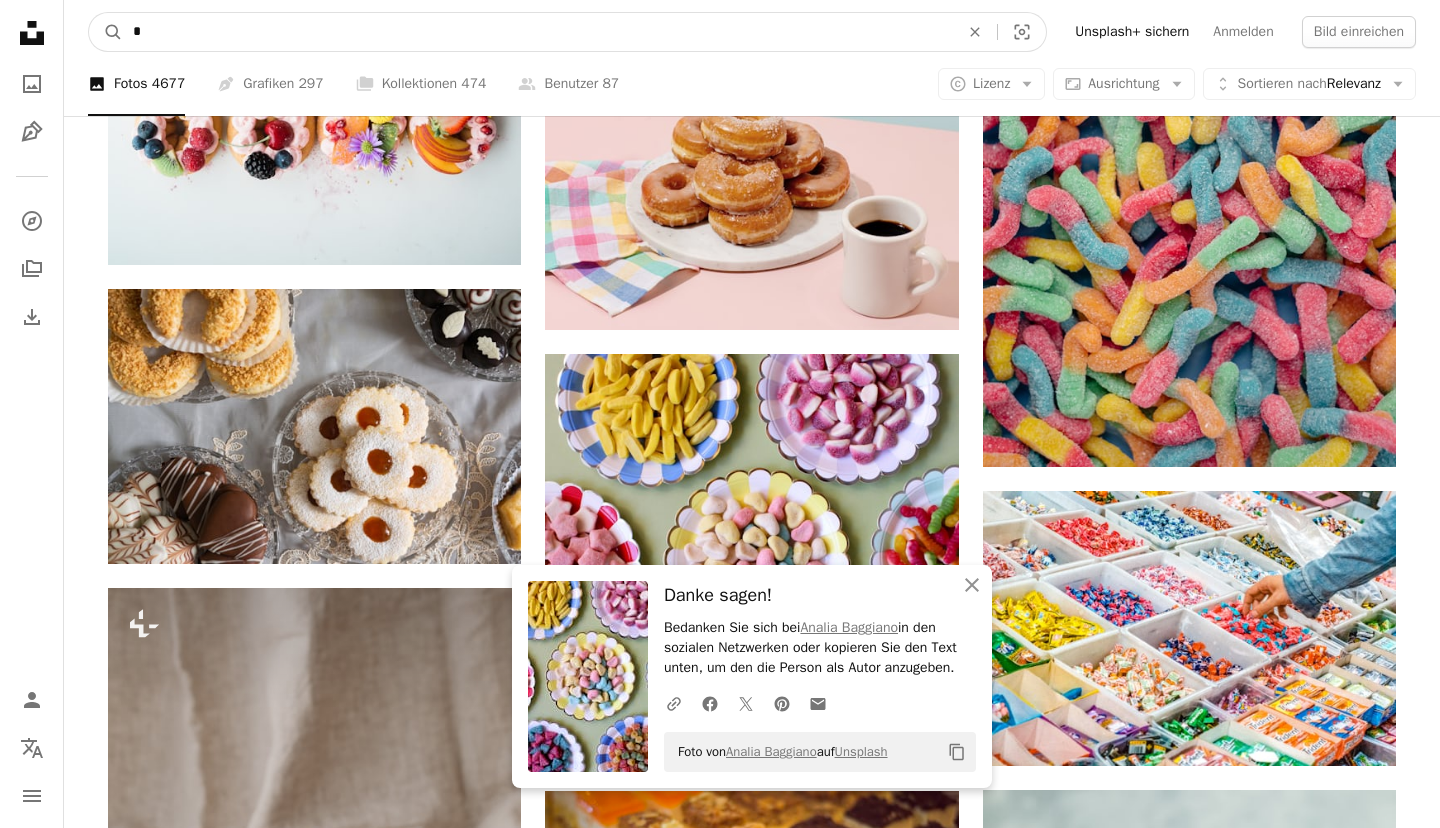 type on "**" 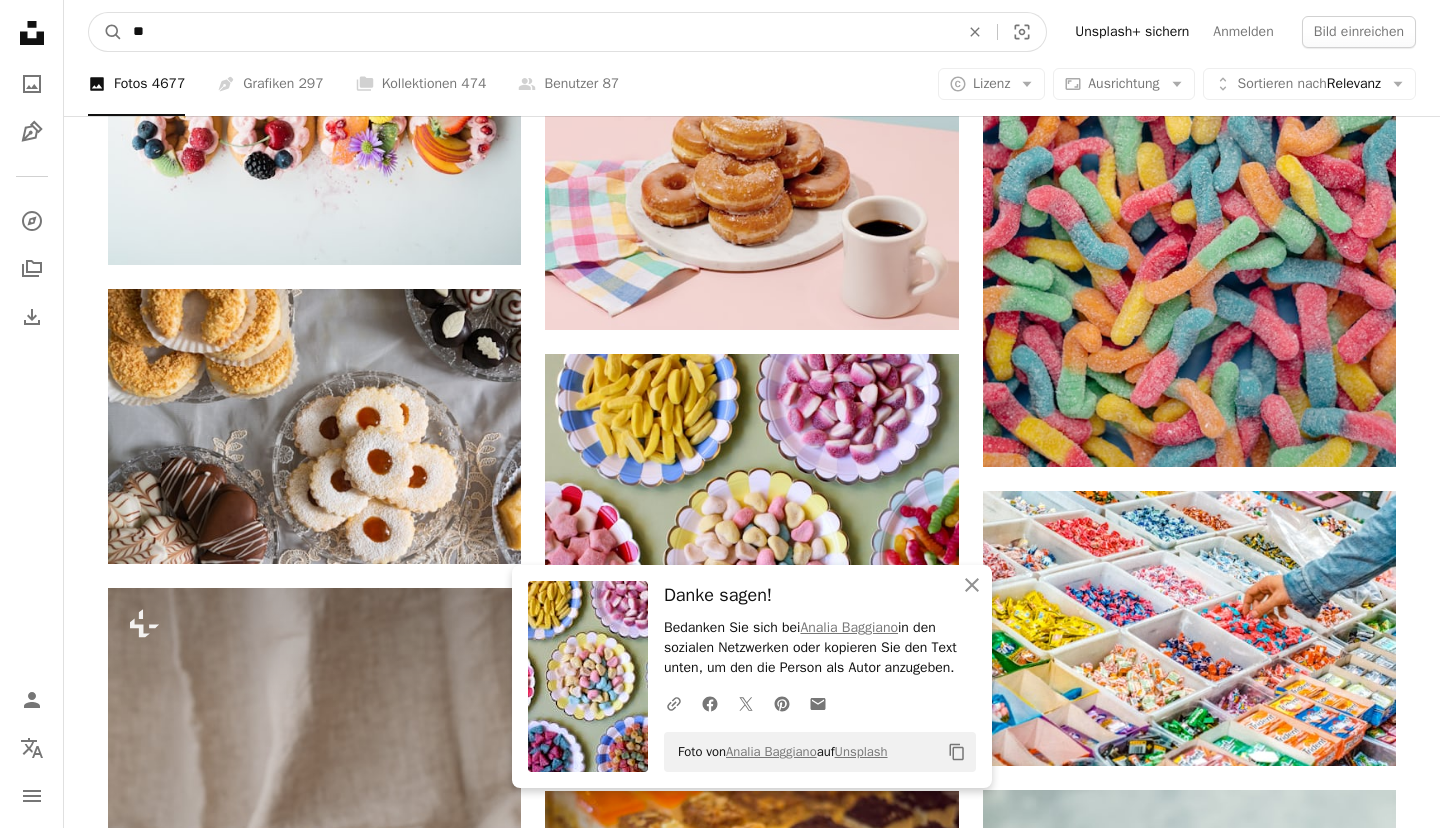 click on "A magnifying glass" at bounding box center (106, 32) 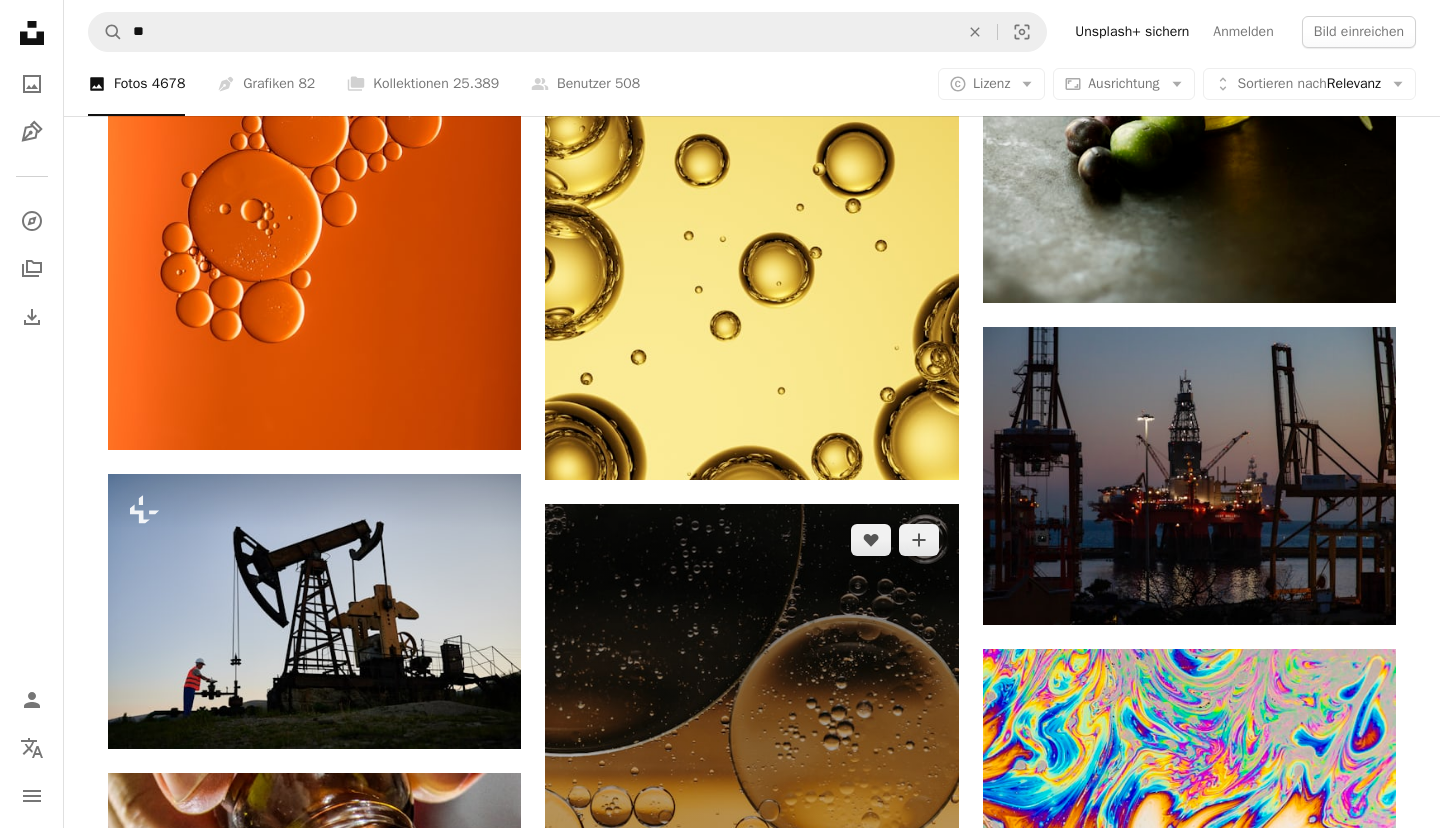 scroll, scrollTop: 1512, scrollLeft: 0, axis: vertical 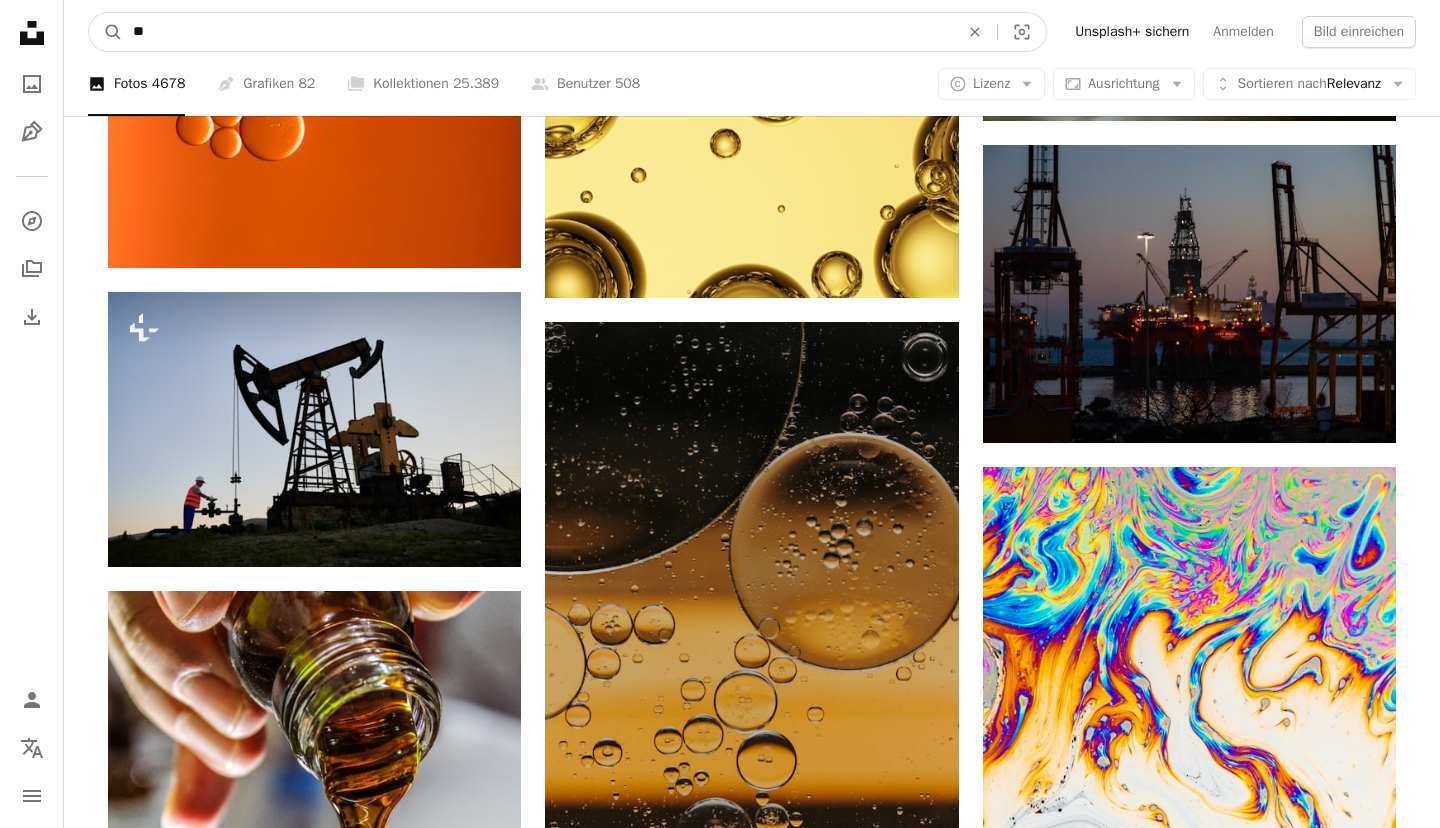 click on "**" at bounding box center (538, 32) 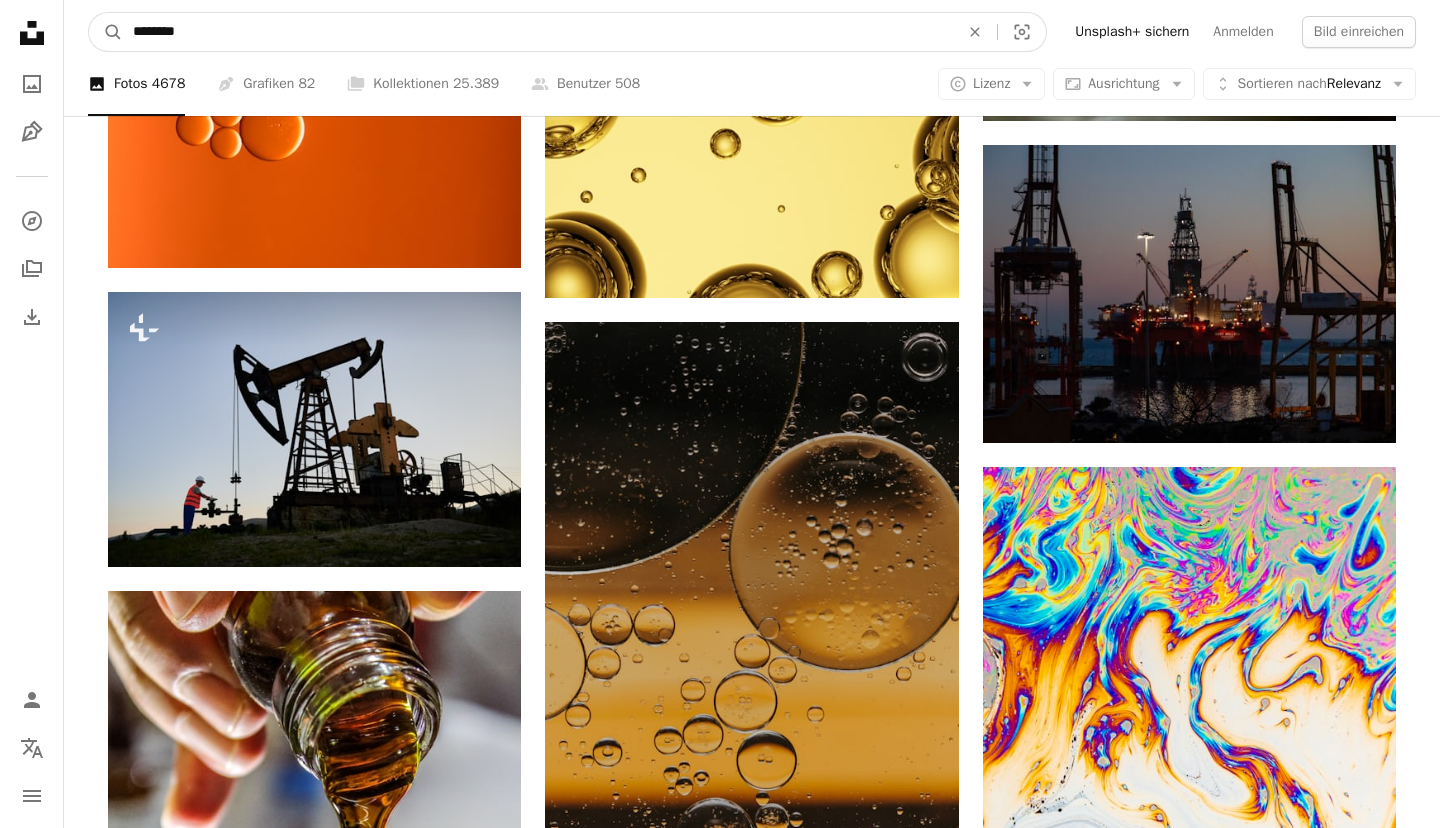 type on "*********" 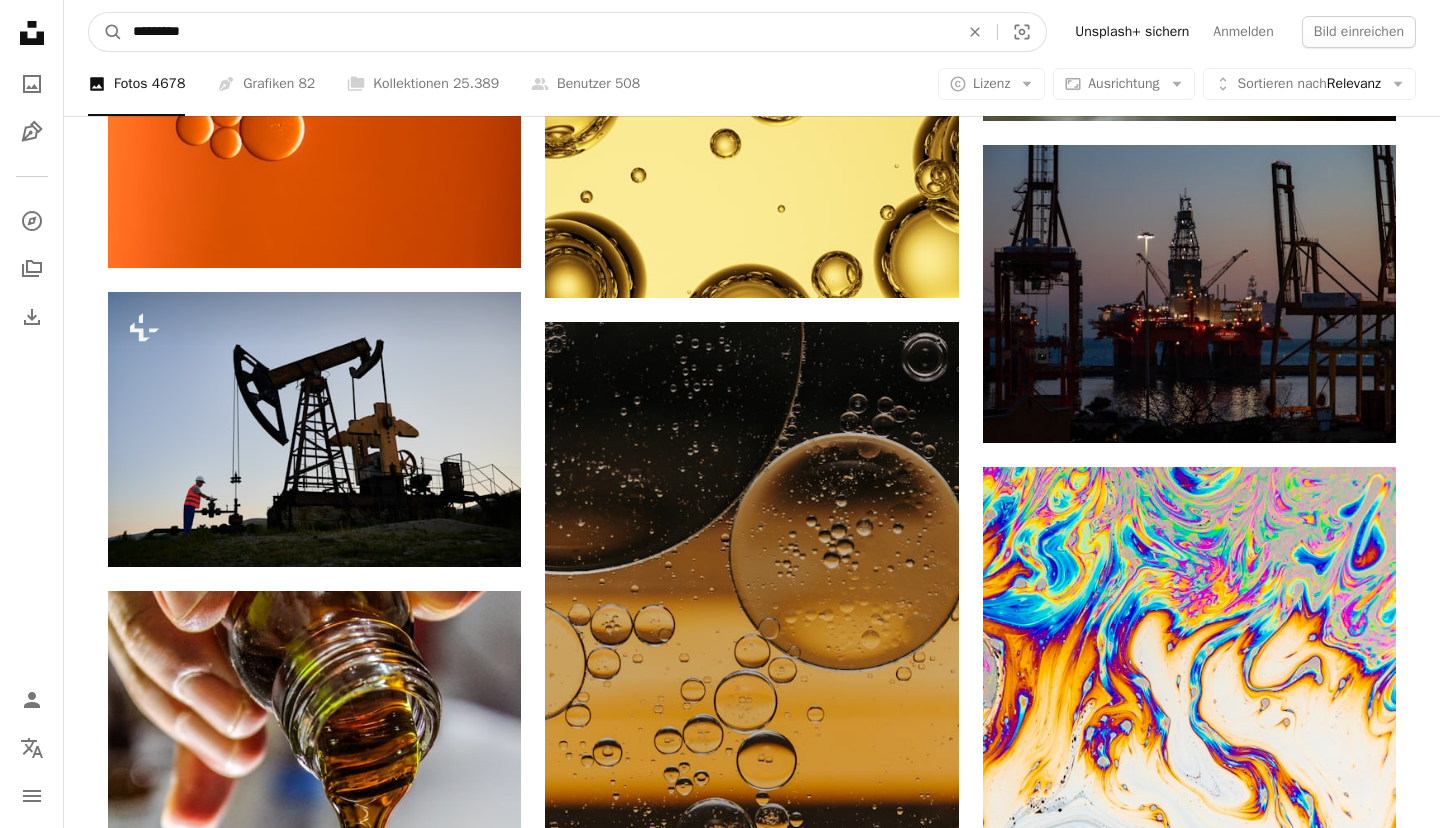 click on "A magnifying glass" at bounding box center (106, 32) 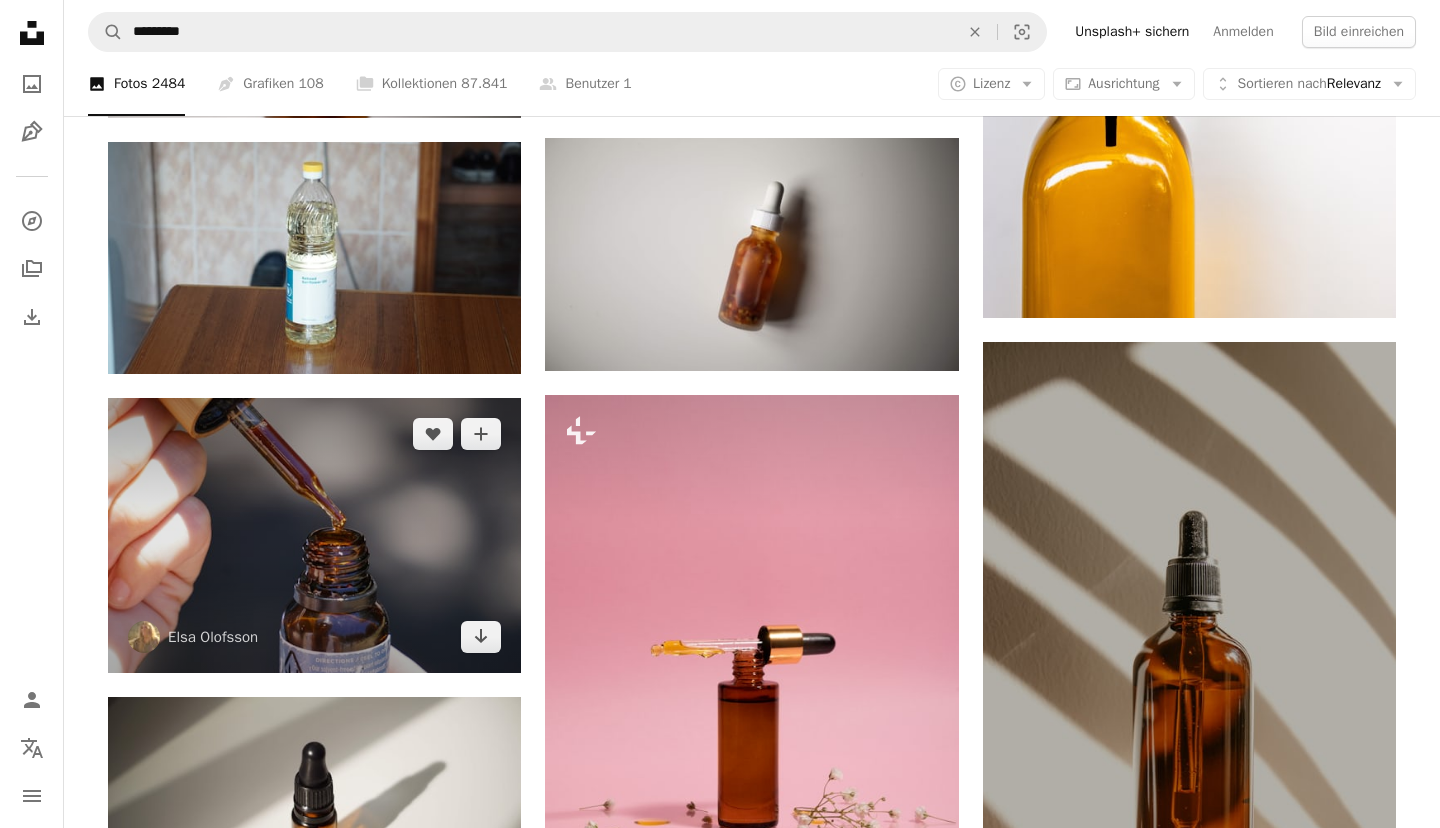 scroll, scrollTop: 1080, scrollLeft: 0, axis: vertical 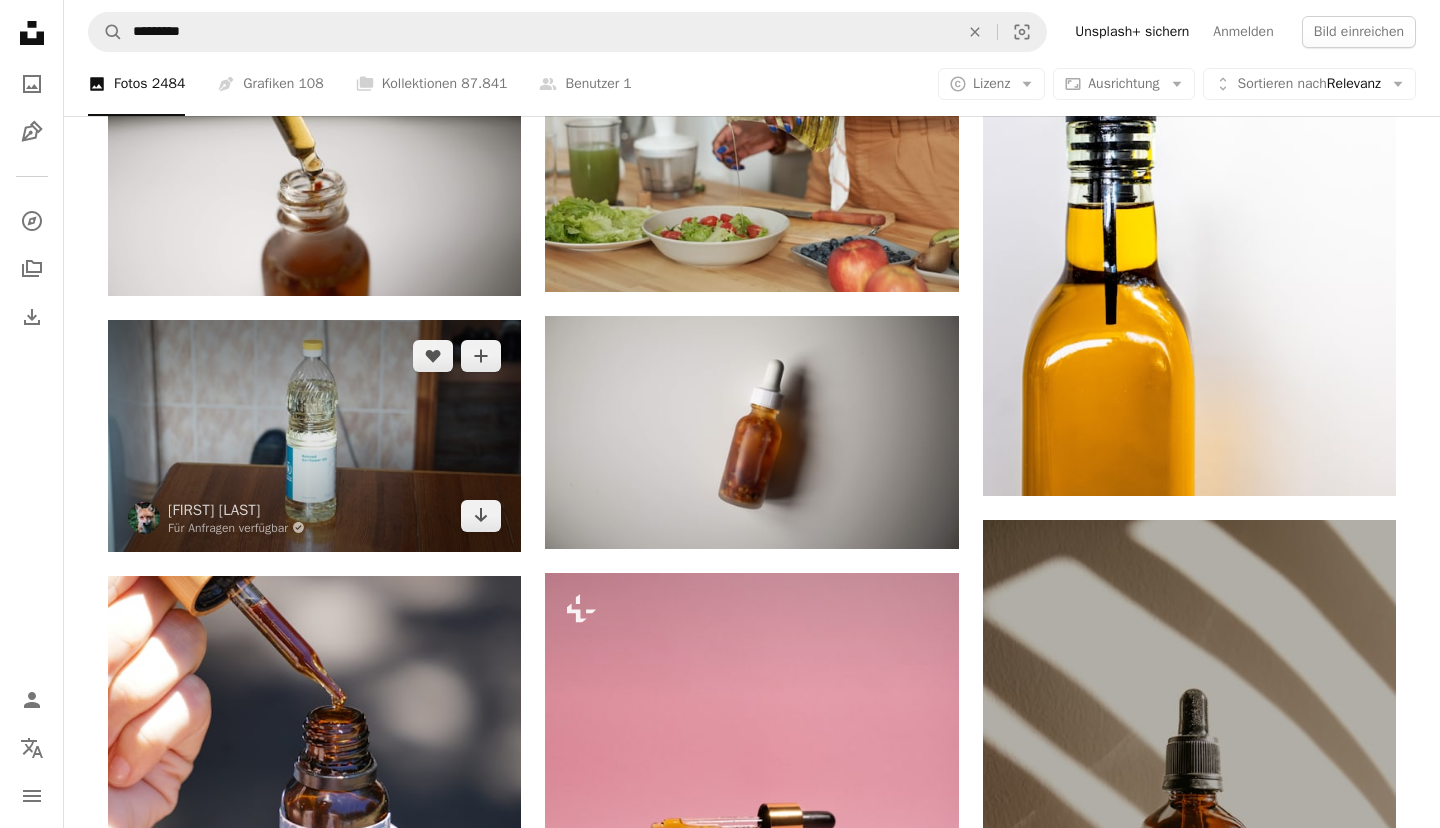 click at bounding box center [314, 436] 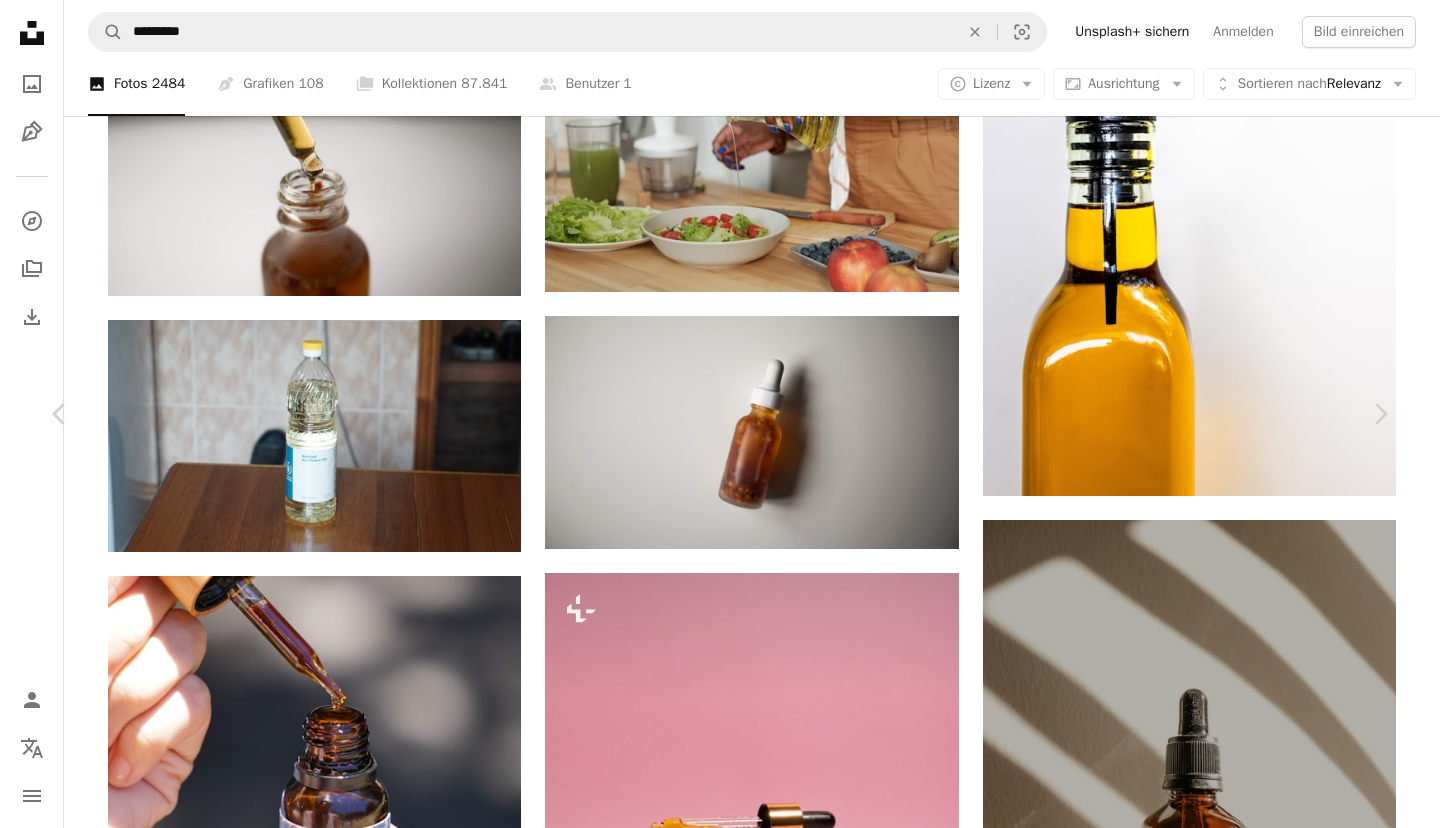 click on "Kostenlos herunterladen" at bounding box center (1159, 3676) 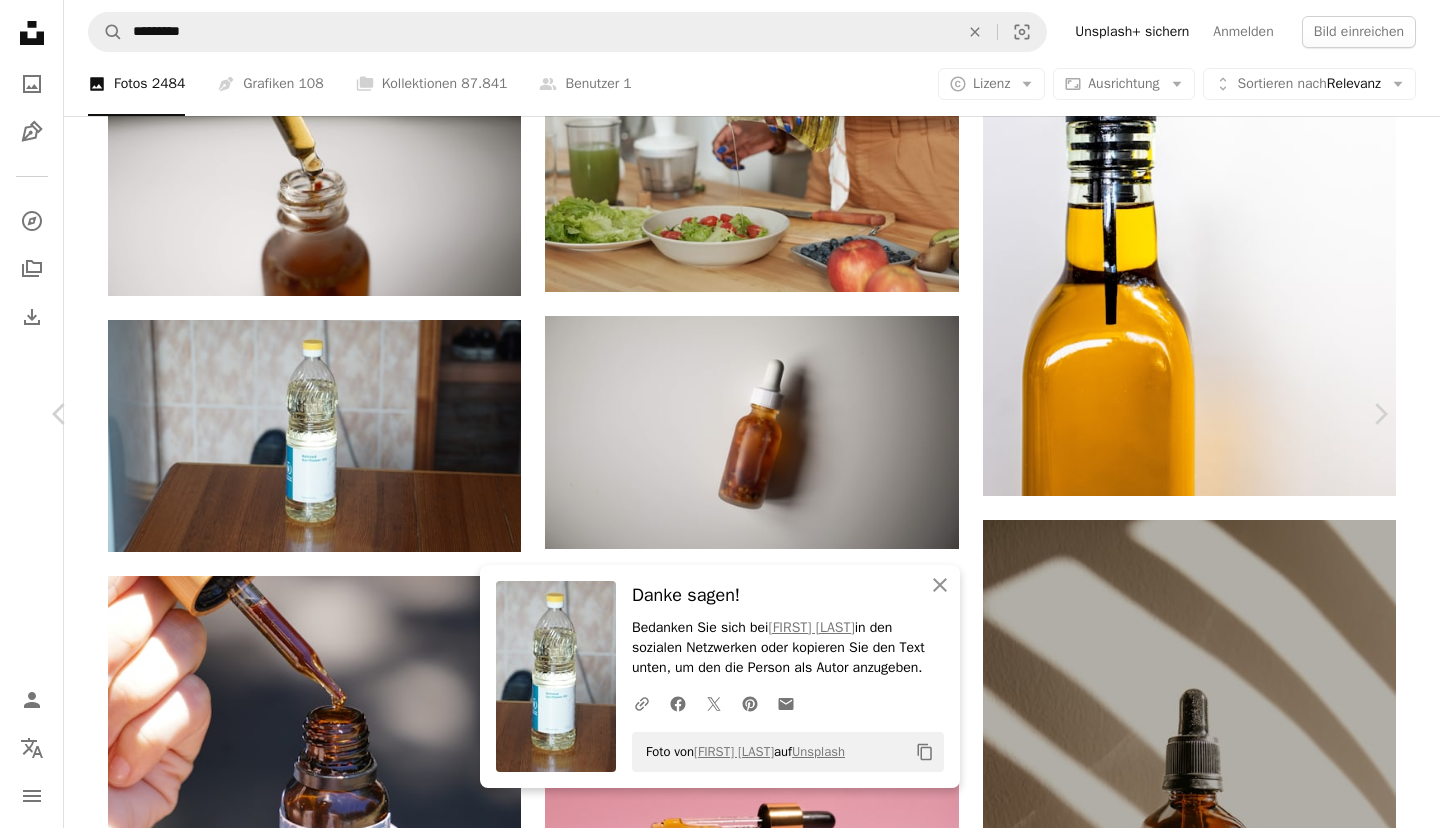 click on "An X shape" at bounding box center [20, 20] 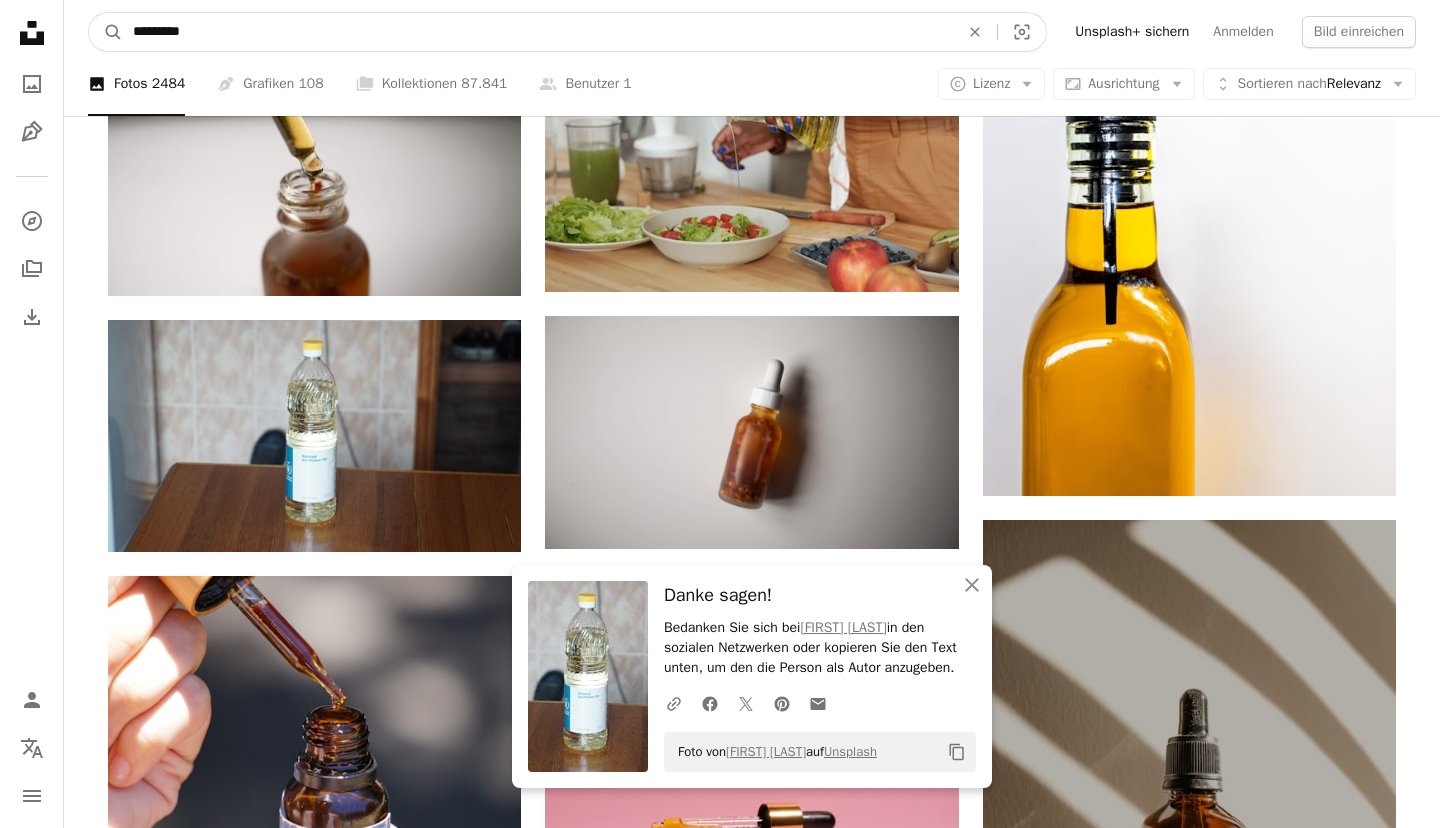 drag, startPoint x: 250, startPoint y: 30, endPoint x: 0, endPoint y: 51, distance: 250.88045 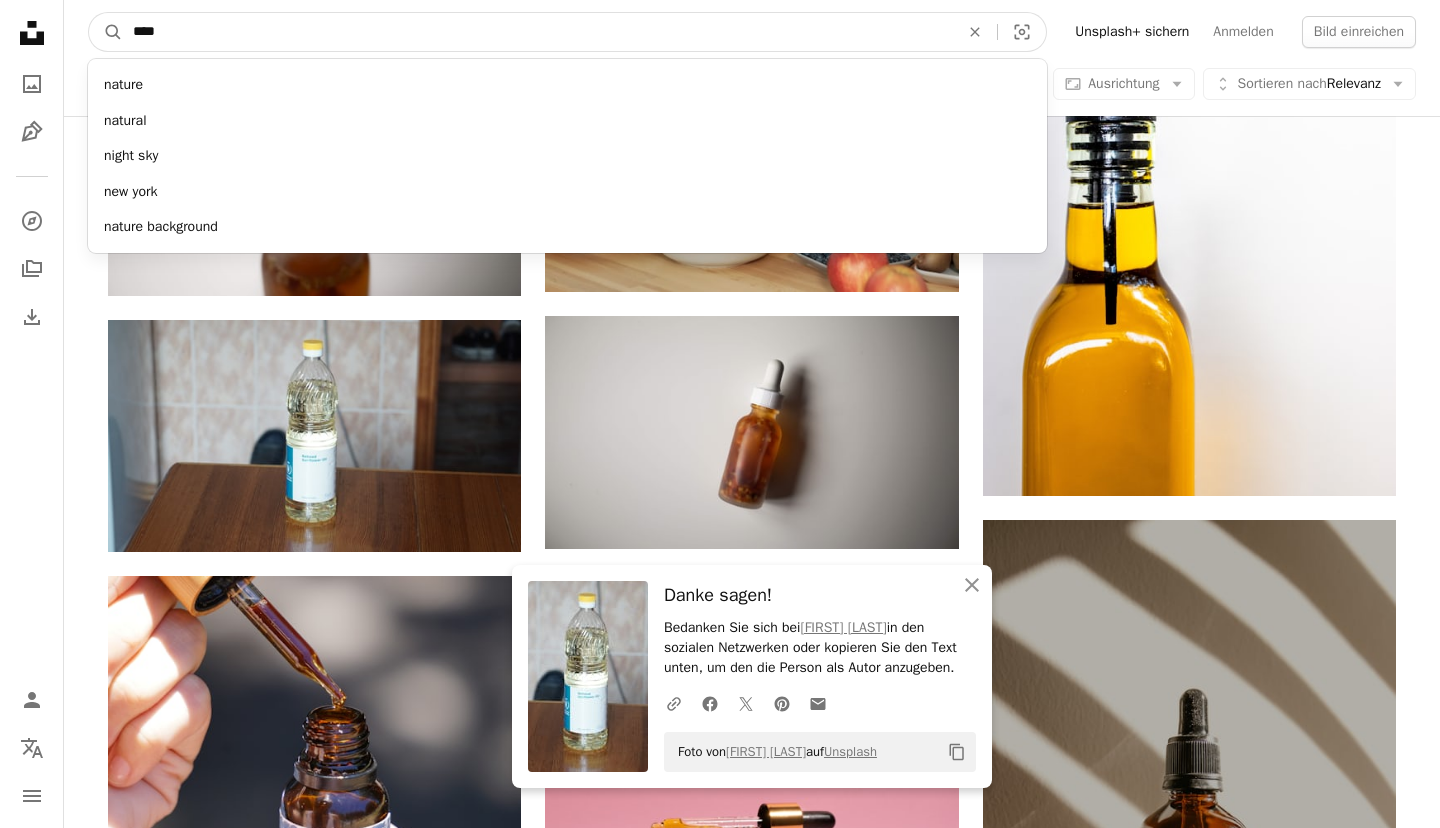 type on "*****" 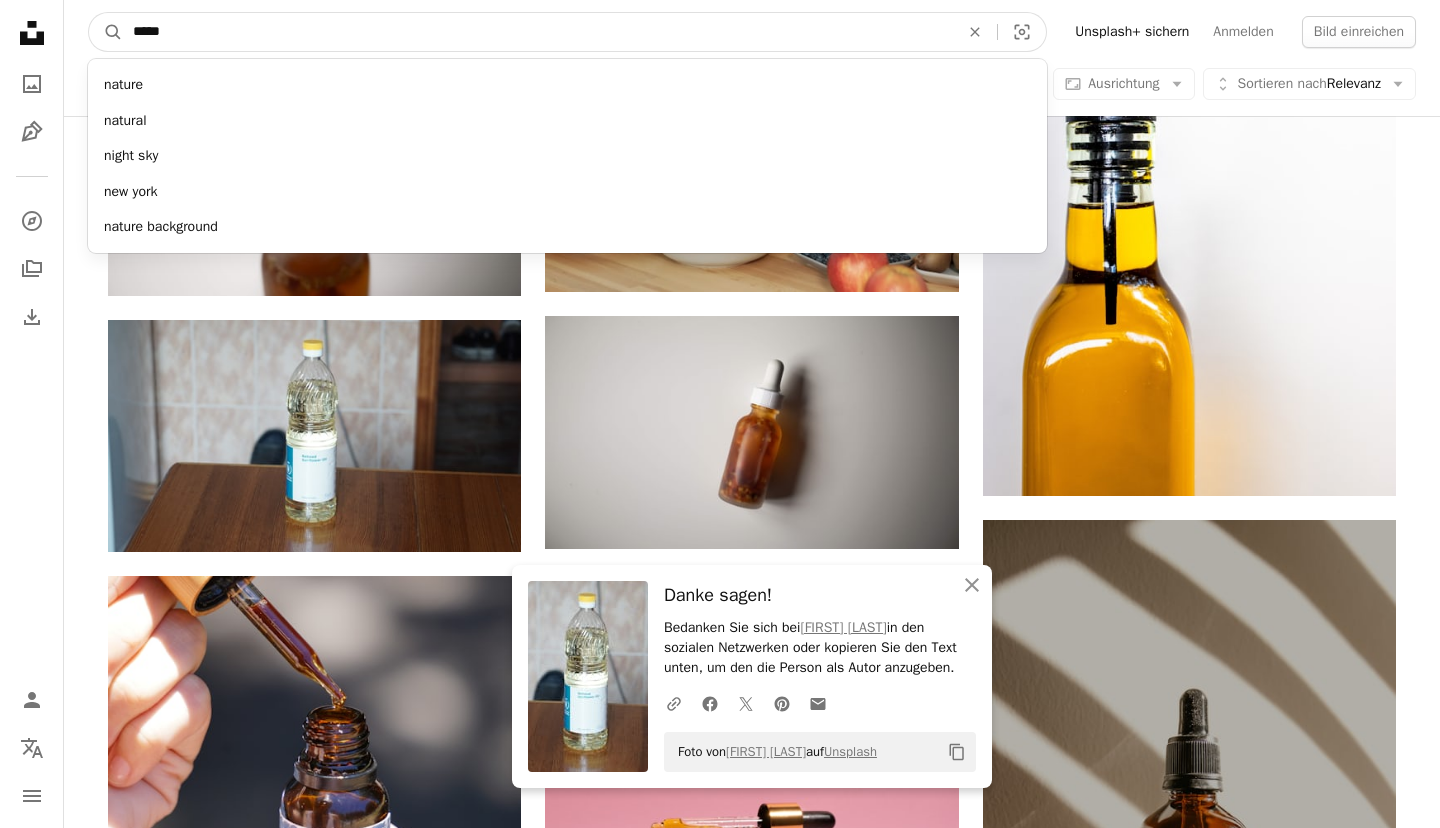 click on "A magnifying glass" at bounding box center (106, 32) 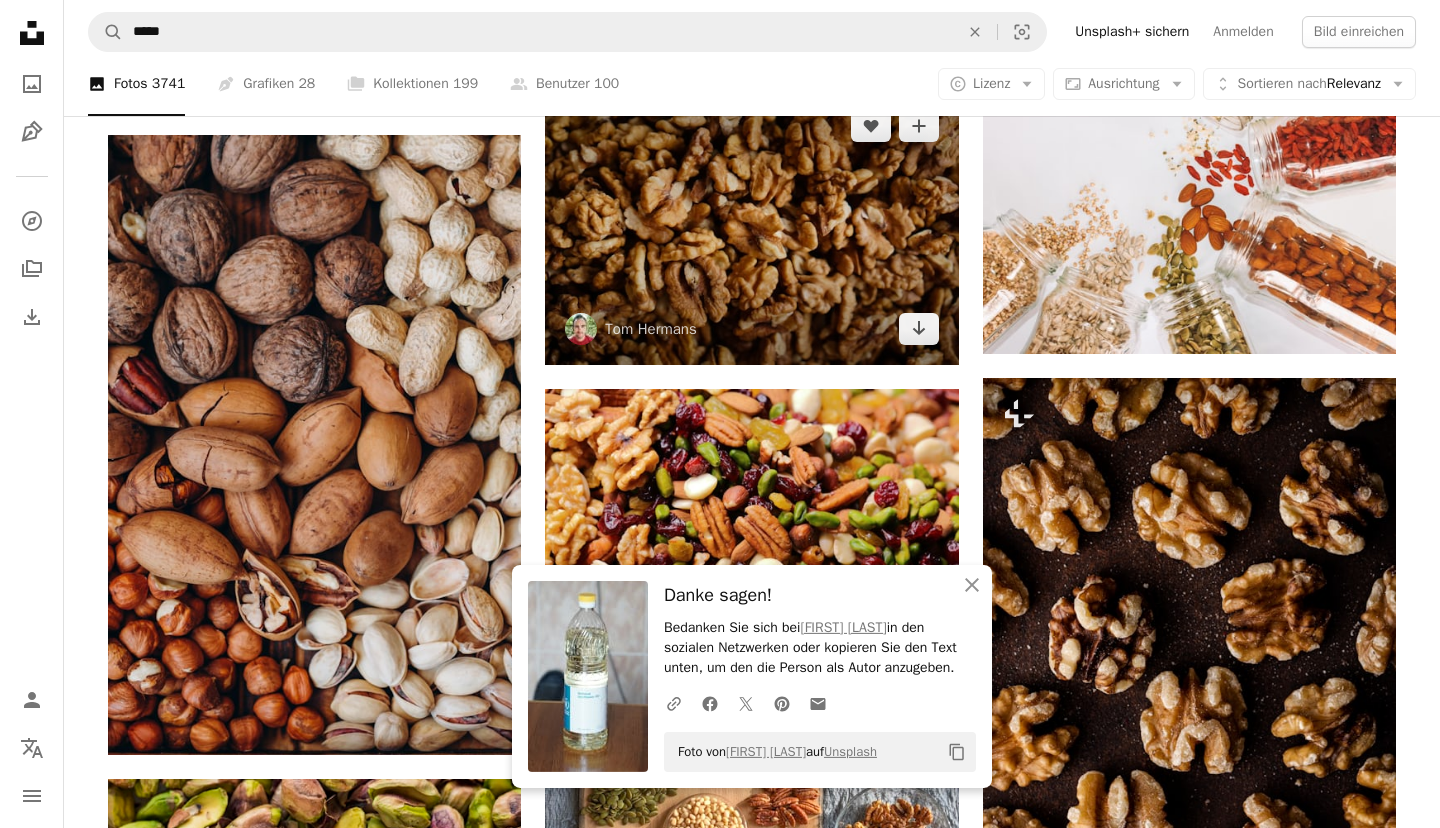 scroll, scrollTop: 1080, scrollLeft: 0, axis: vertical 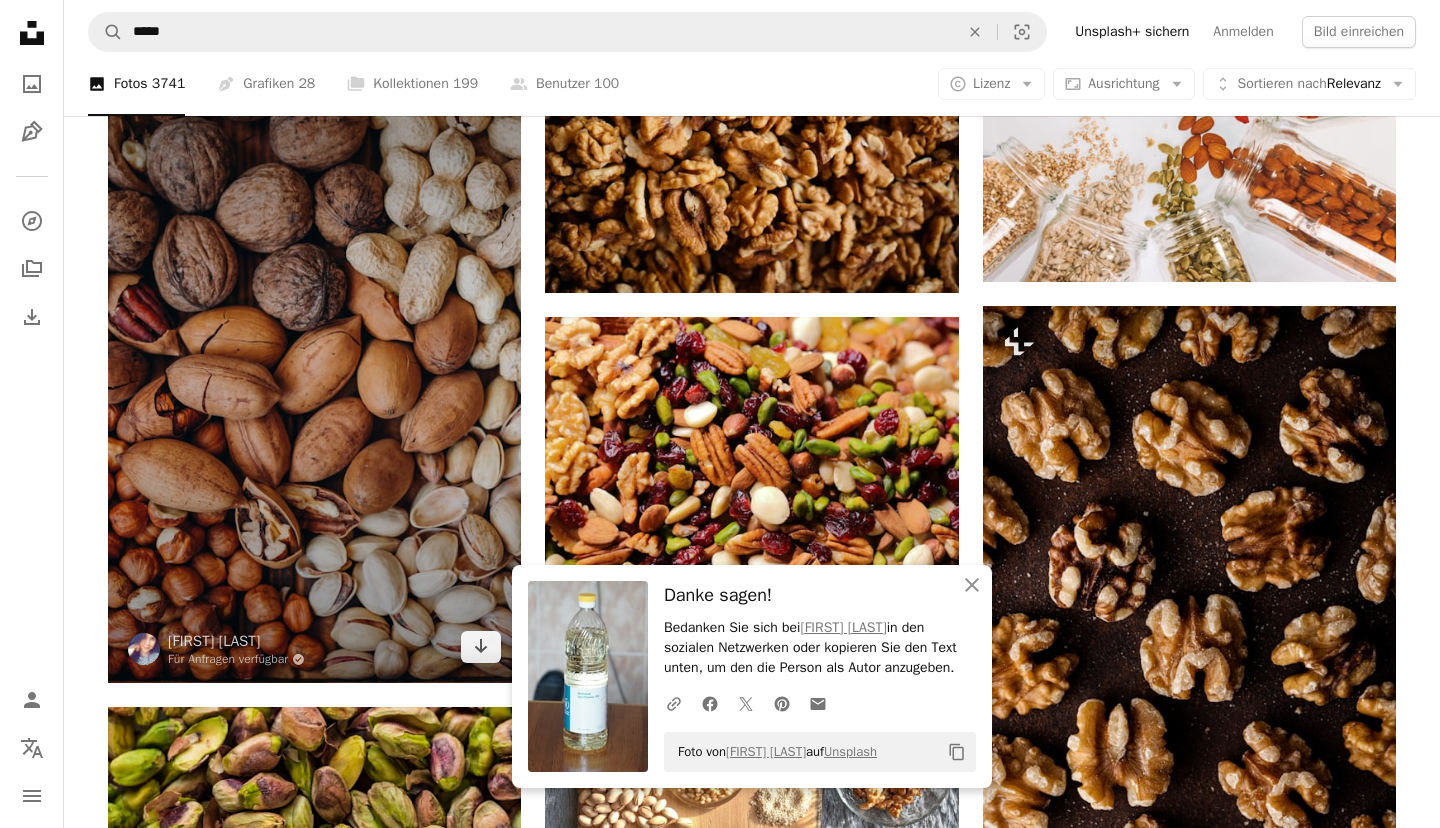 click at bounding box center (314, 373) 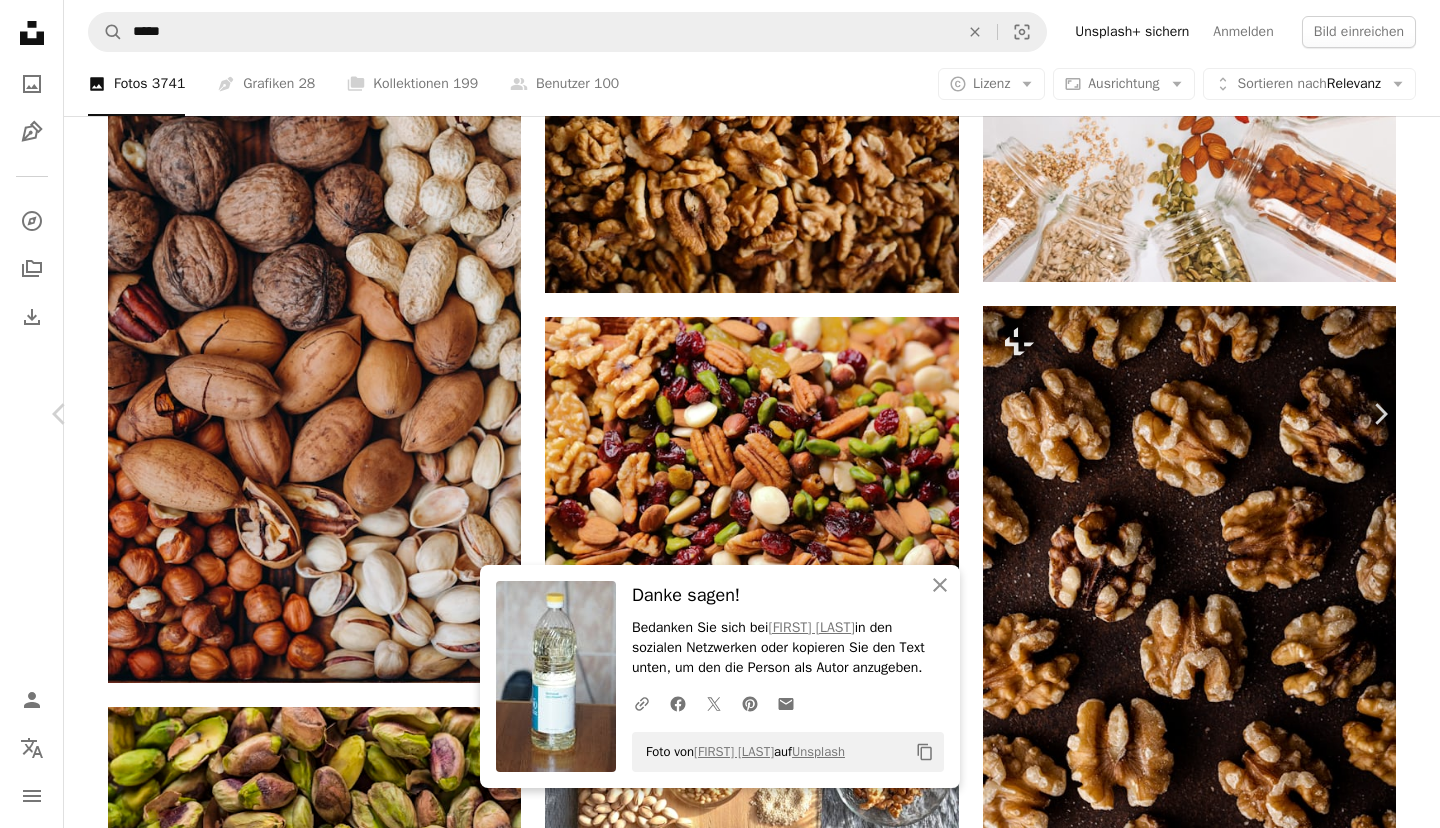 click on "Kostenlos herunterladen" at bounding box center (1159, 3823) 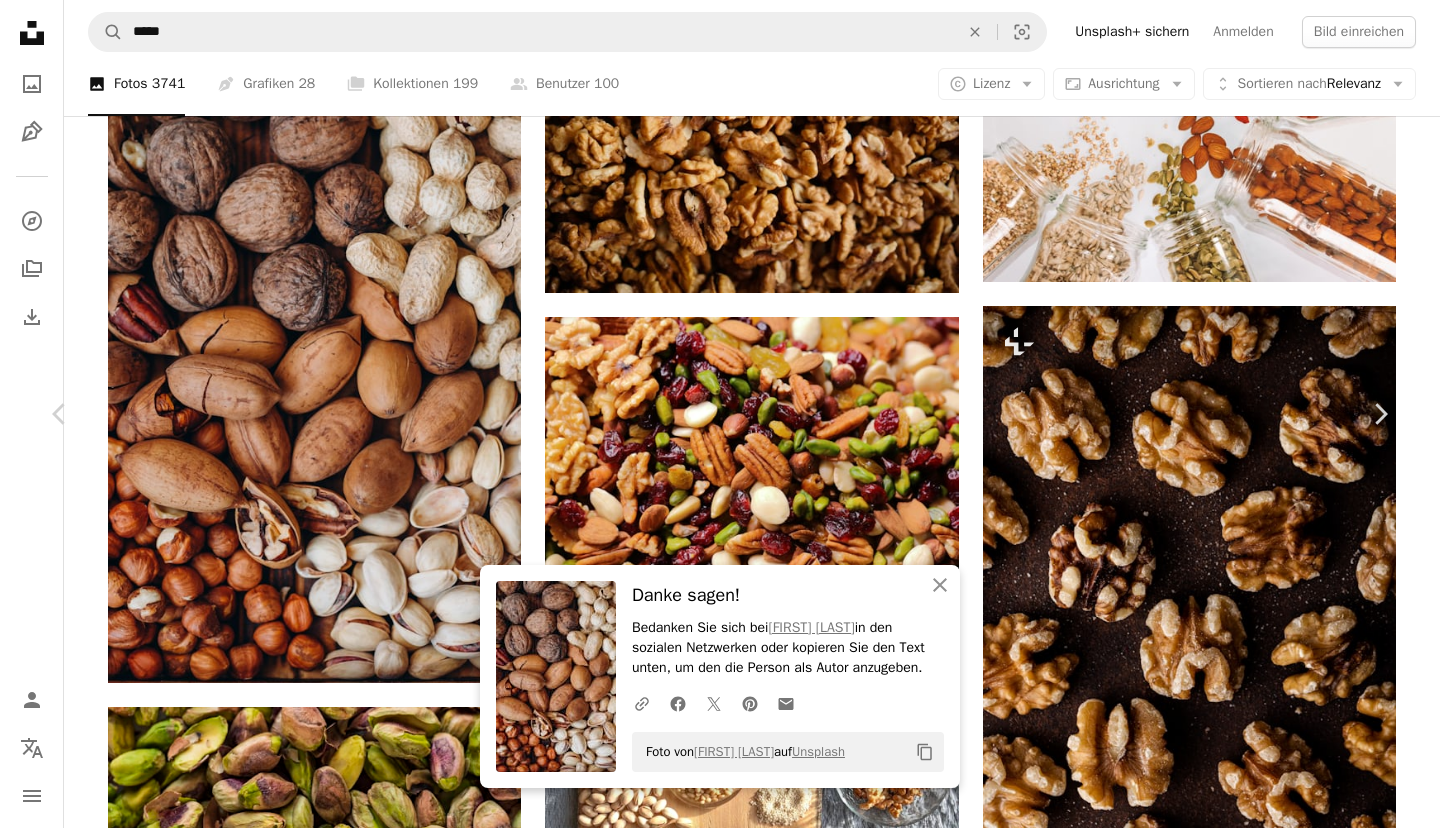 click on "An X shape" at bounding box center (20, 20) 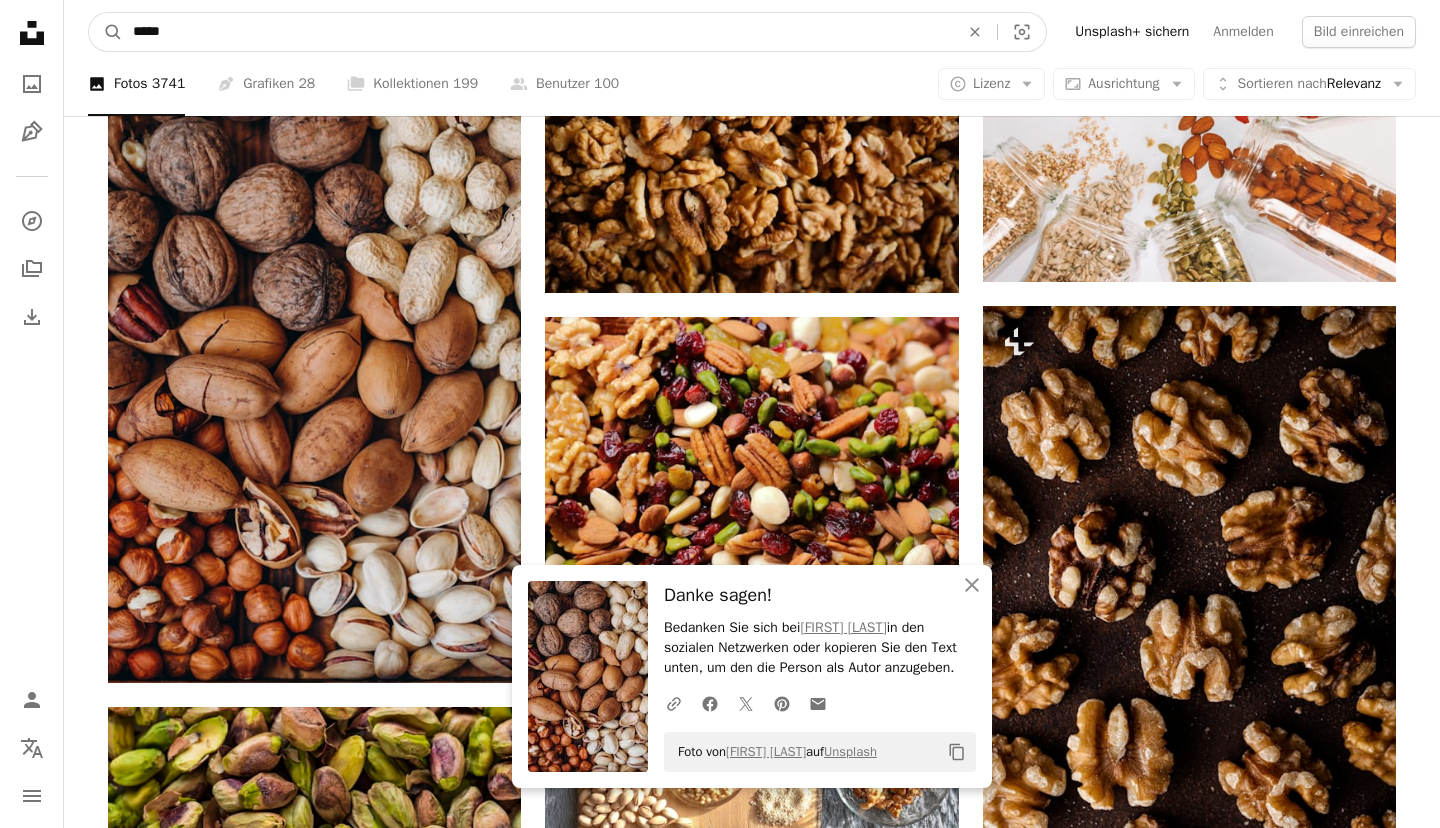 drag, startPoint x: 314, startPoint y: 26, endPoint x: 109, endPoint y: 25, distance: 205.00244 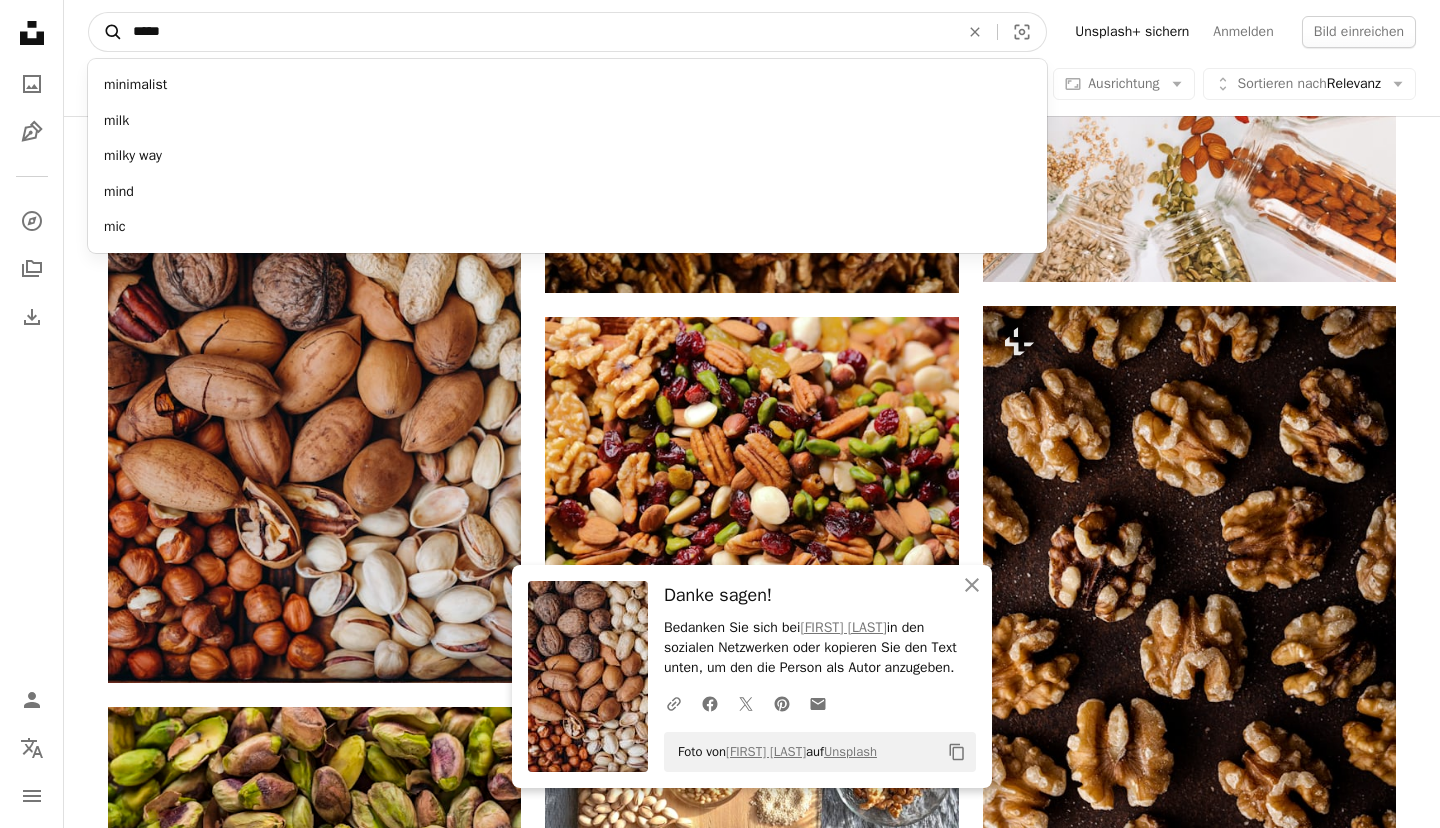 type on "*****" 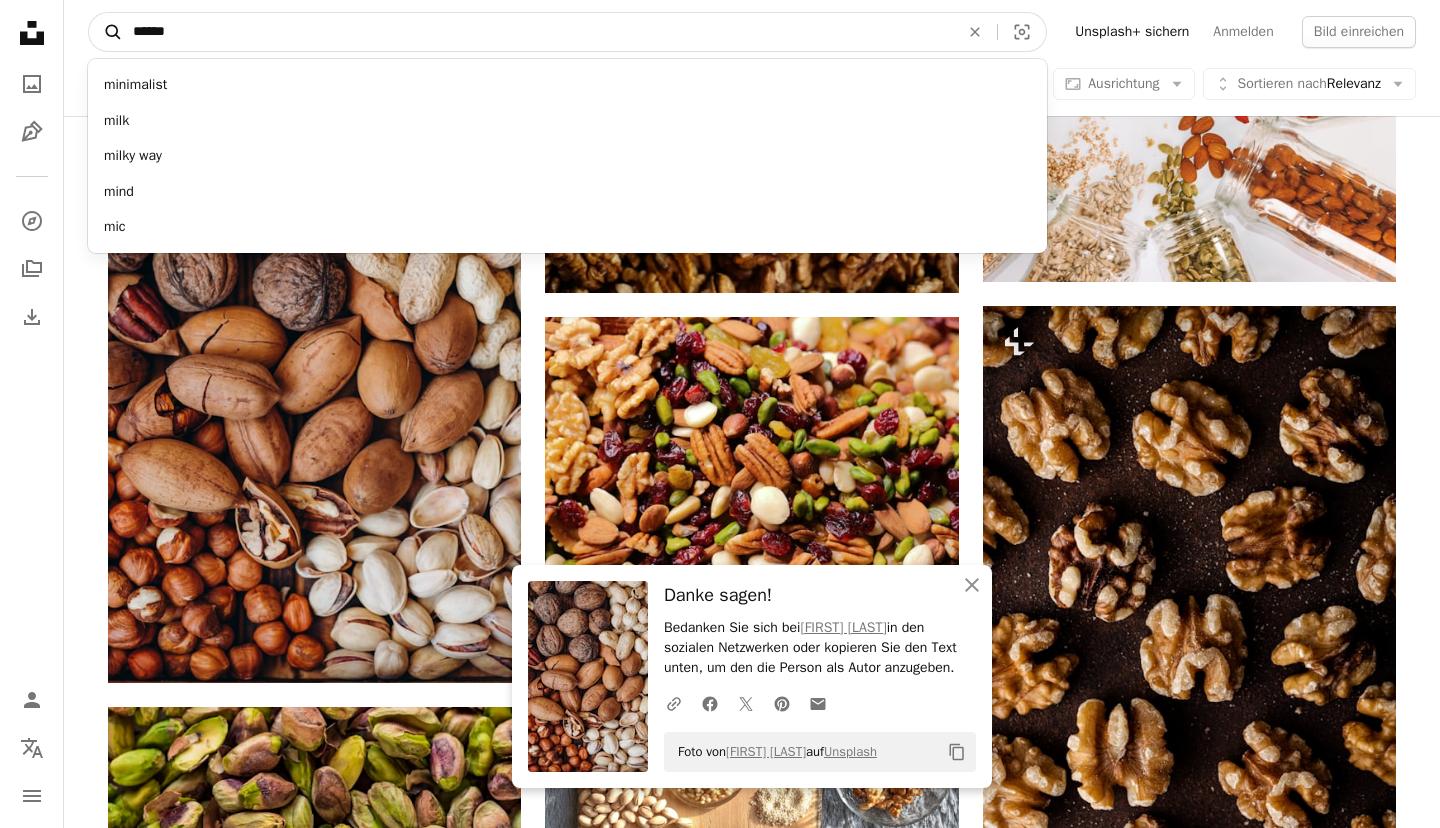 click on "A magnifying glass" at bounding box center [106, 32] 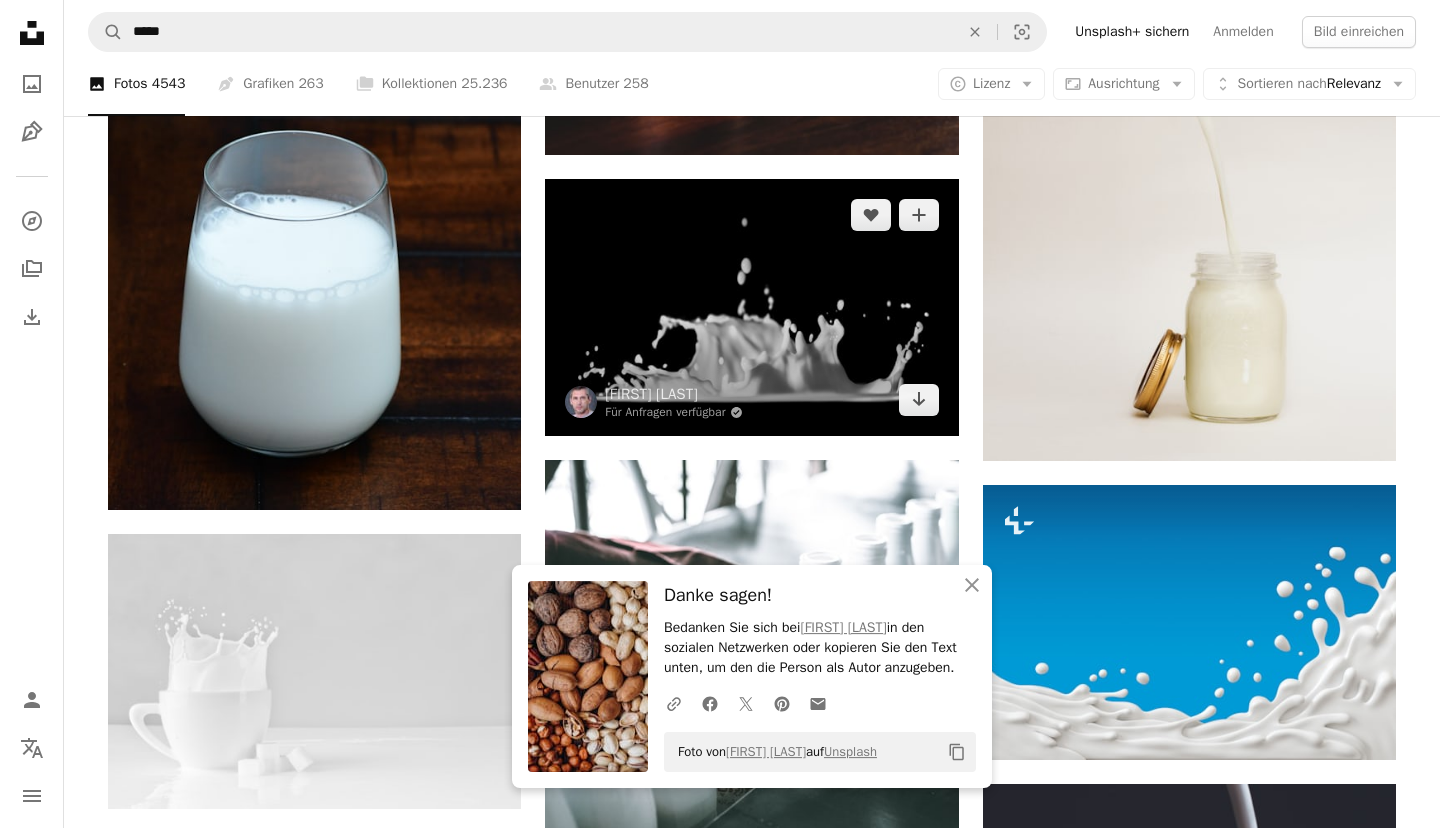 scroll, scrollTop: 972, scrollLeft: 0, axis: vertical 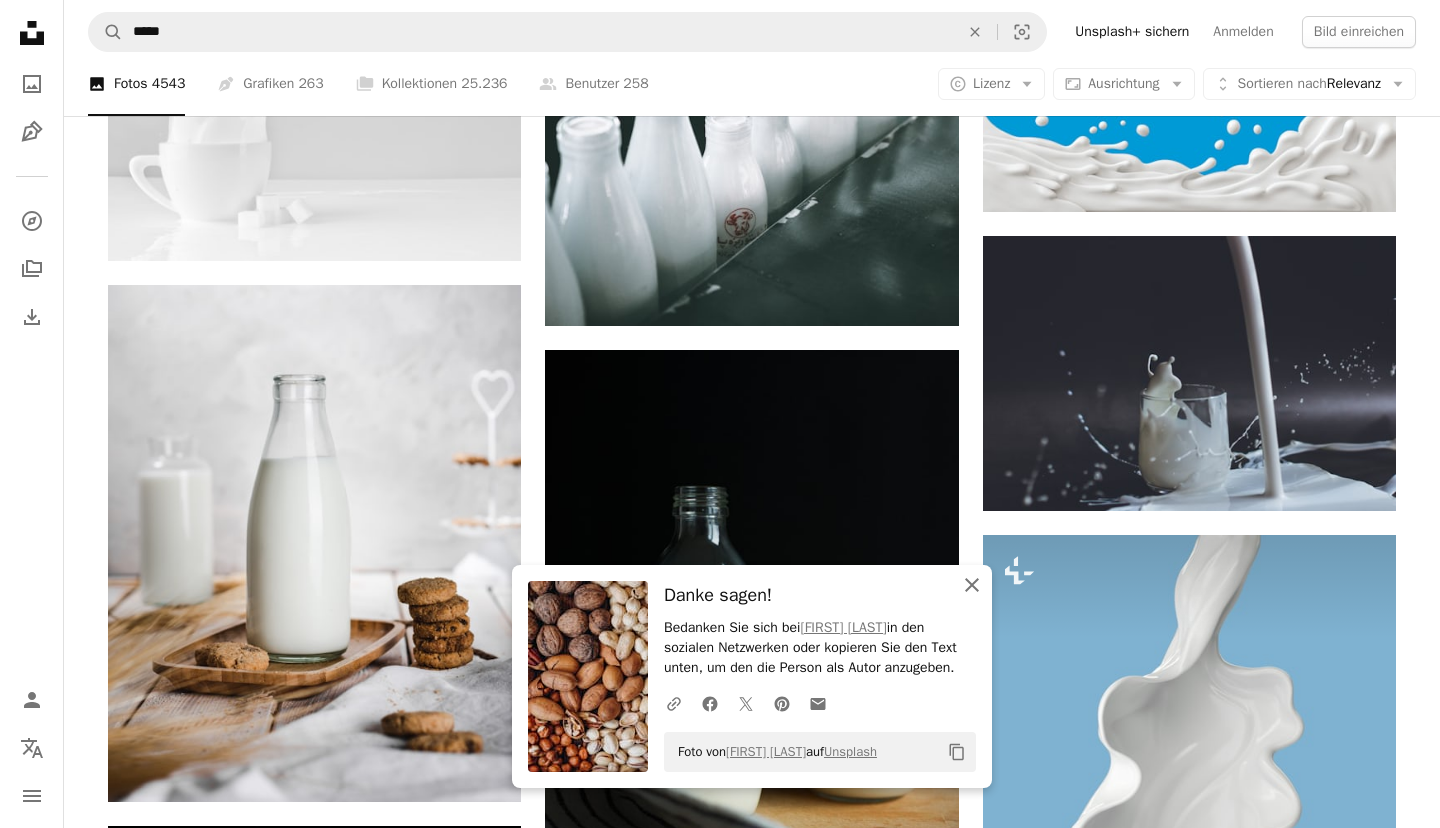 click on "An X shape" 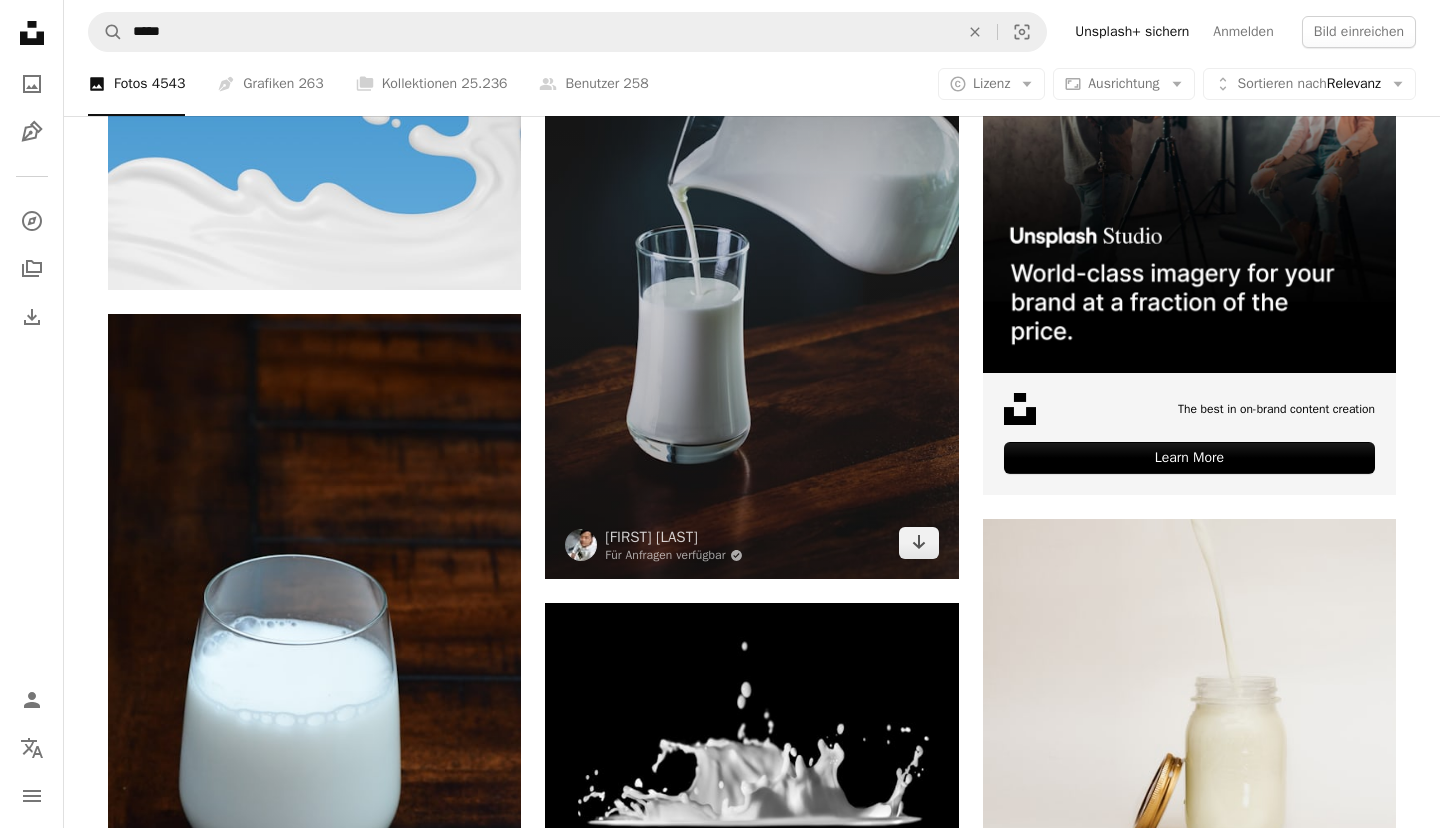 scroll, scrollTop: 972, scrollLeft: 0, axis: vertical 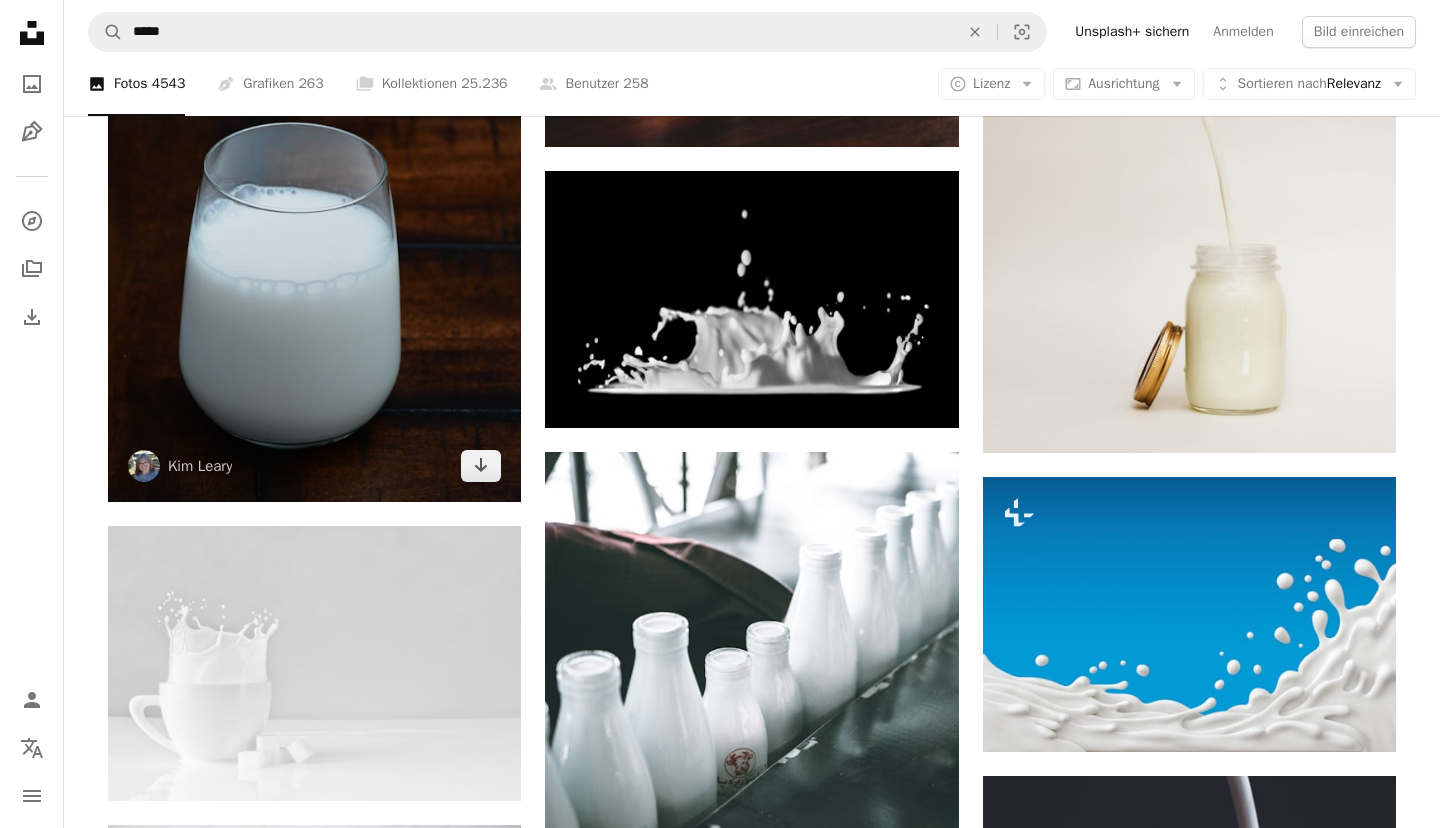 click at bounding box center (314, 192) 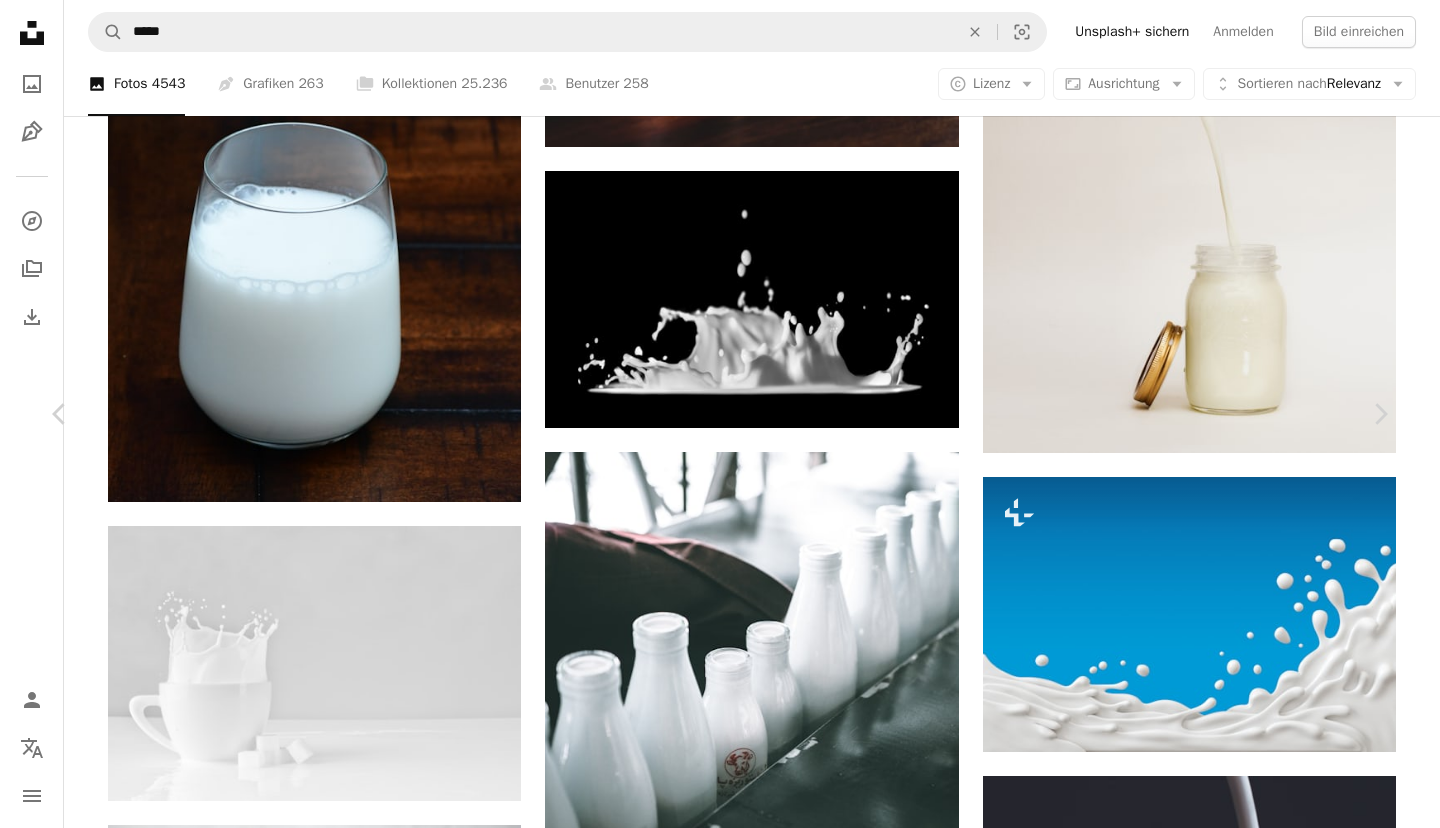 click on "Kostenlos herunterladen" at bounding box center [1159, 4184] 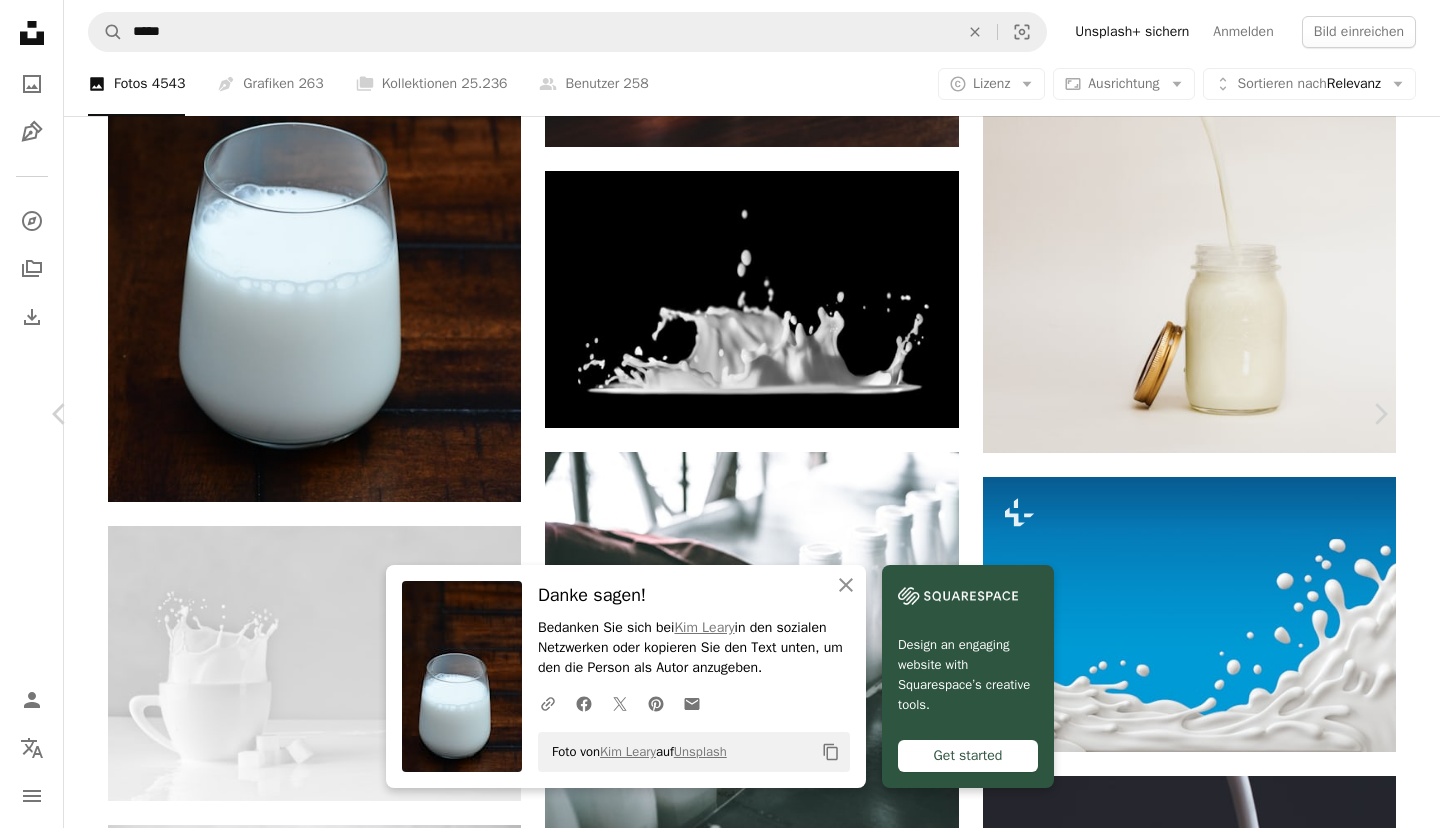 click on "An X shape" at bounding box center [20, 20] 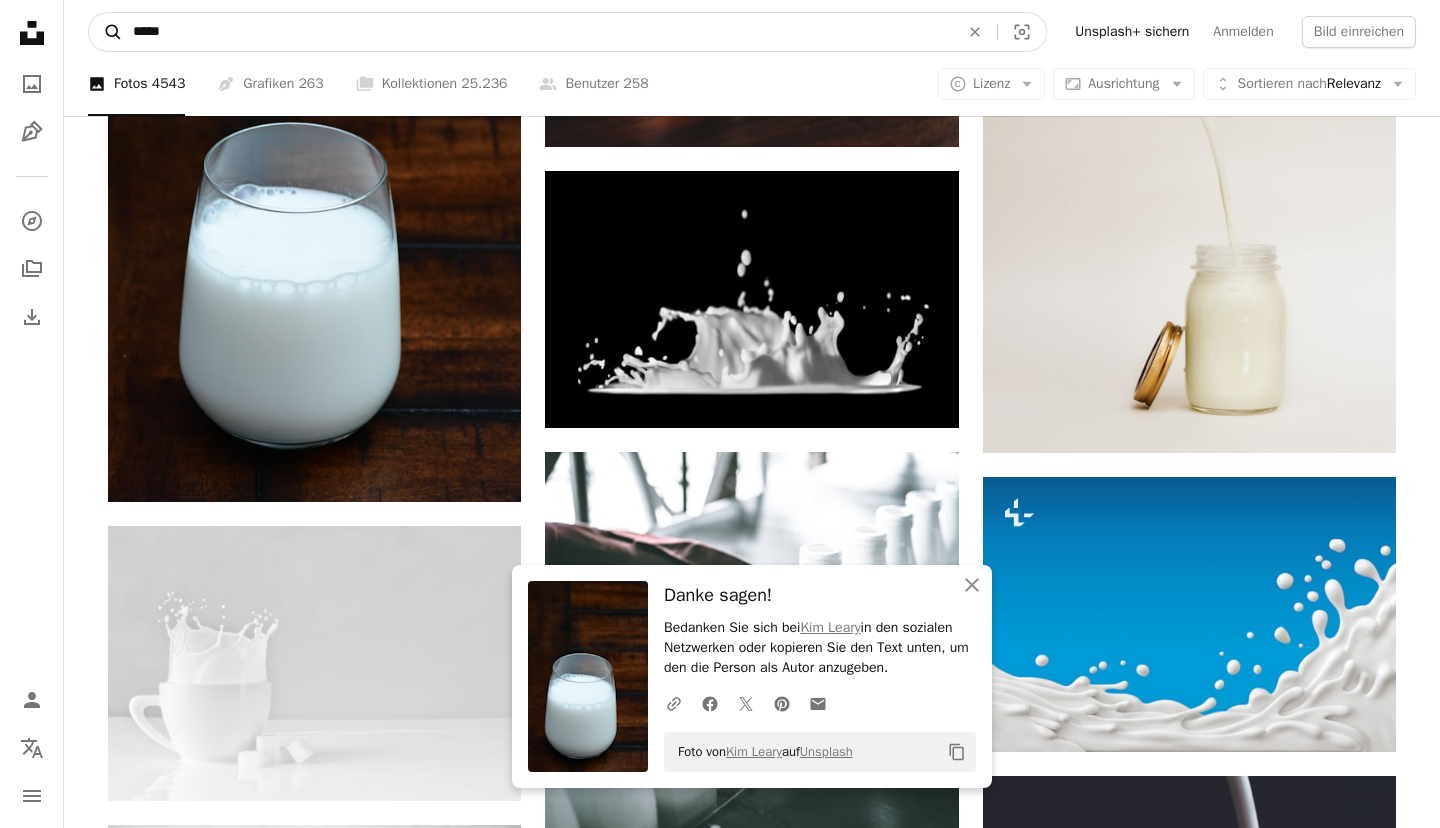 drag, startPoint x: 321, startPoint y: 40, endPoint x: 96, endPoint y: 28, distance: 225.31978 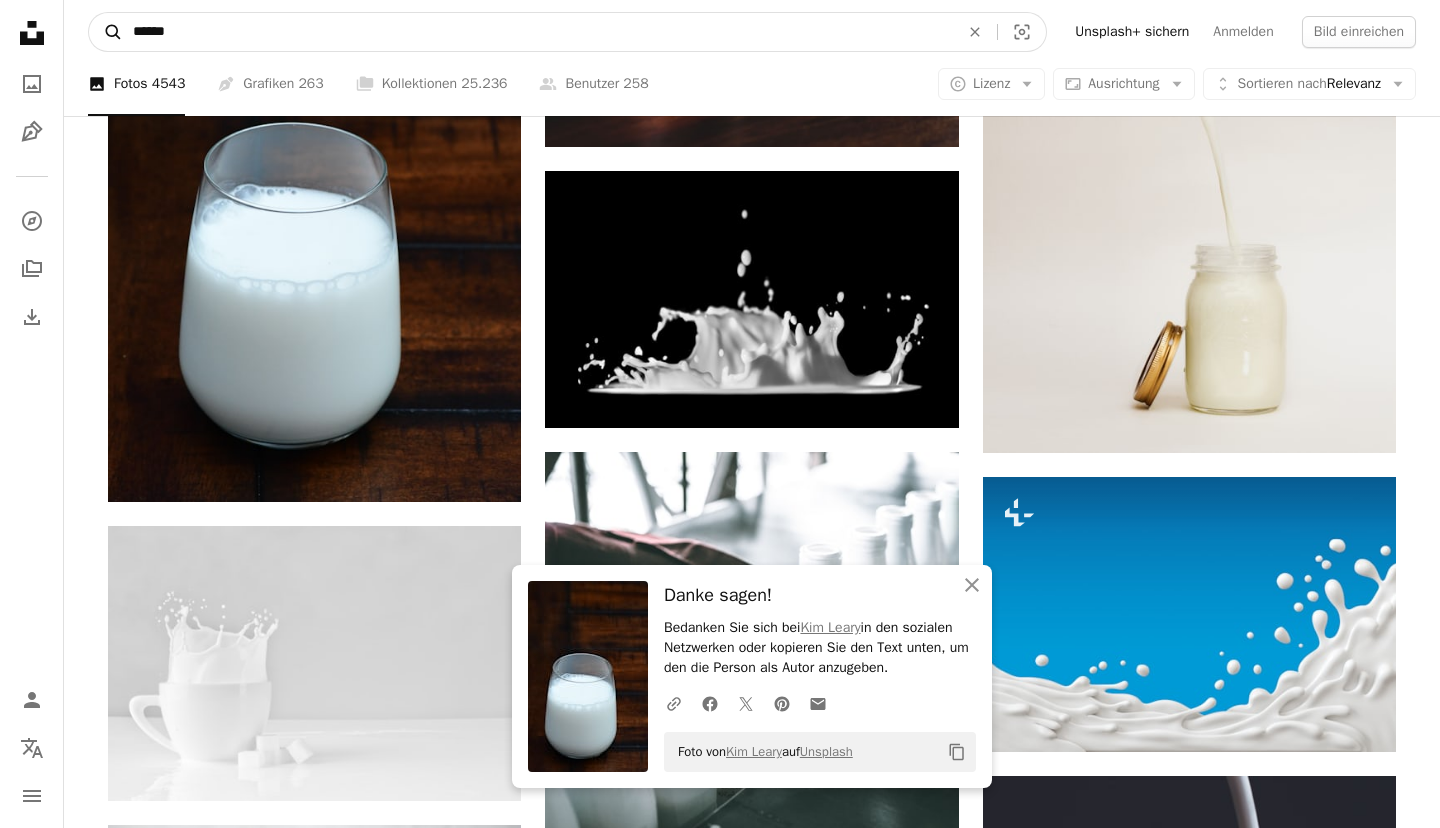 click on "A magnifying glass" at bounding box center [106, 32] 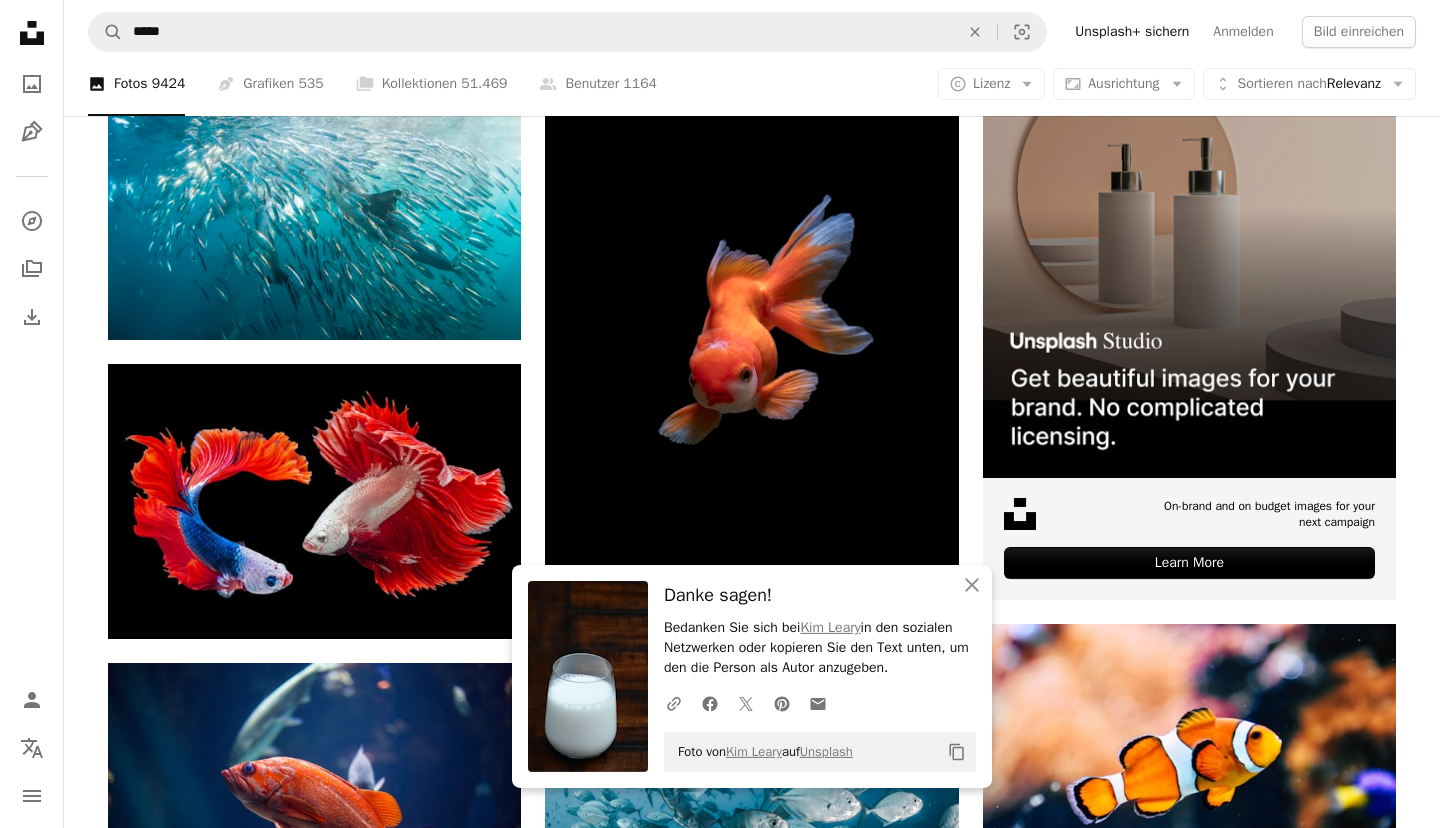 scroll, scrollTop: 540, scrollLeft: 0, axis: vertical 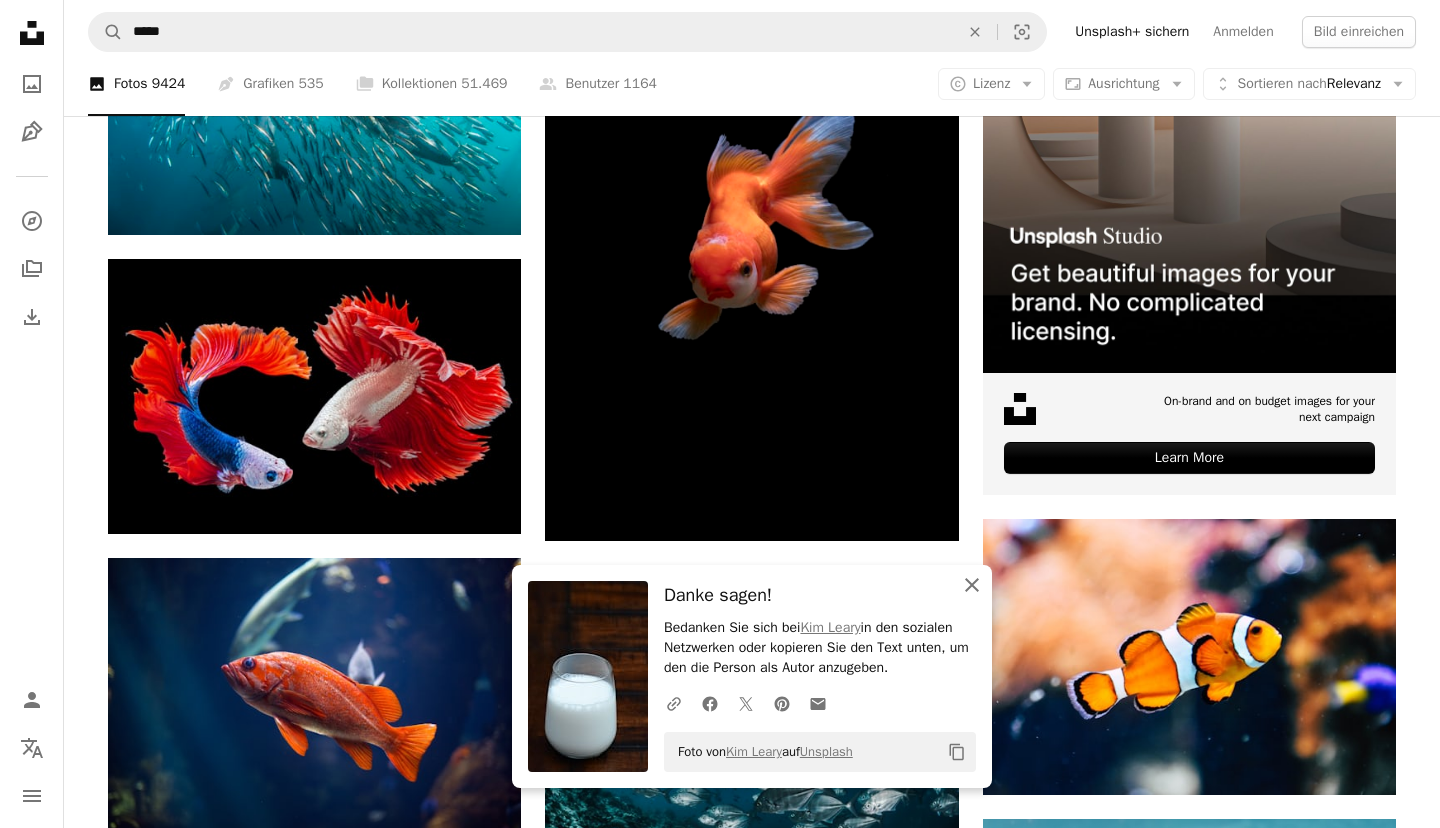 click on "An X shape" 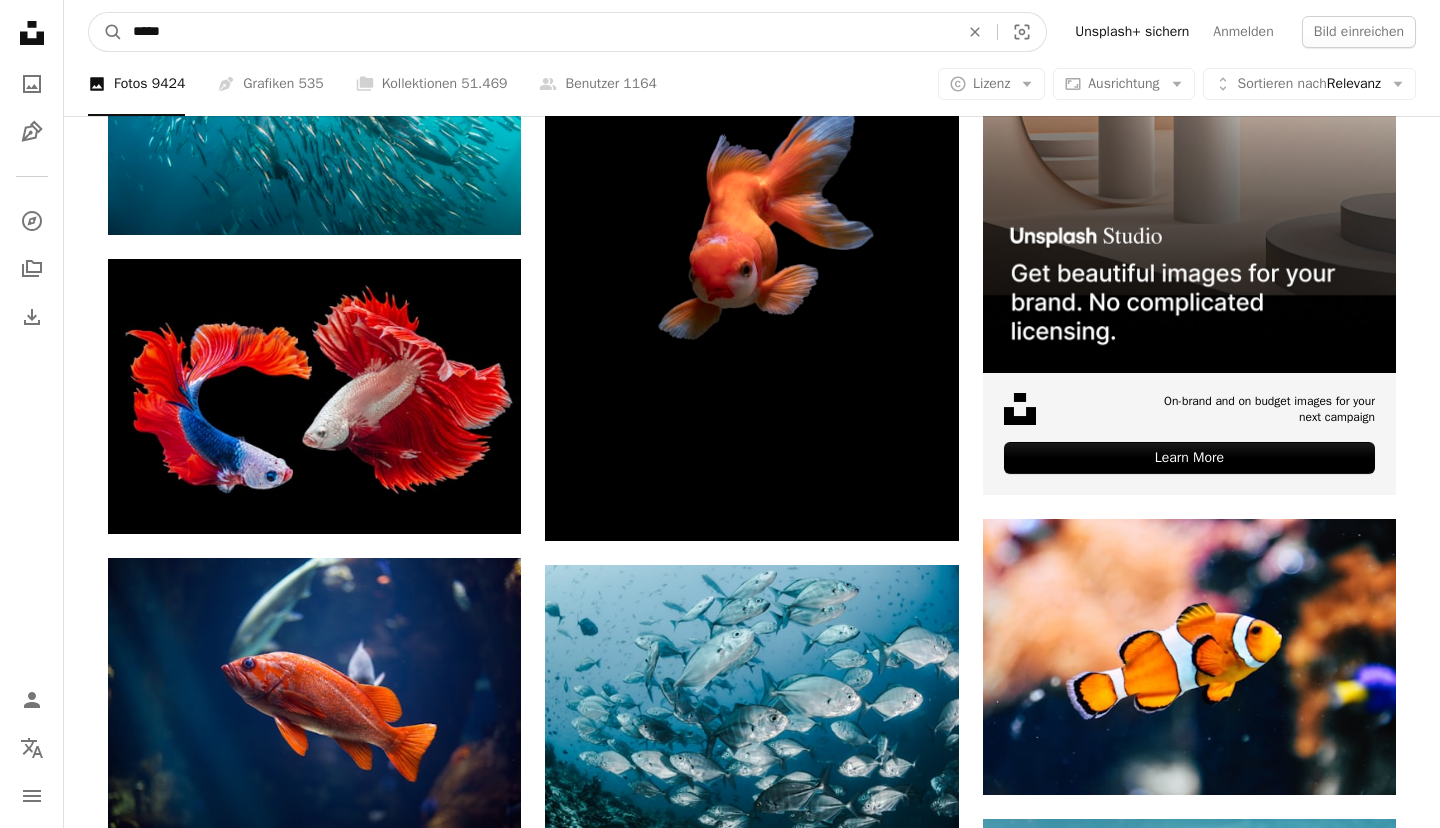 click on "*****" at bounding box center (538, 32) 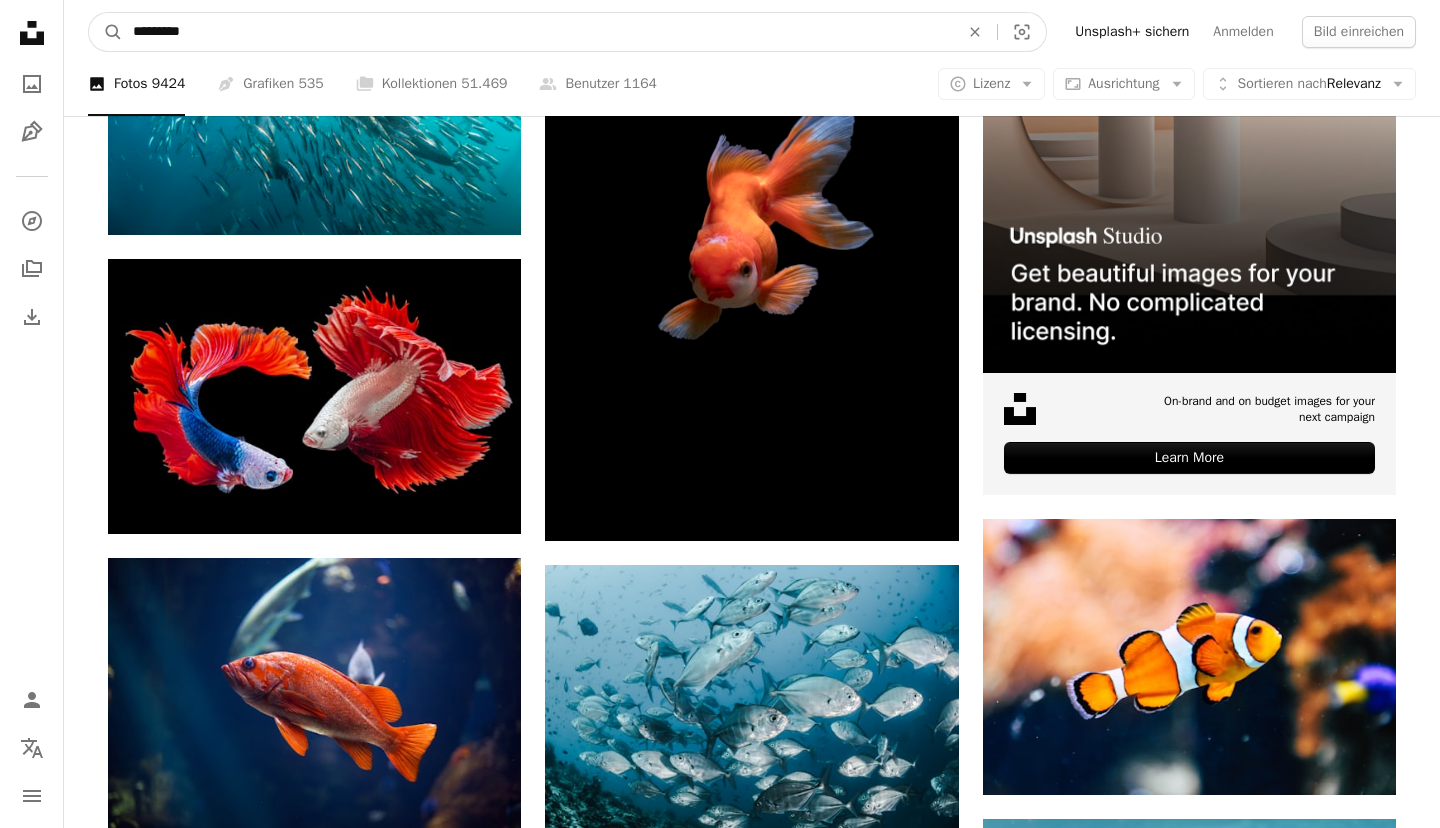 type on "**********" 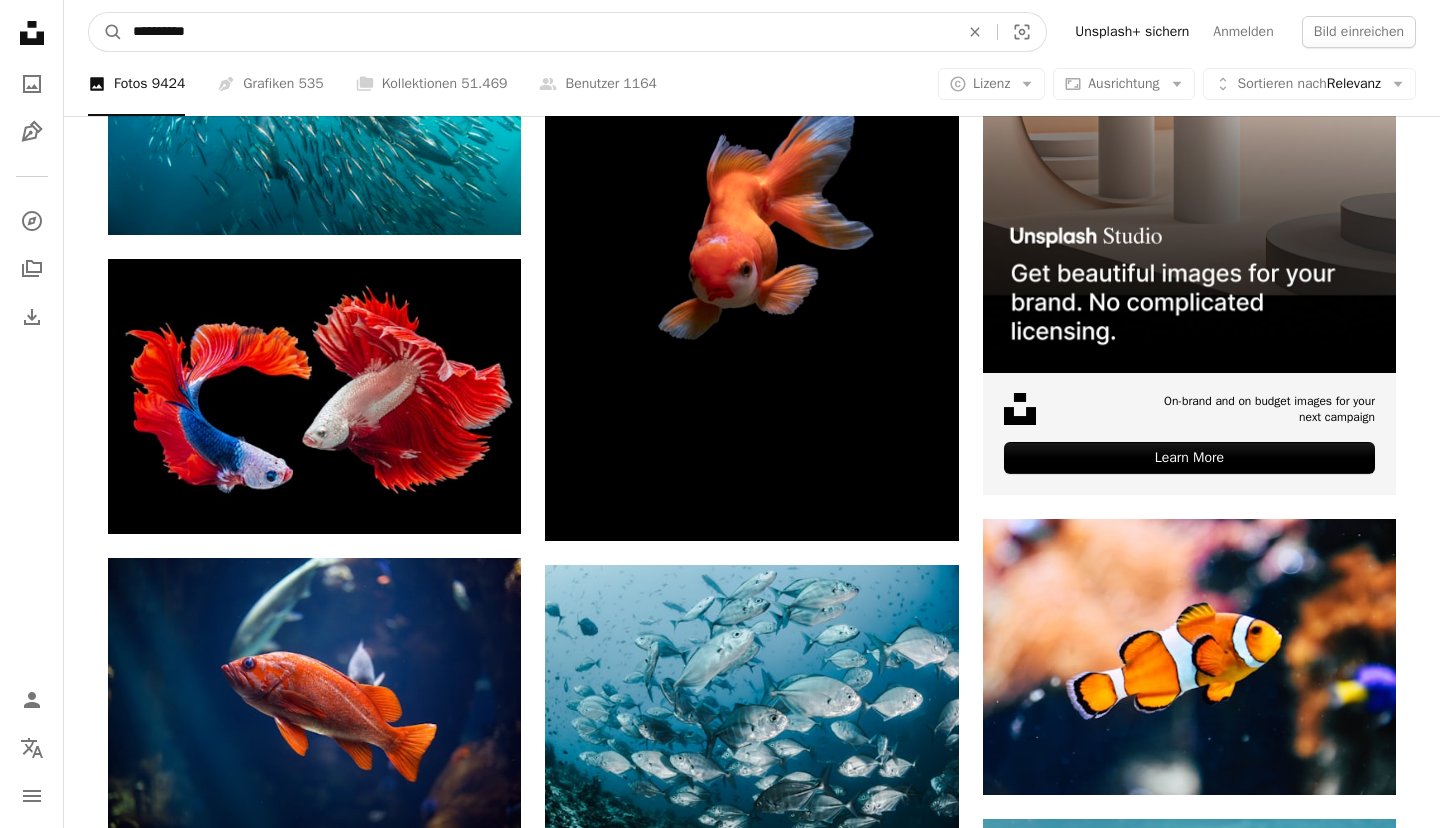 click on "A magnifying glass" at bounding box center [106, 32] 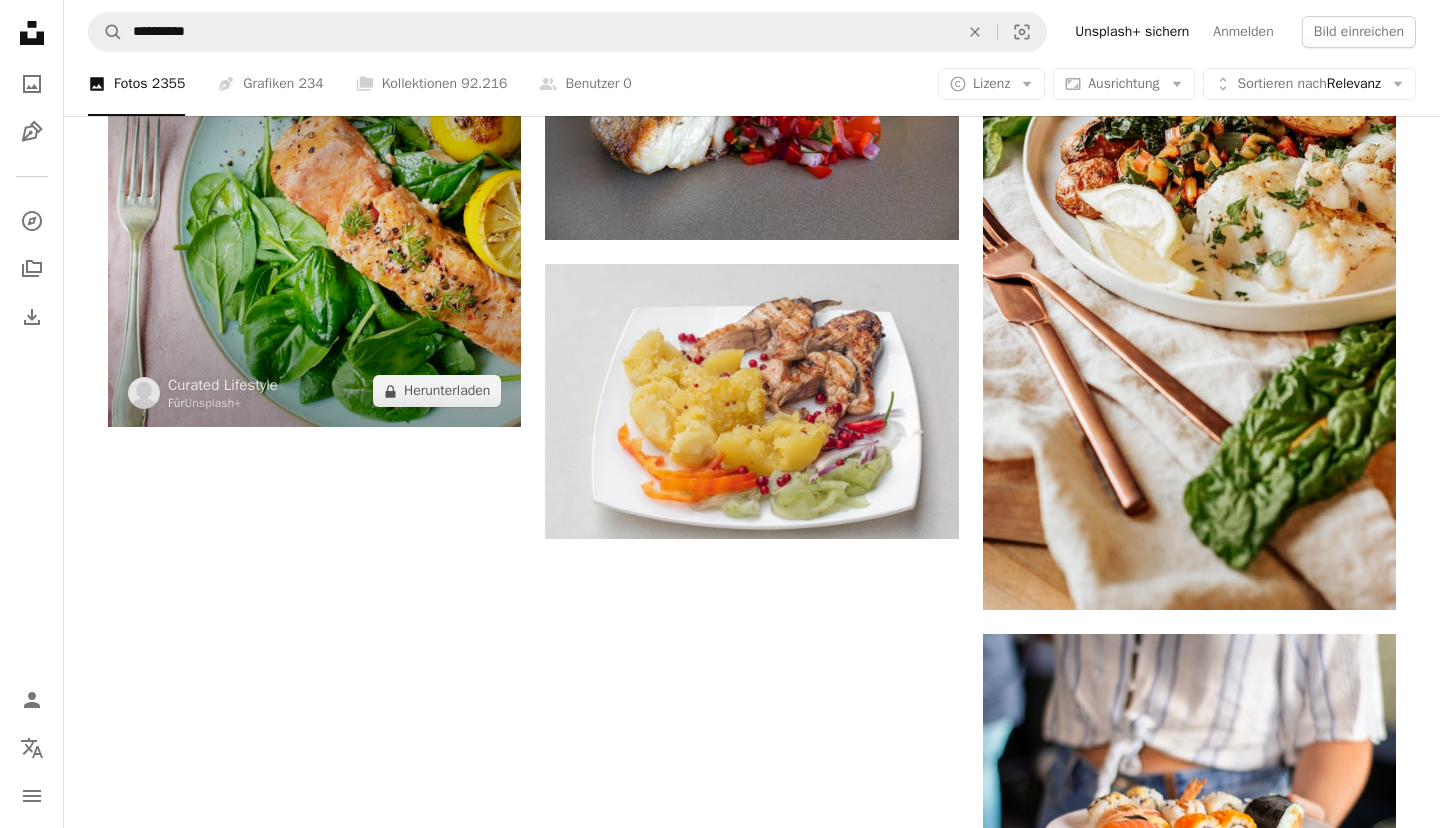 scroll, scrollTop: 2484, scrollLeft: 0, axis: vertical 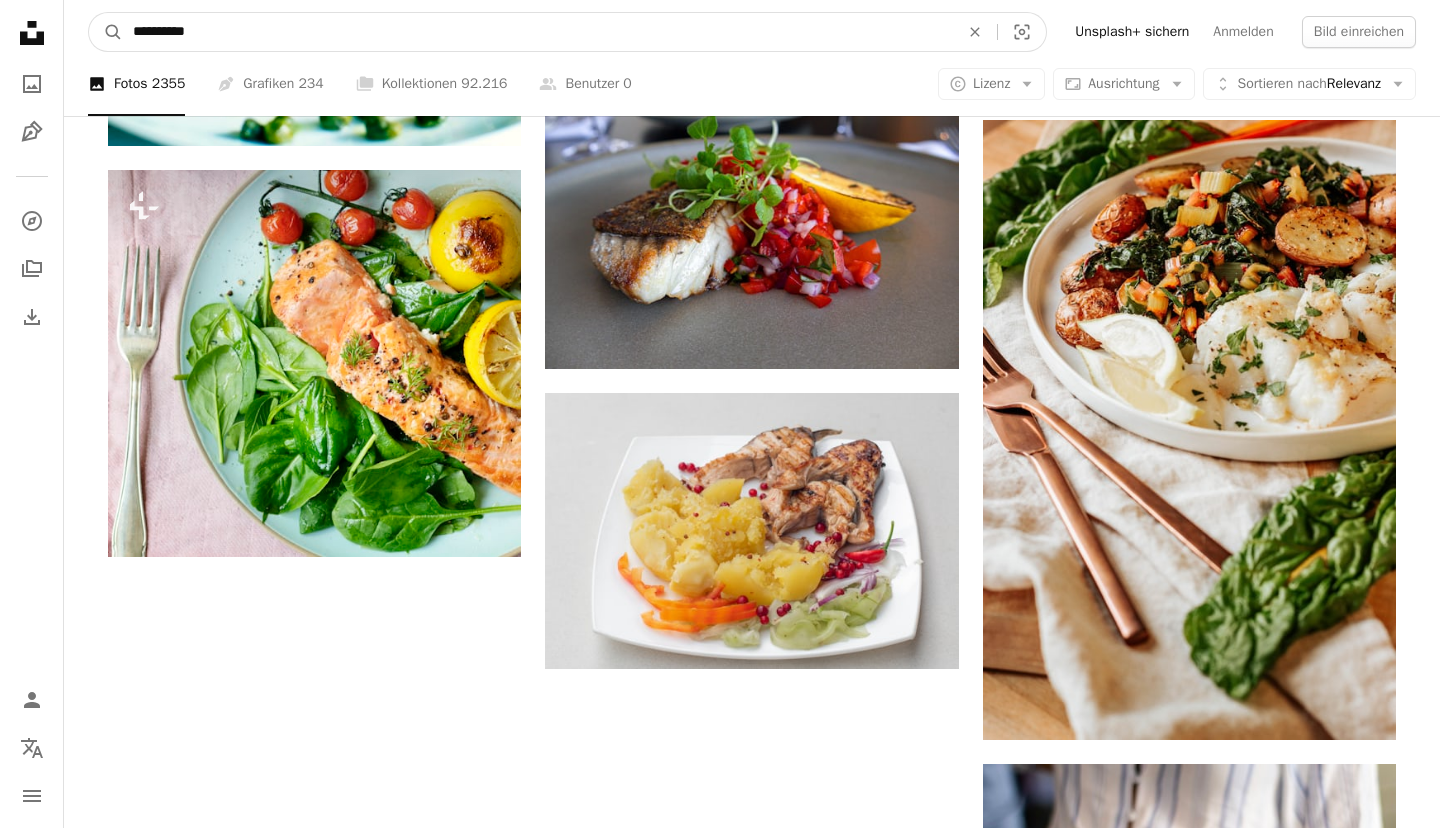 drag, startPoint x: 258, startPoint y: 33, endPoint x: 61, endPoint y: 25, distance: 197.16237 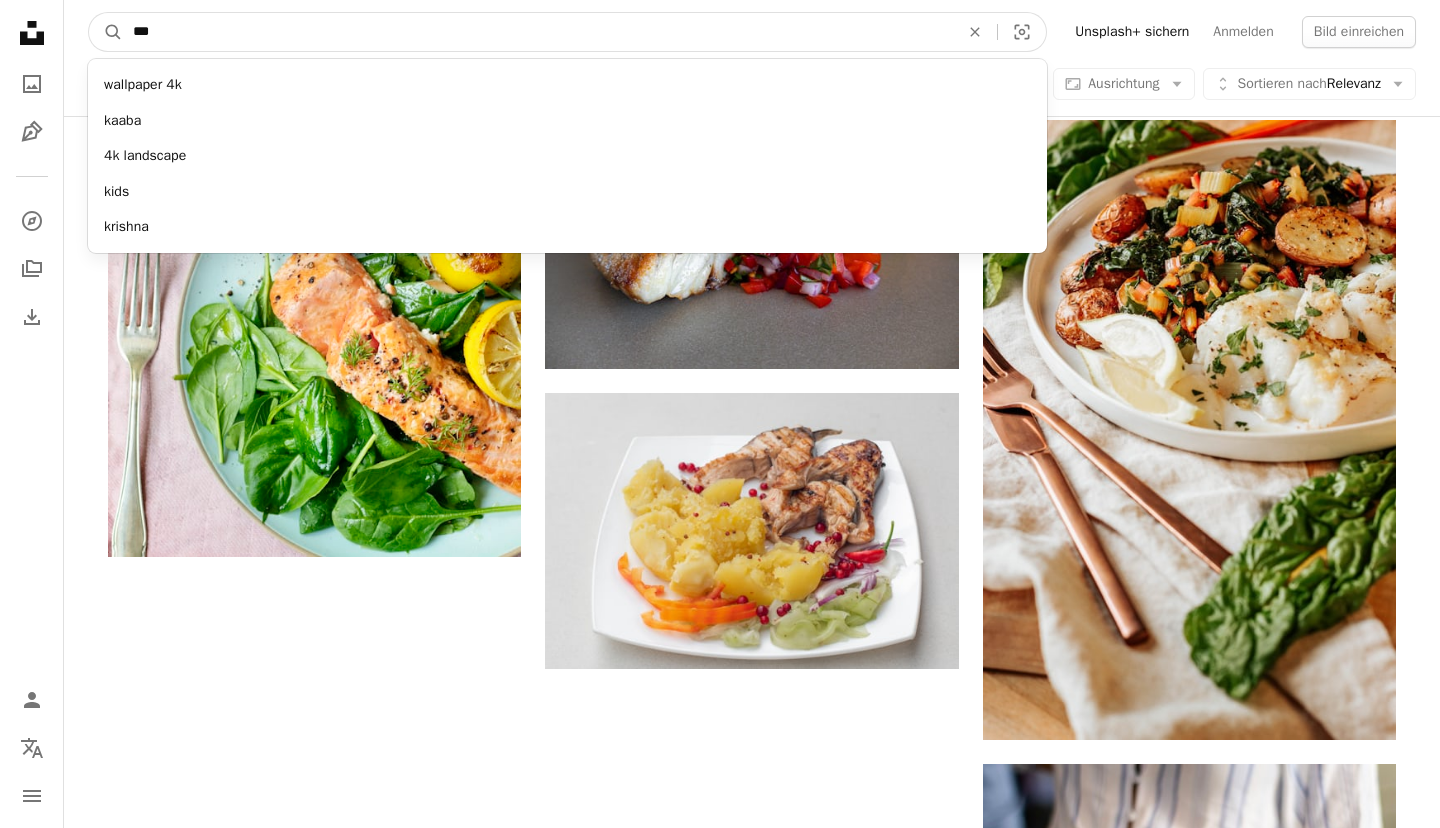 type on "****" 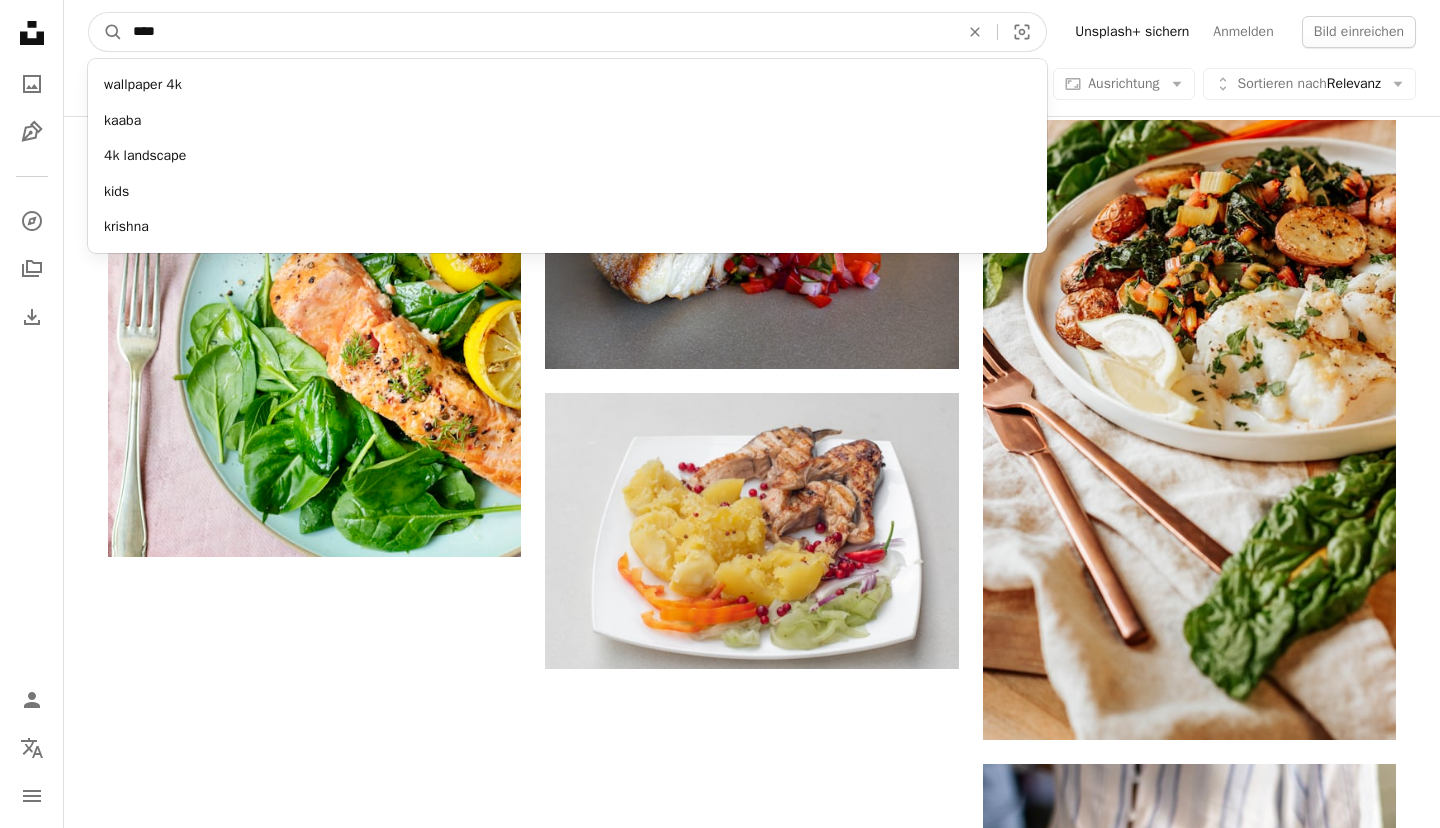 click on "A magnifying glass" at bounding box center [106, 32] 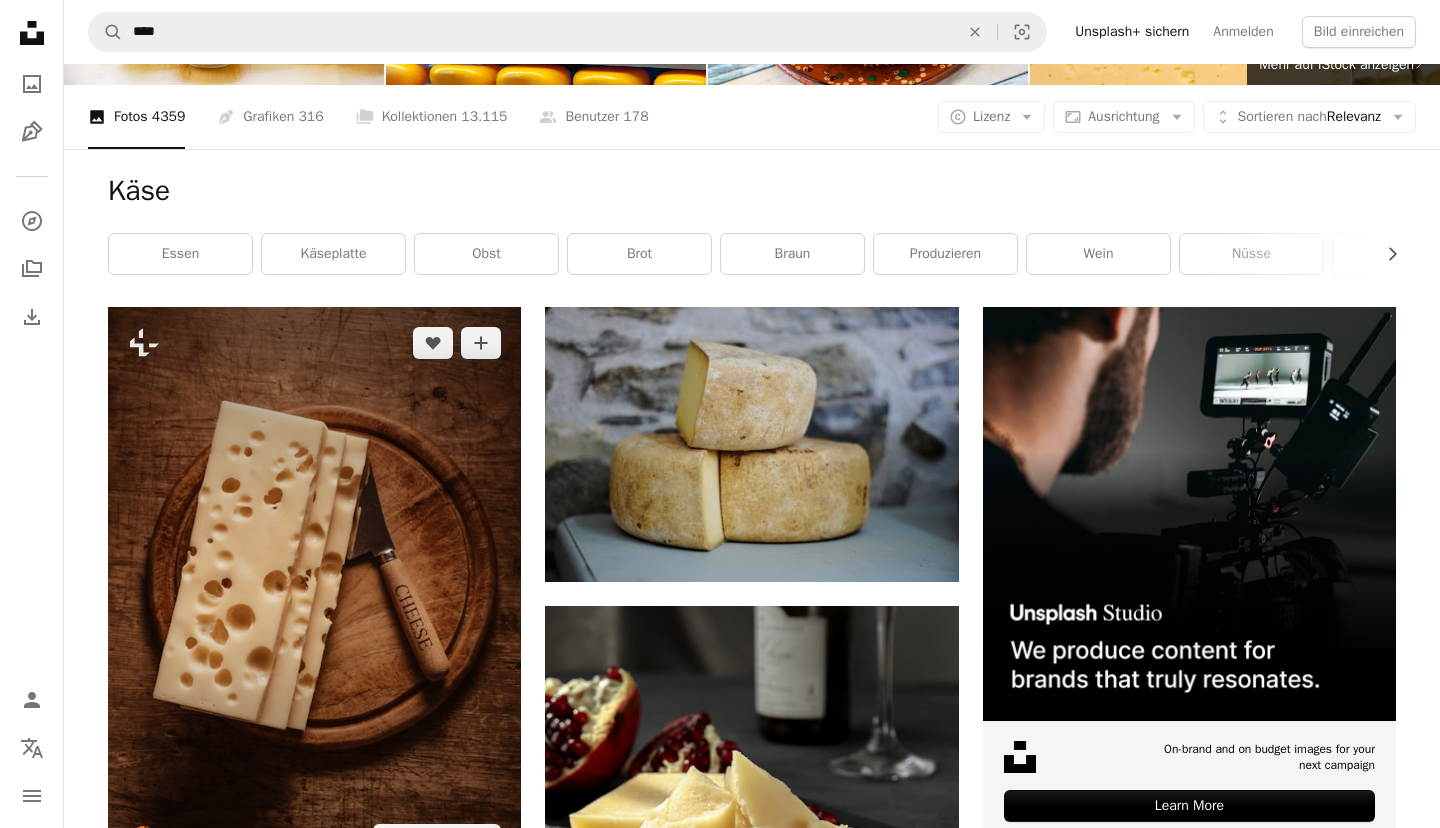 scroll, scrollTop: 324, scrollLeft: 0, axis: vertical 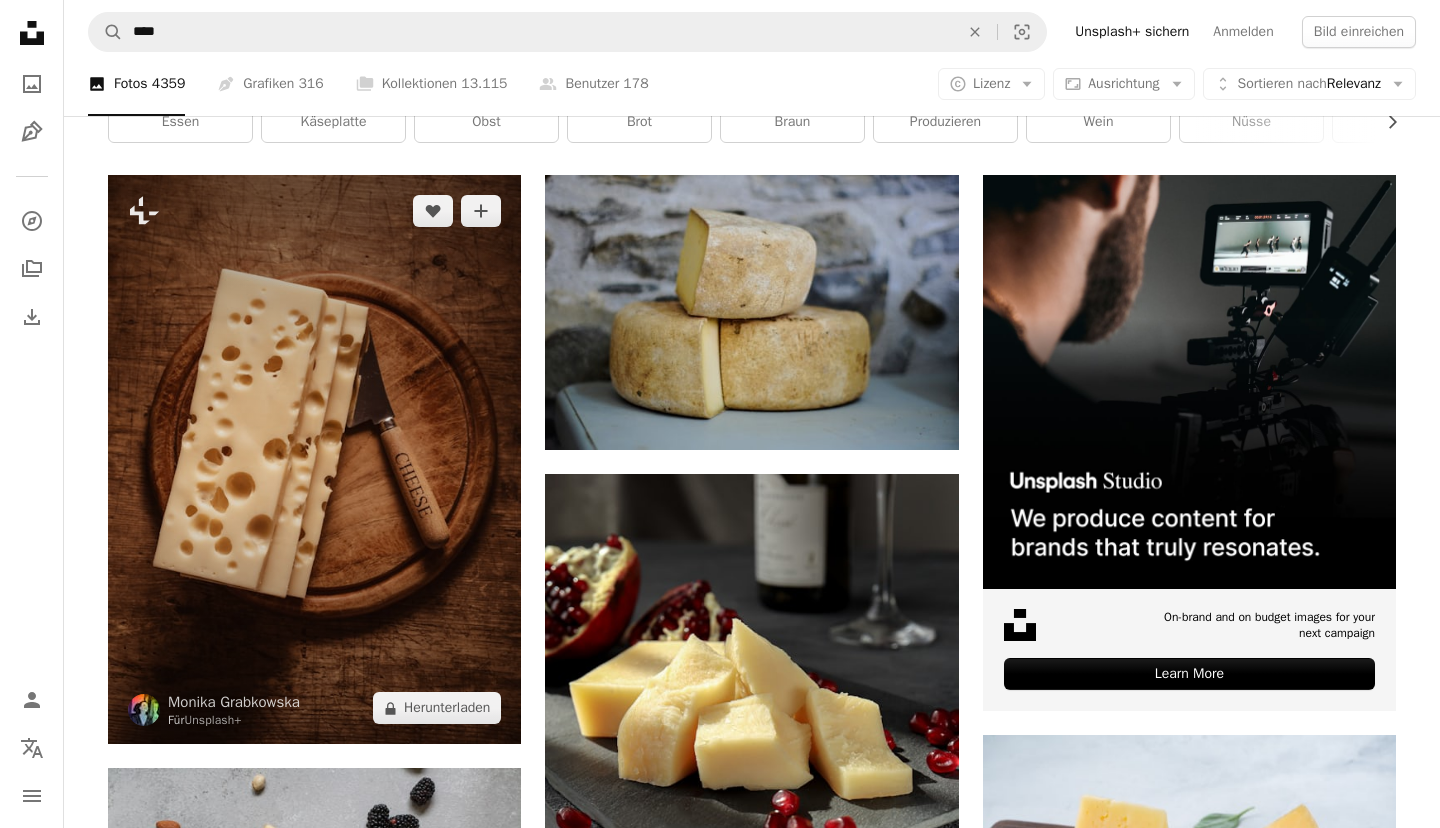 click at bounding box center (314, 459) 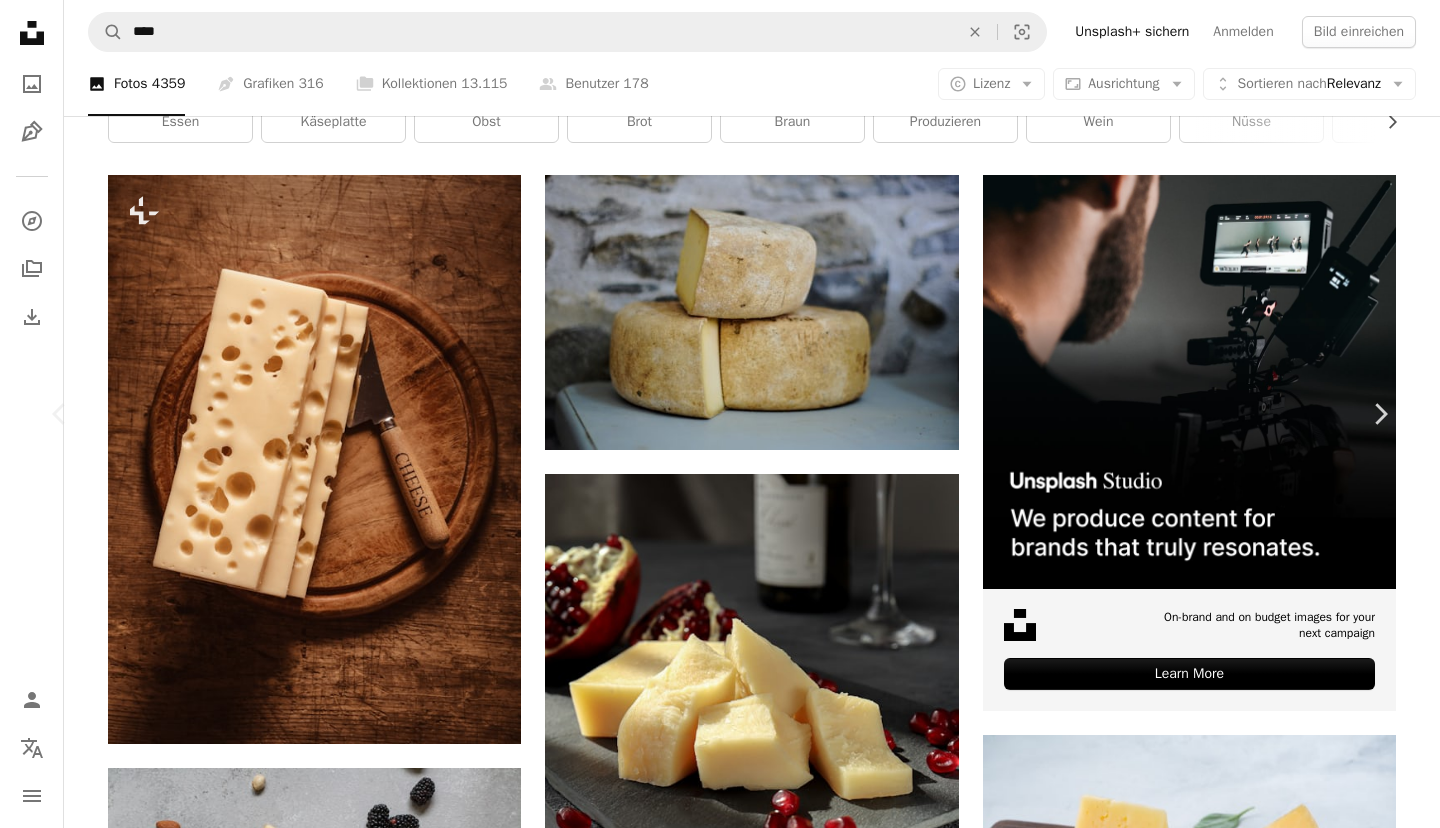 click on "An X shape" at bounding box center [20, 20] 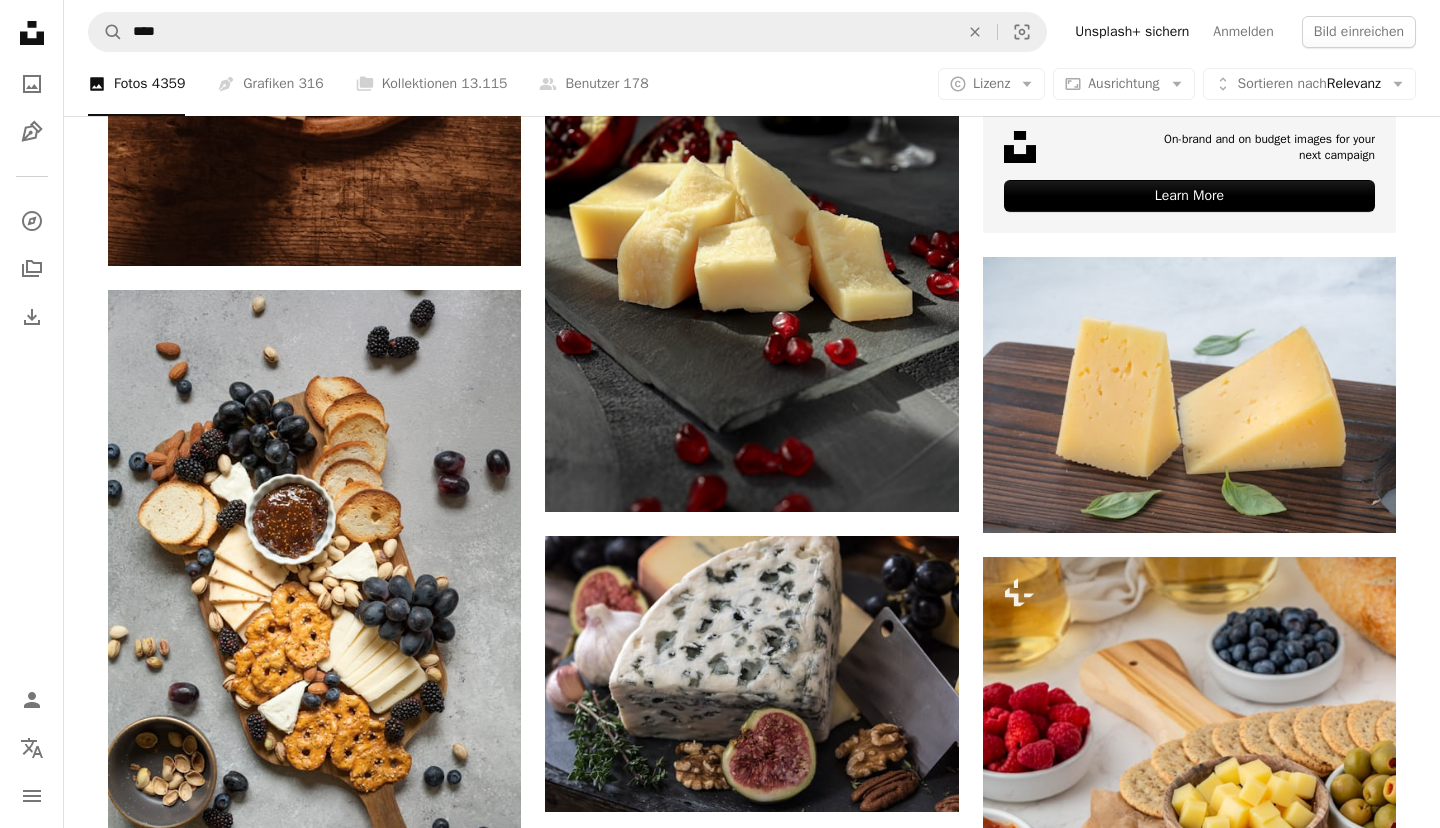 scroll, scrollTop: 864, scrollLeft: 0, axis: vertical 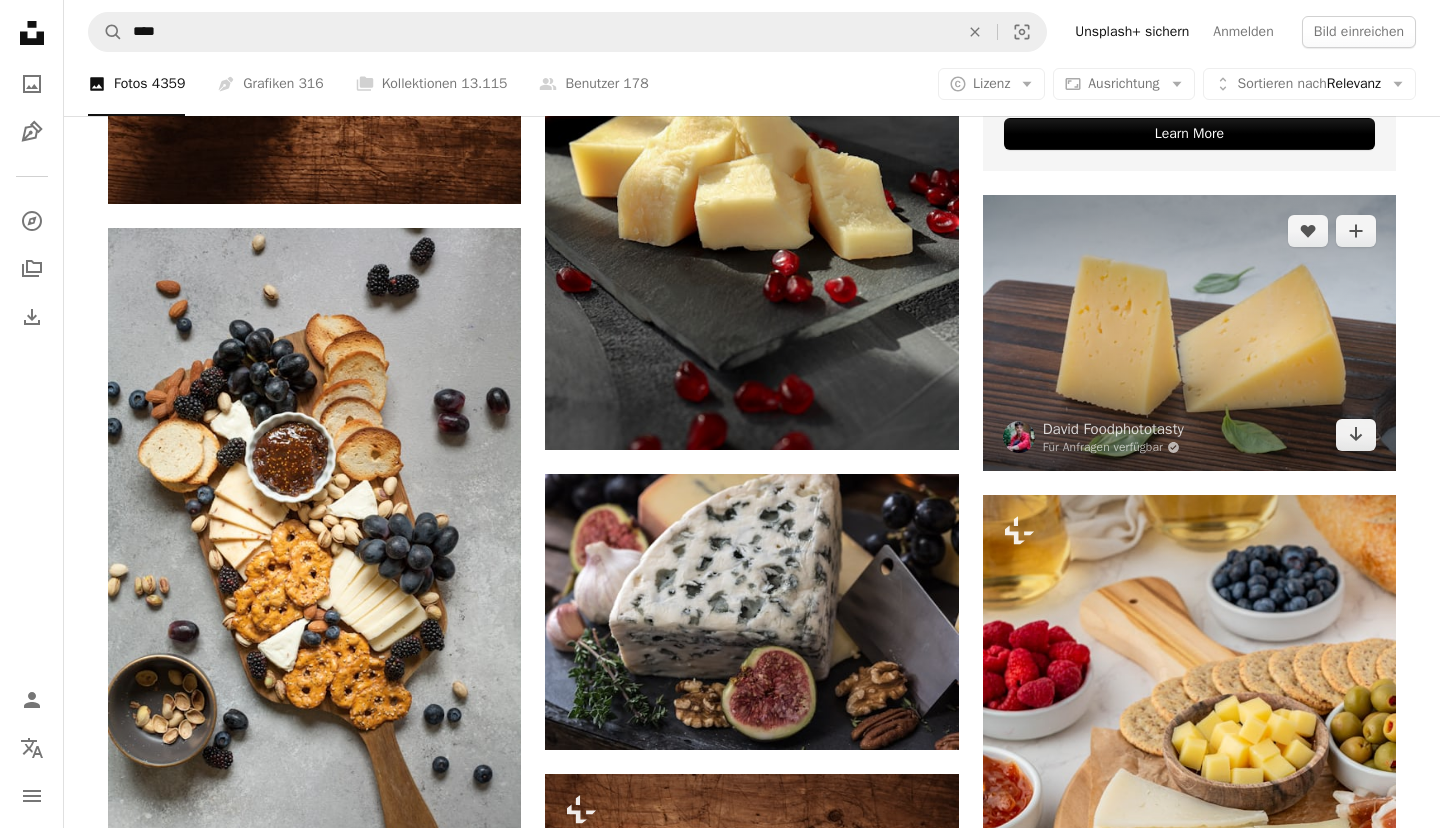 click at bounding box center (1189, 333) 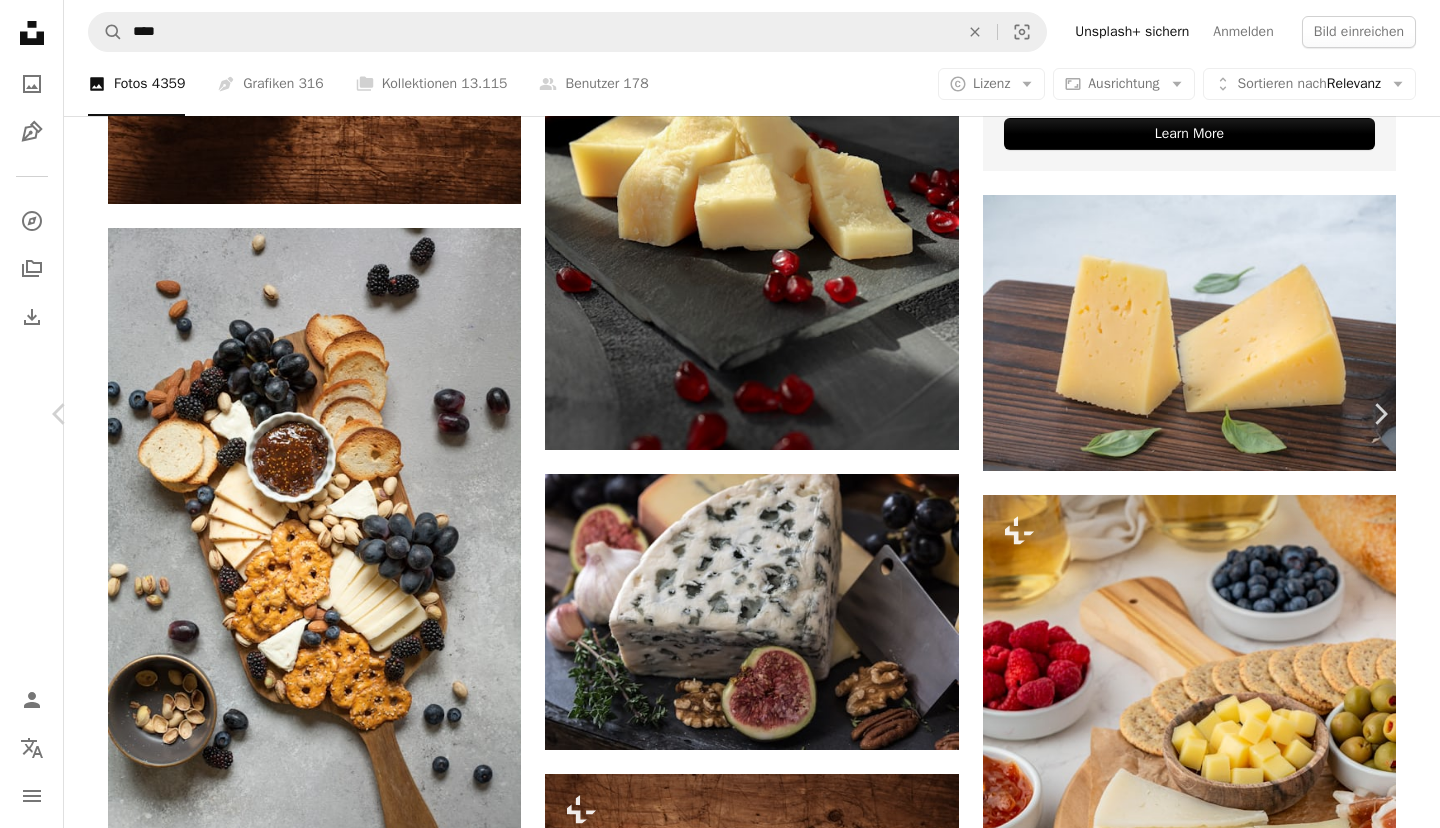 click on "Kostenlos herunterladen" at bounding box center (1159, 4240) 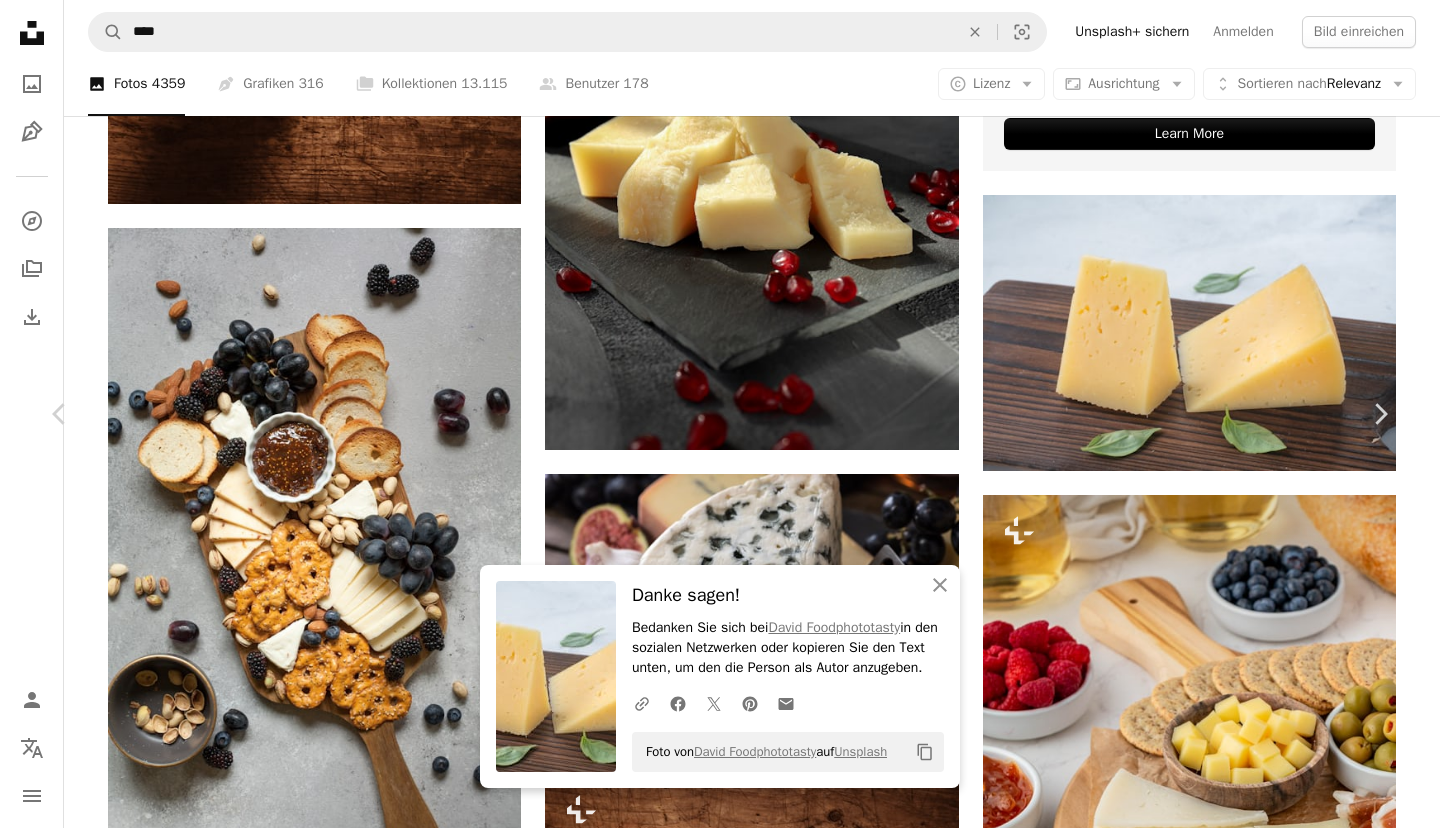 click on "An X shape" at bounding box center [20, 20] 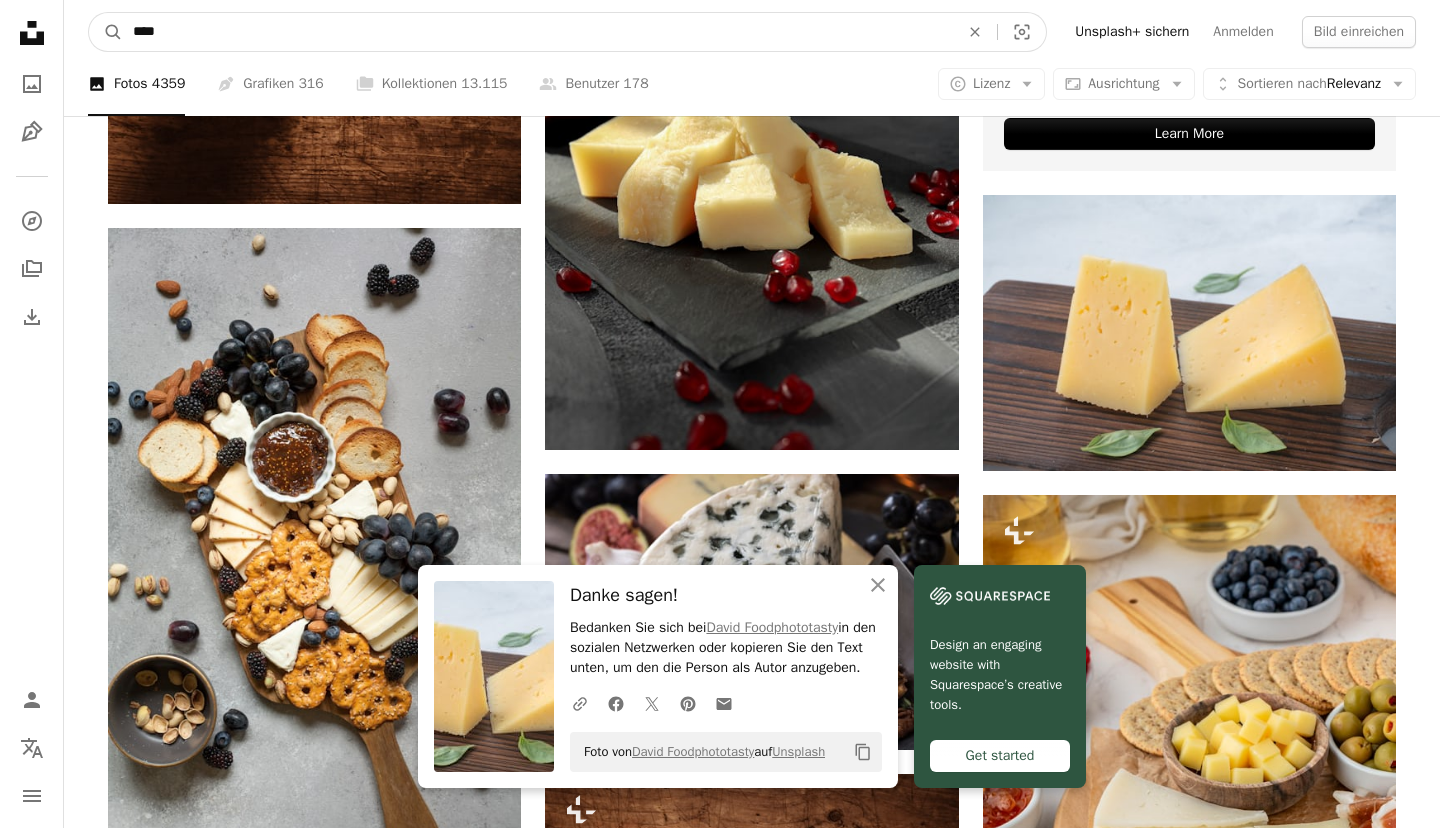 drag, startPoint x: 251, startPoint y: 25, endPoint x: 56, endPoint y: 26, distance: 195.00256 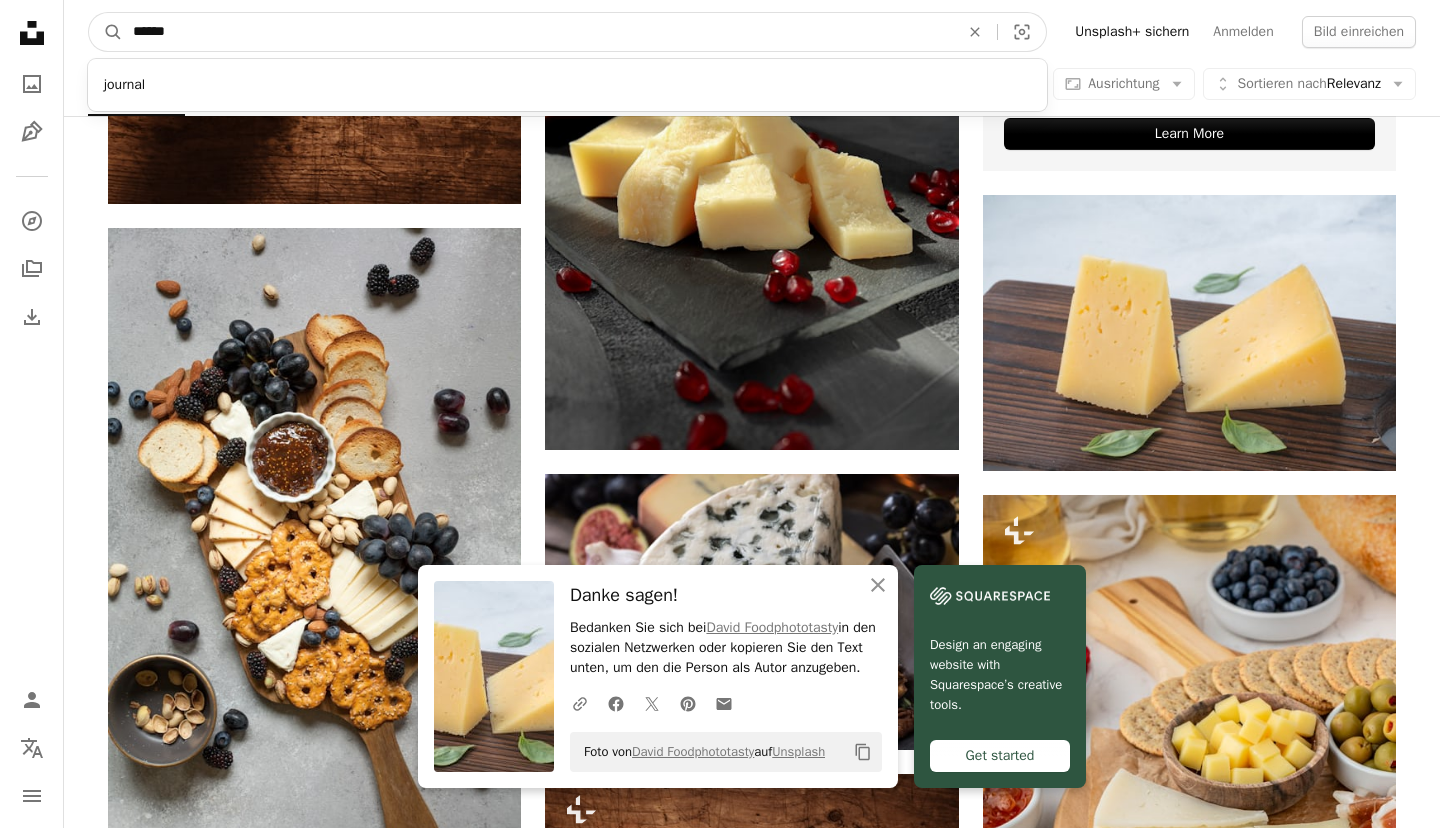 type on "*******" 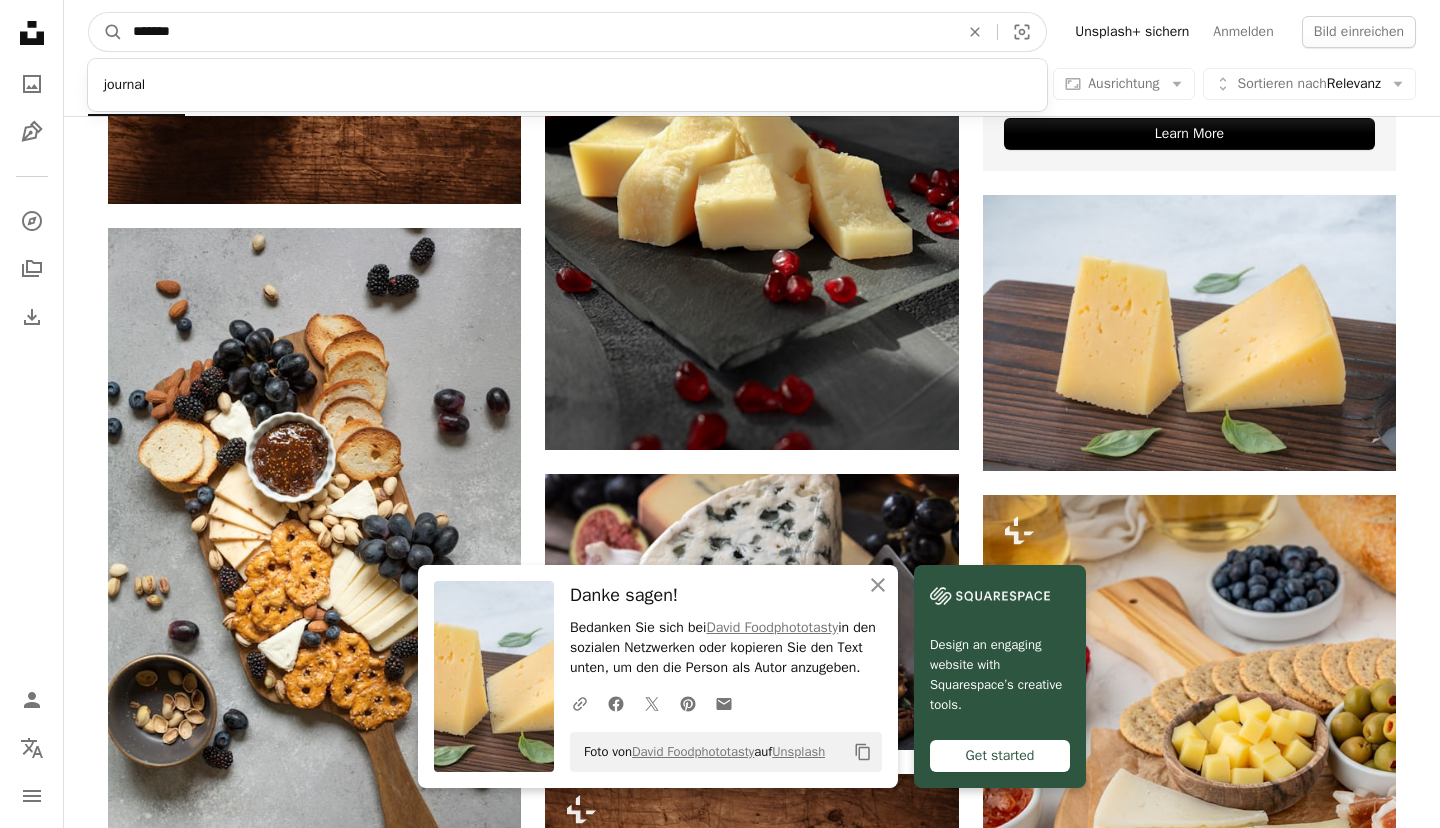 click on "A magnifying glass" at bounding box center [106, 32] 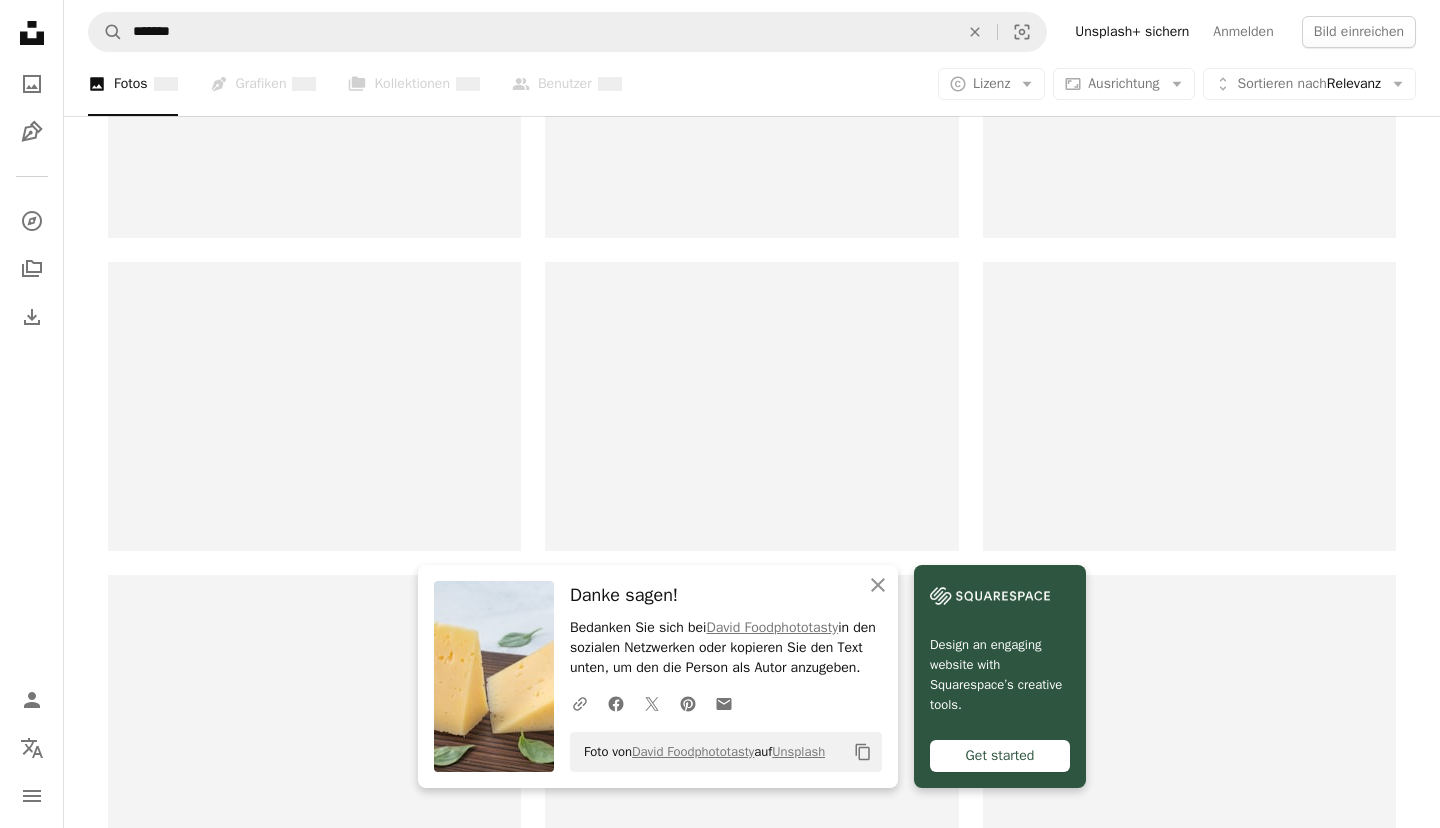 scroll, scrollTop: 0, scrollLeft: 0, axis: both 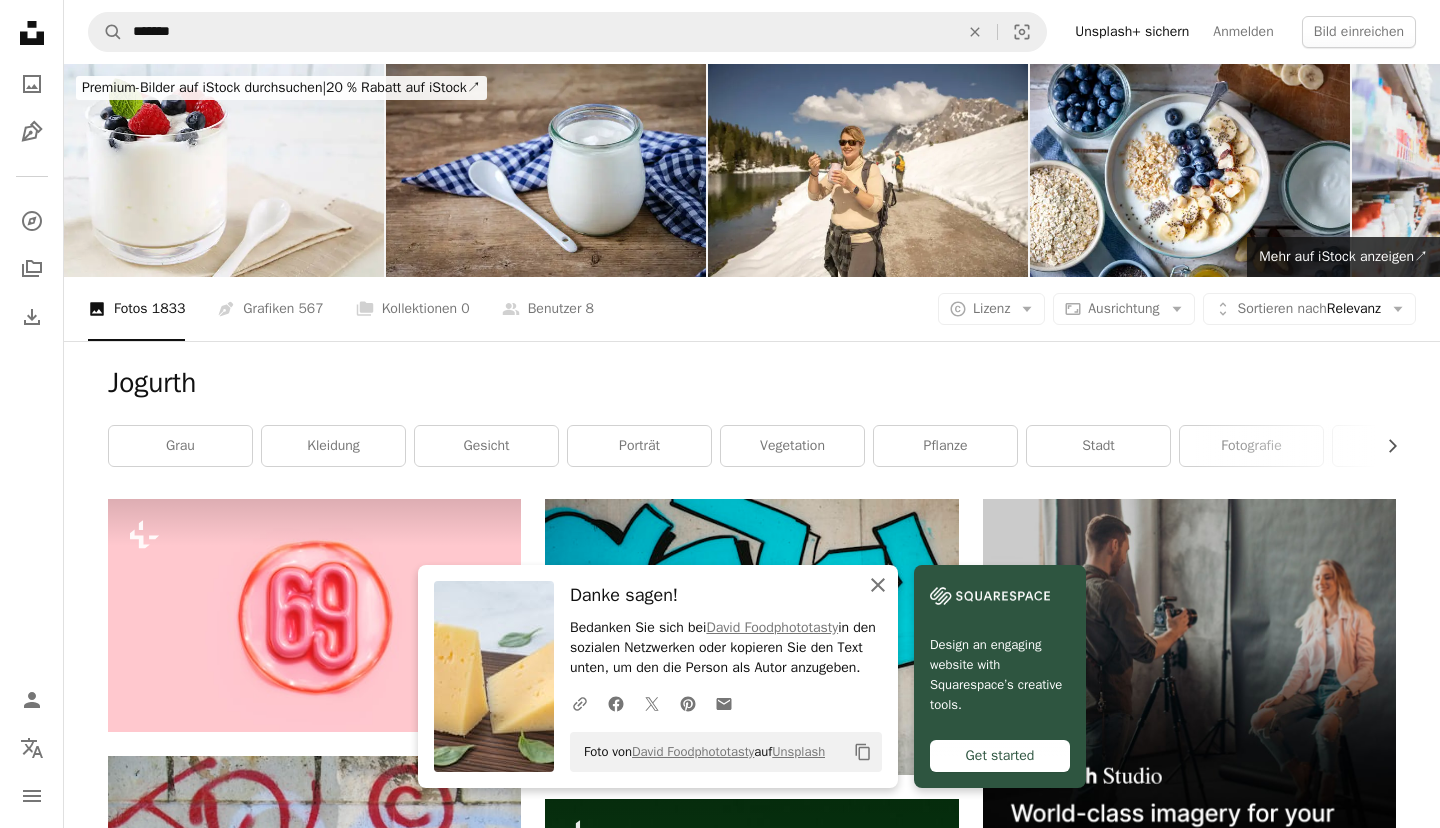 click on "An X shape" 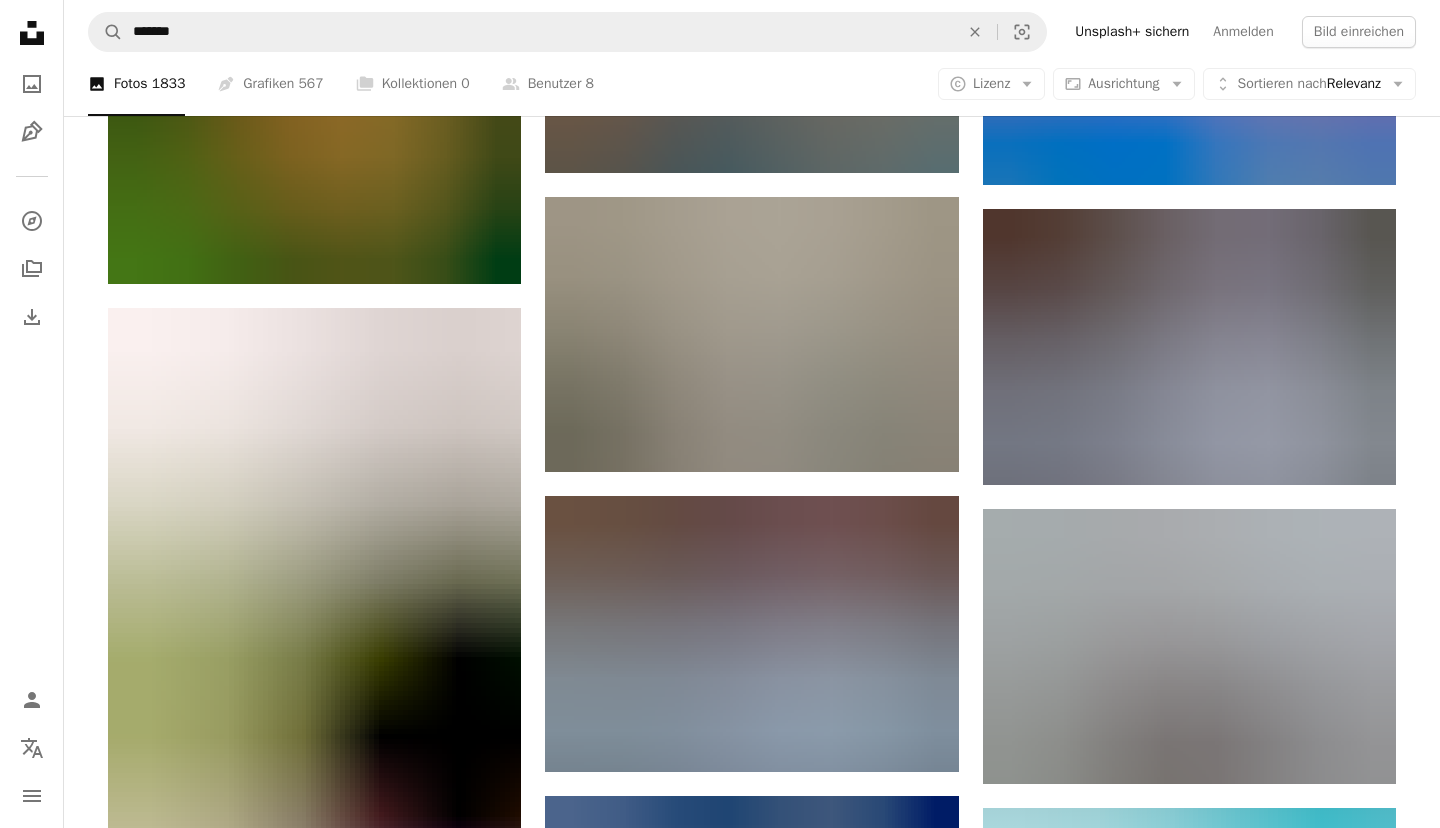 scroll, scrollTop: 1836, scrollLeft: 0, axis: vertical 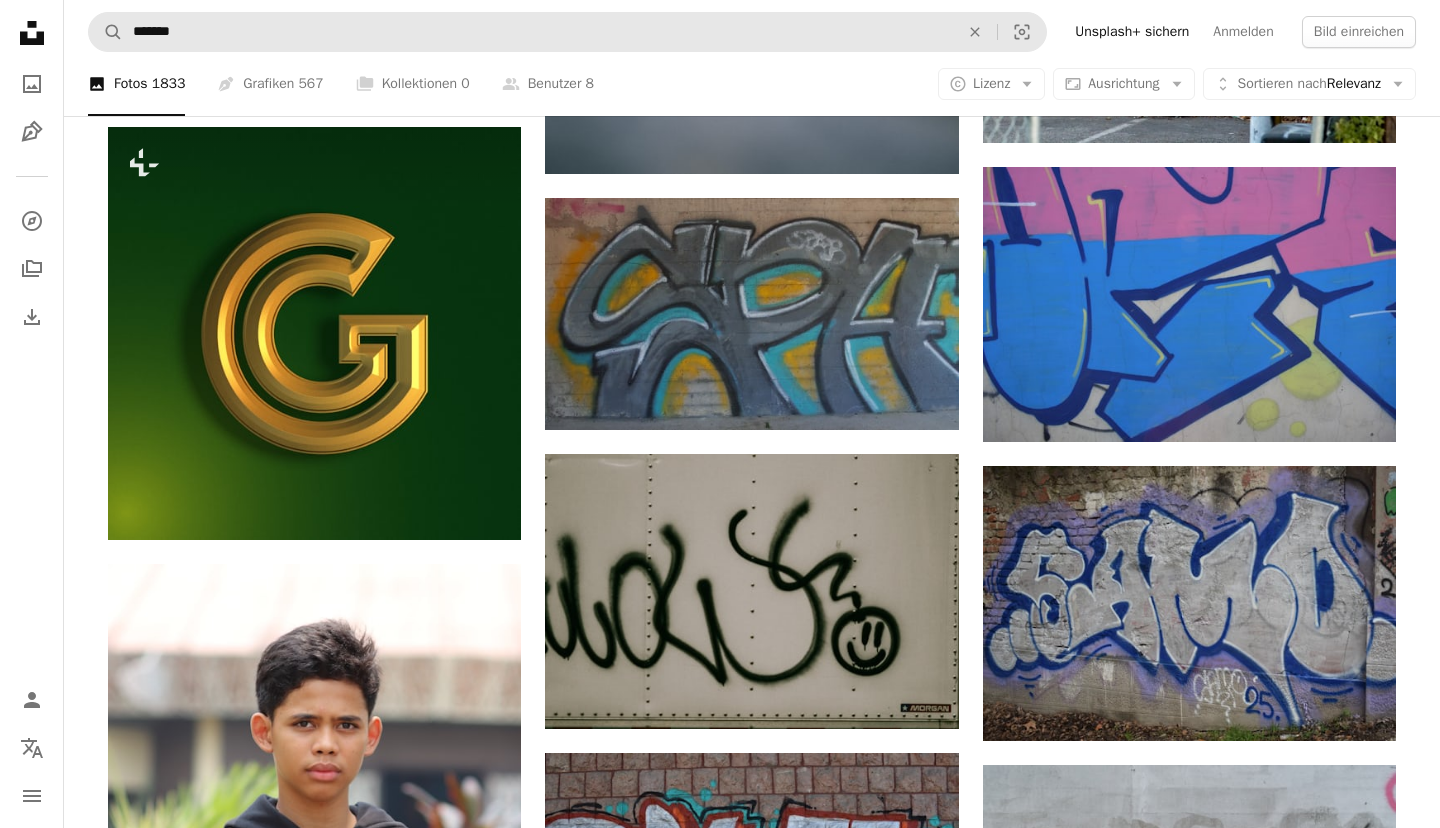 drag, startPoint x: 323, startPoint y: 67, endPoint x: 284, endPoint y: 36, distance: 49.819675 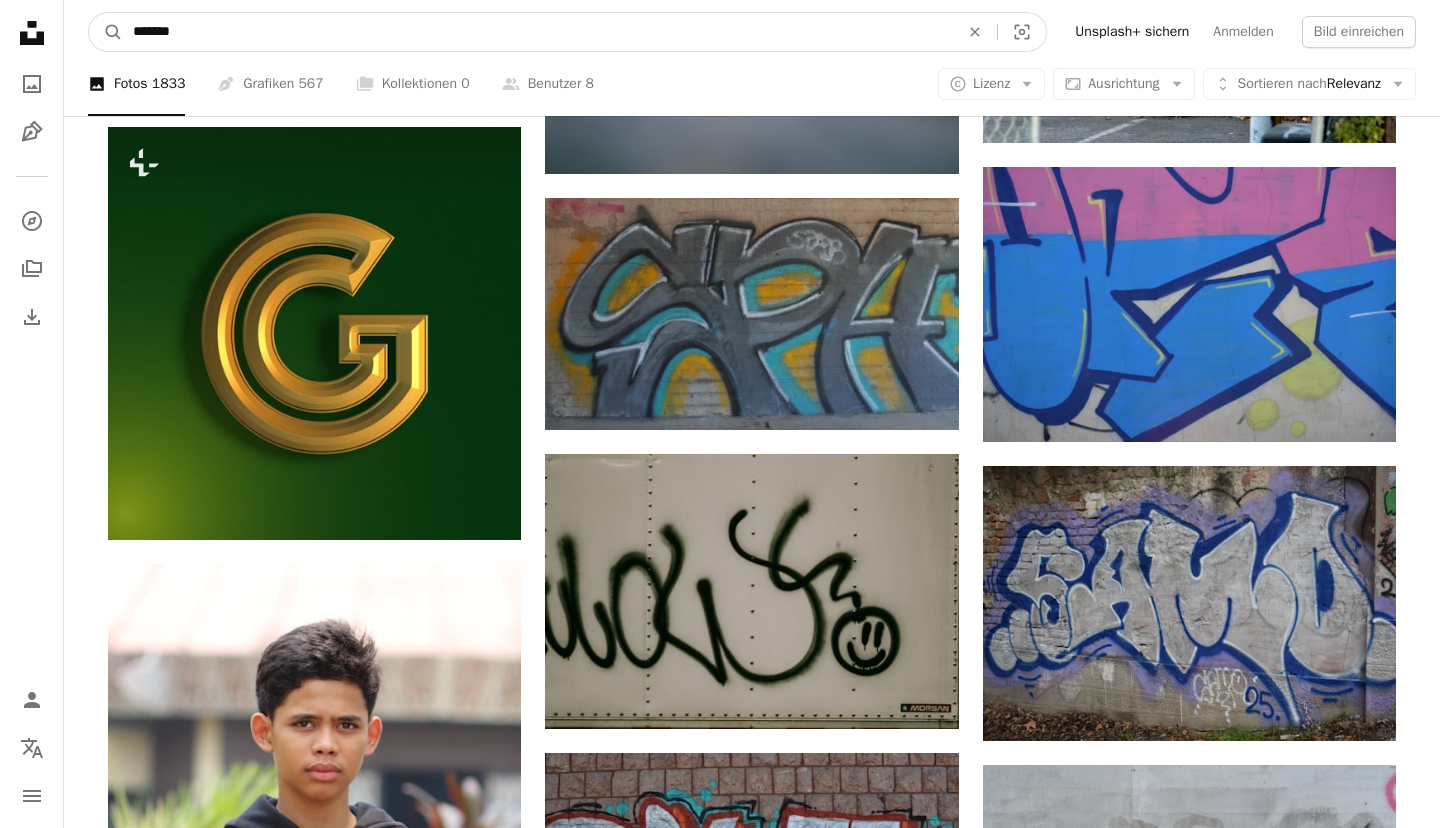 drag, startPoint x: 284, startPoint y: 36, endPoint x: 82, endPoint y: 35, distance: 202.00247 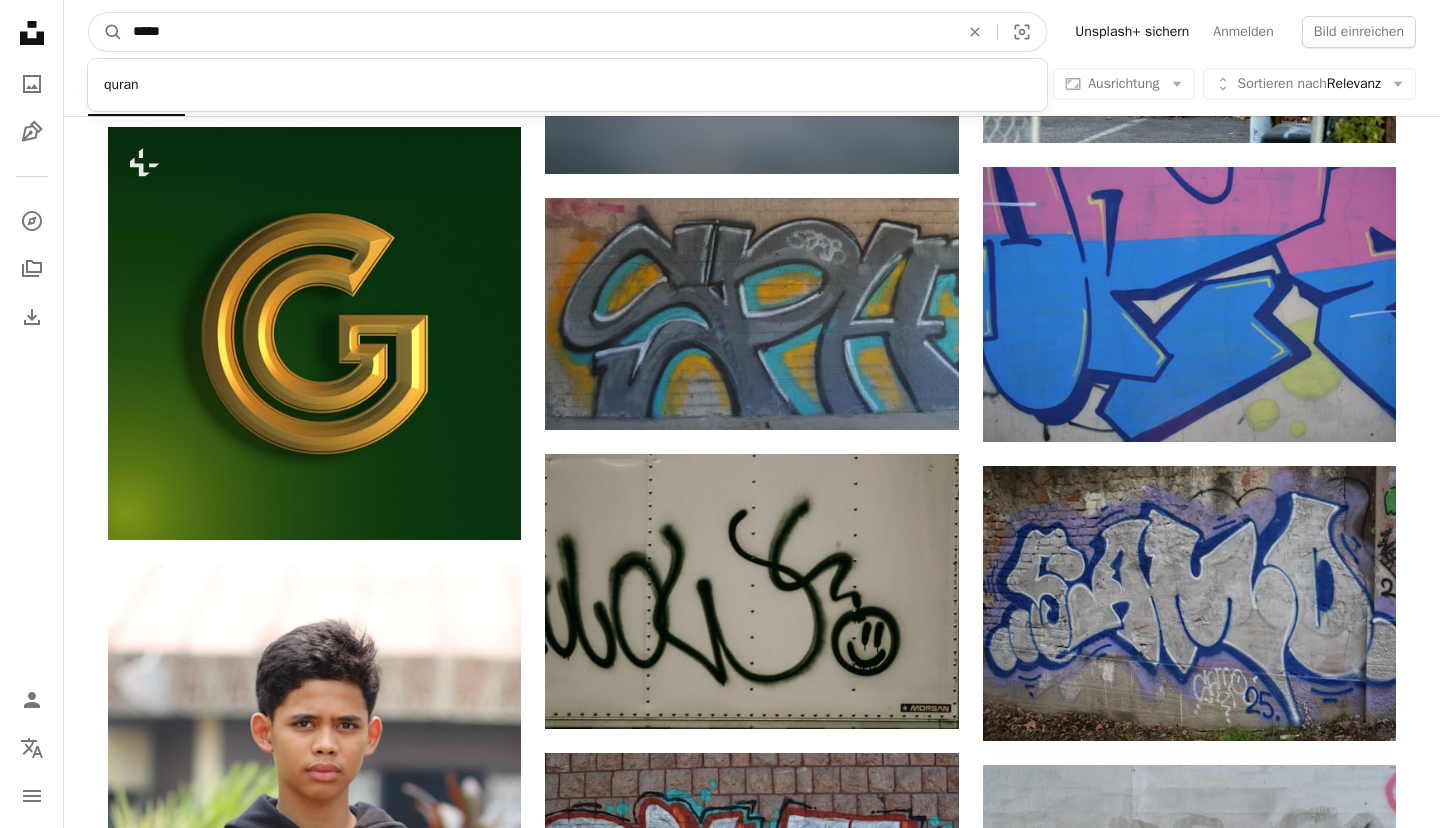 type on "*****" 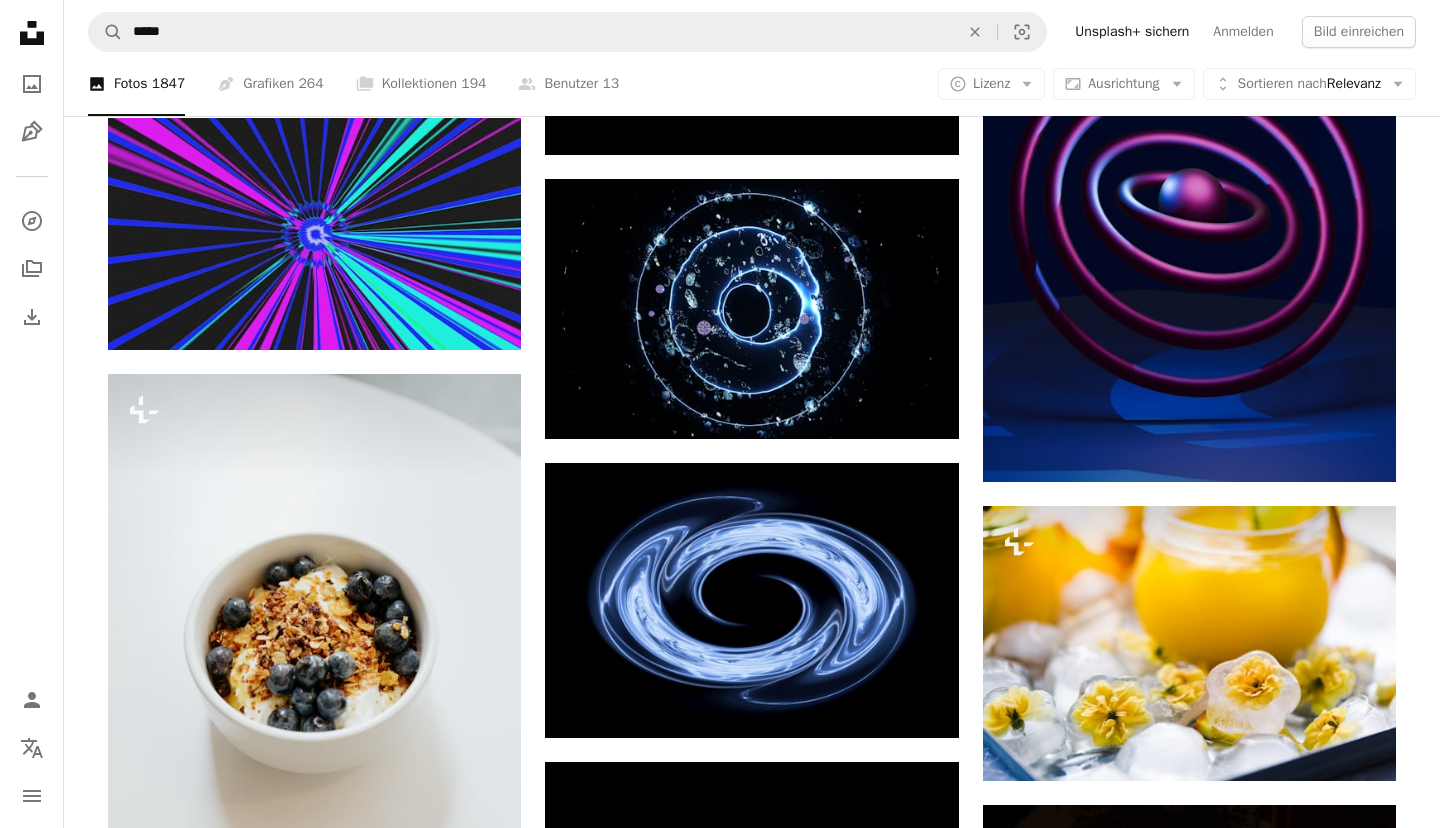 scroll, scrollTop: 1944, scrollLeft: 0, axis: vertical 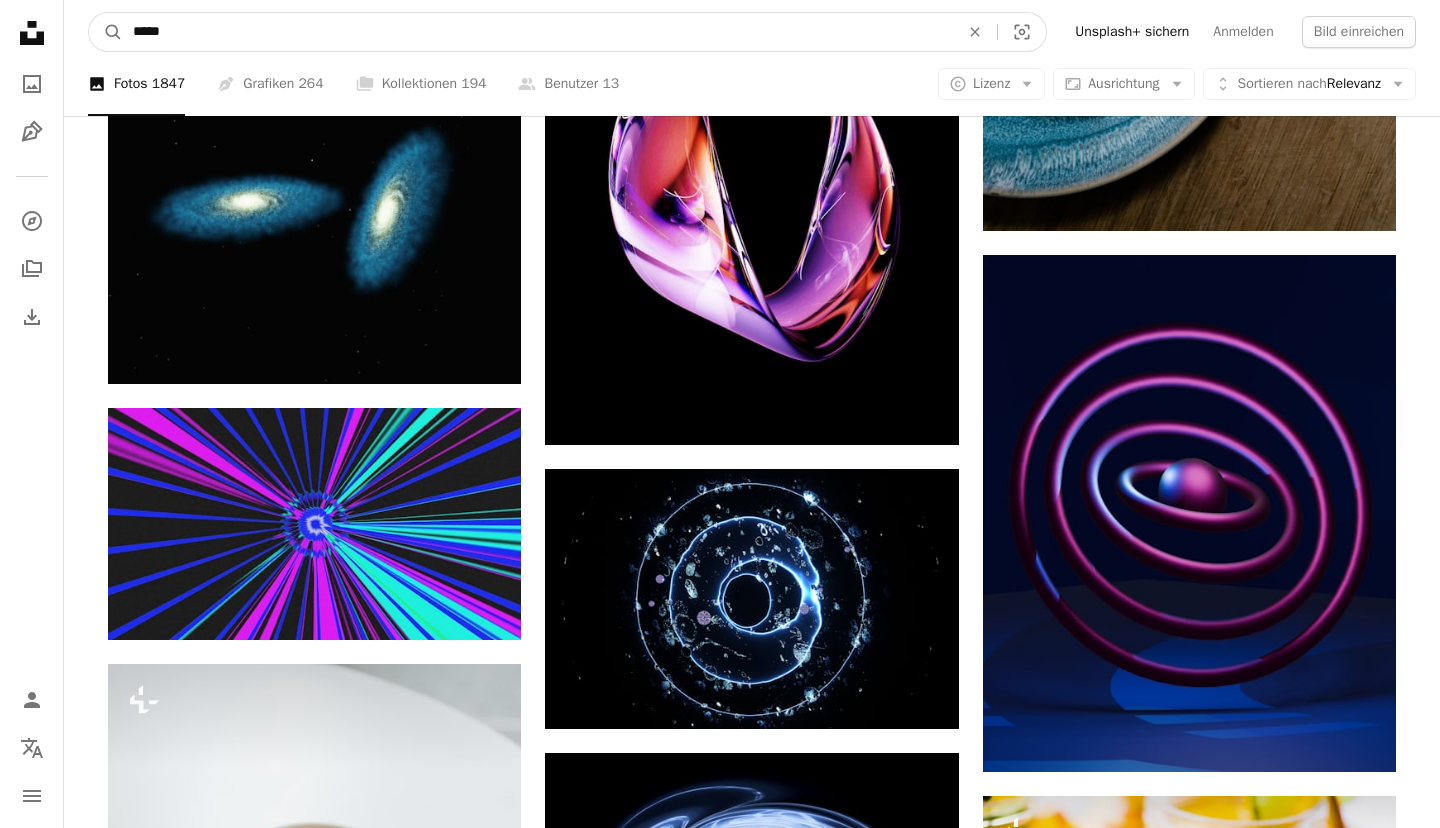 drag, startPoint x: 250, startPoint y: 36, endPoint x: 0, endPoint y: 40, distance: 250.032 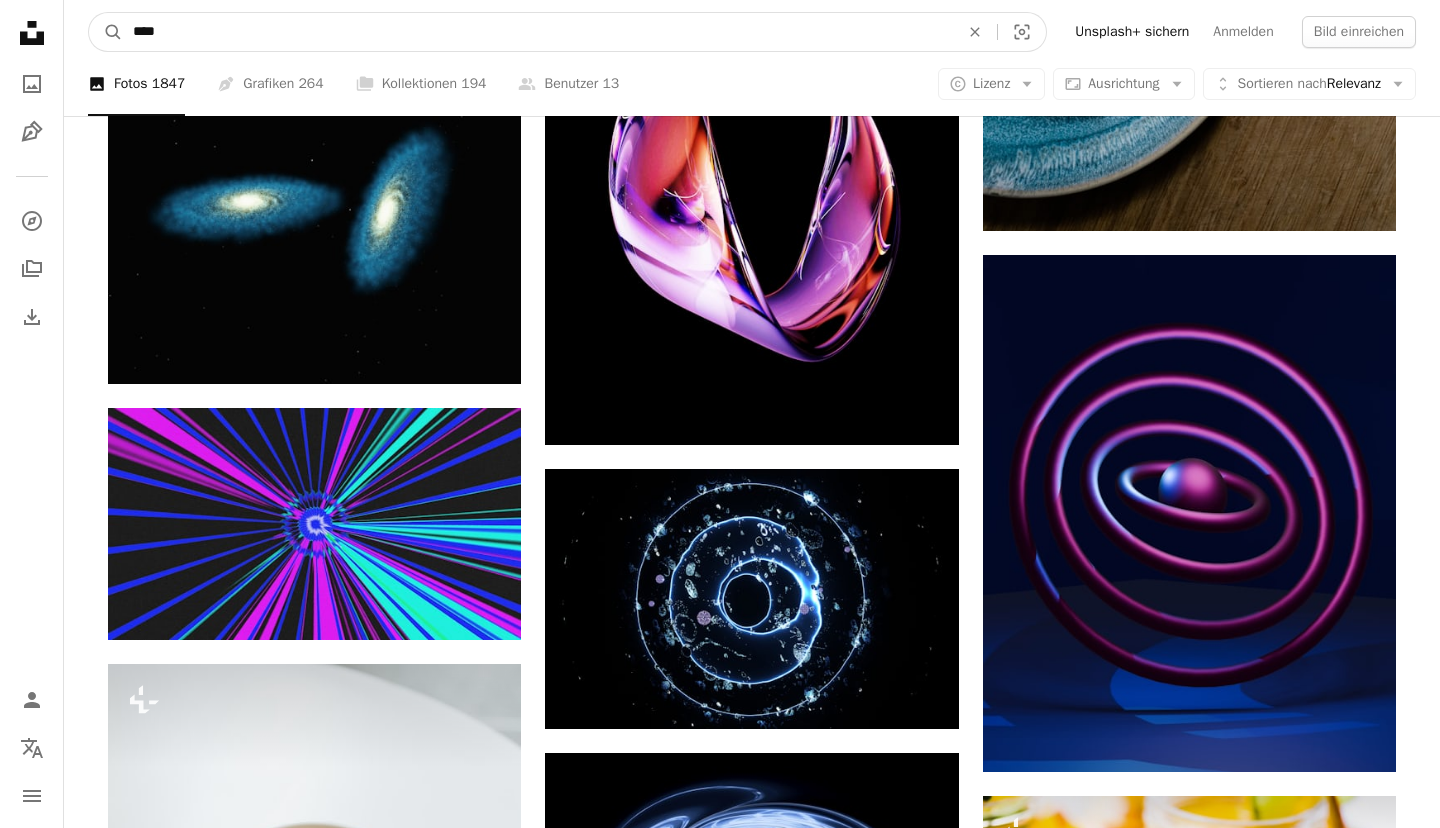 type on "*****" 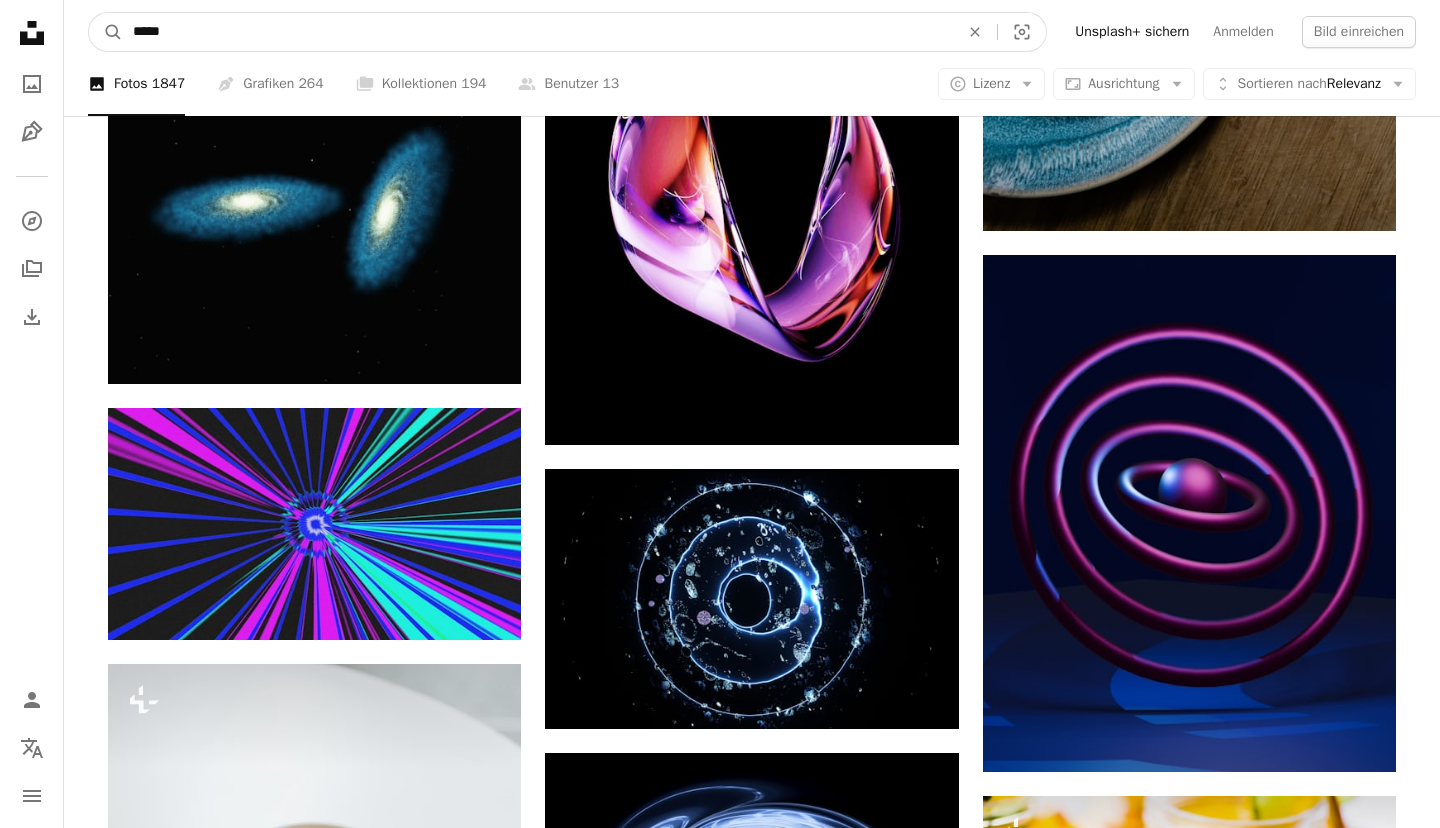 click on "A magnifying glass" at bounding box center [106, 32] 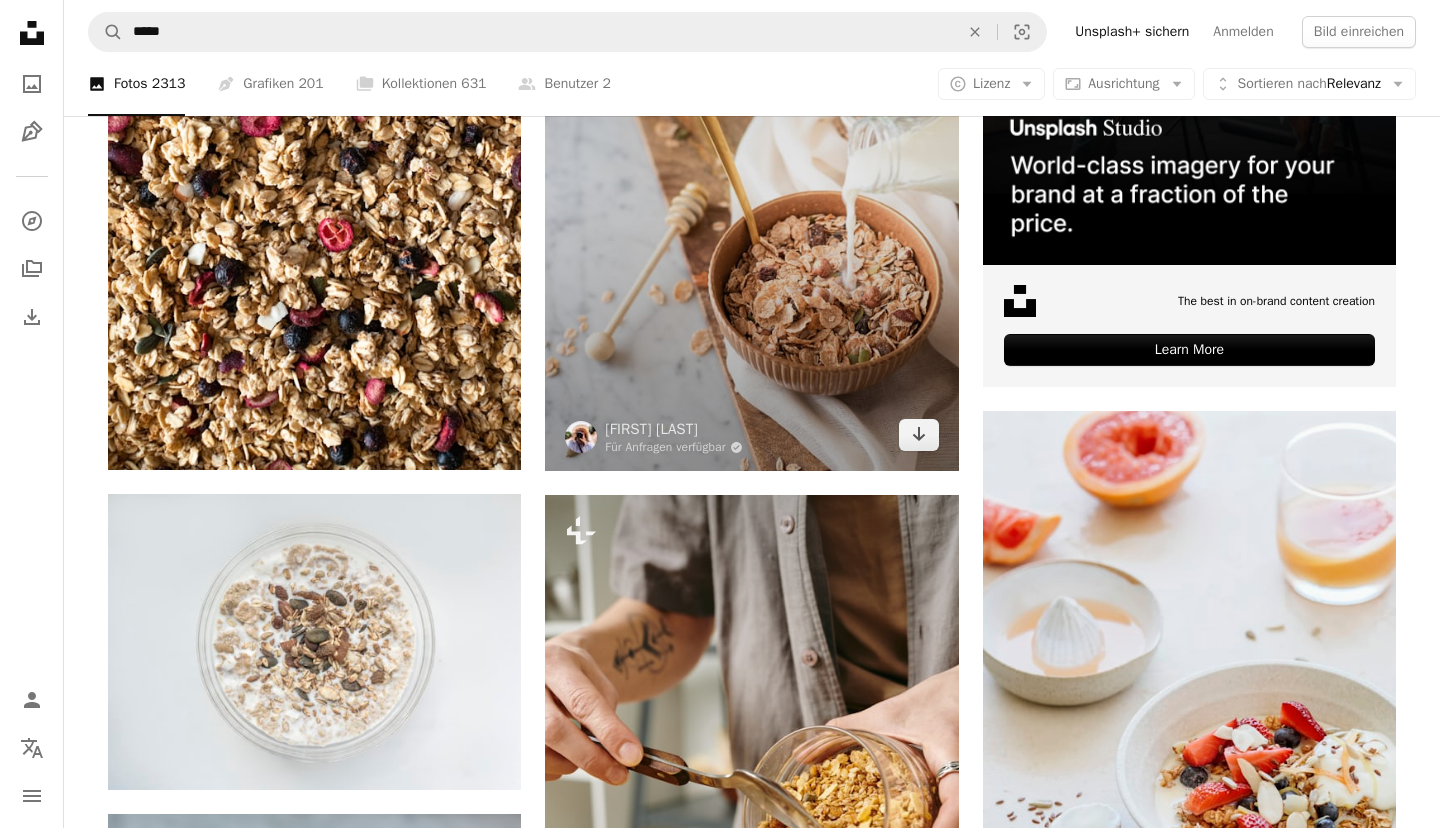 scroll, scrollTop: 0, scrollLeft: 0, axis: both 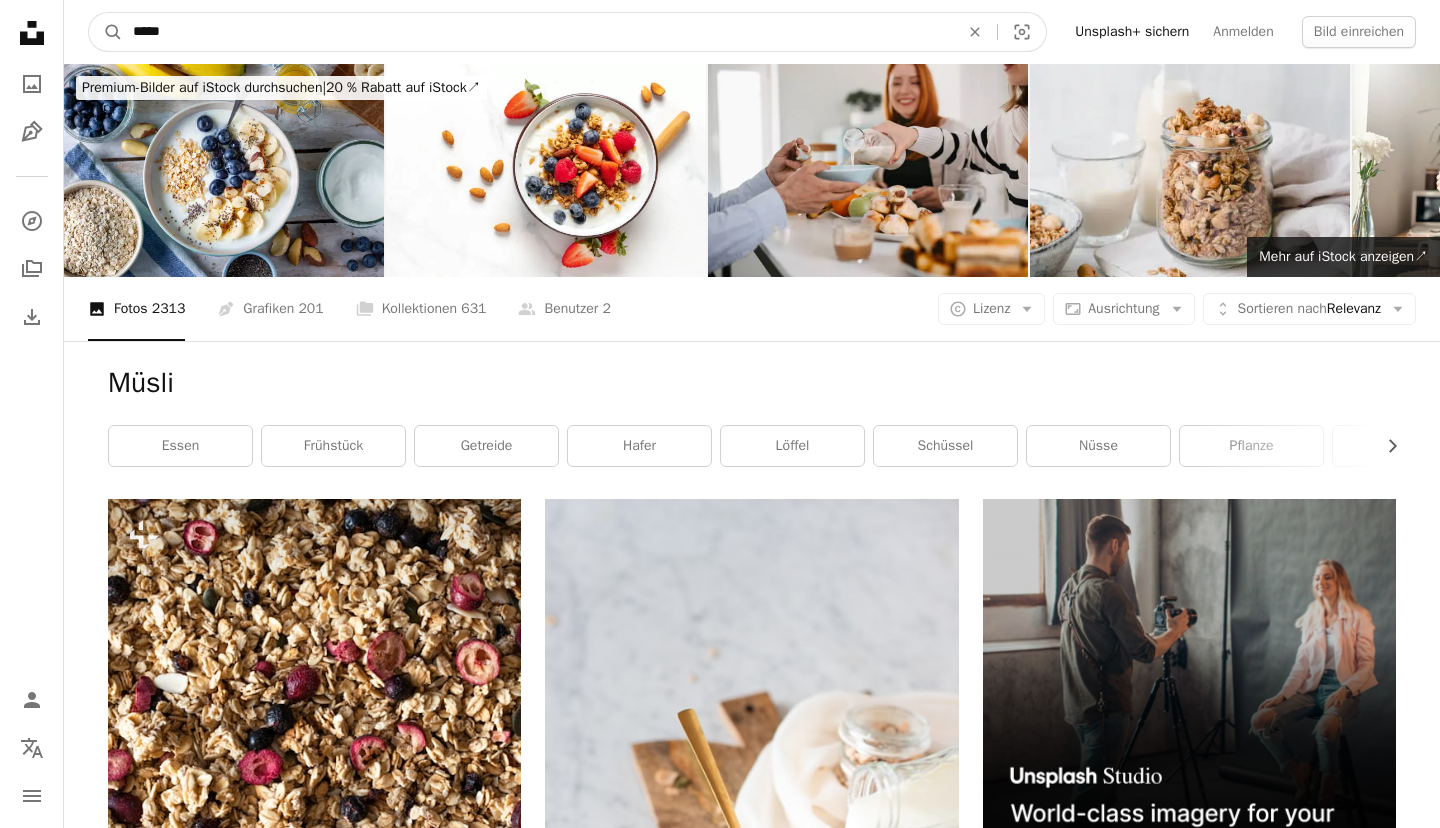 drag, startPoint x: 267, startPoint y: 38, endPoint x: 0, endPoint y: 17, distance: 267.82455 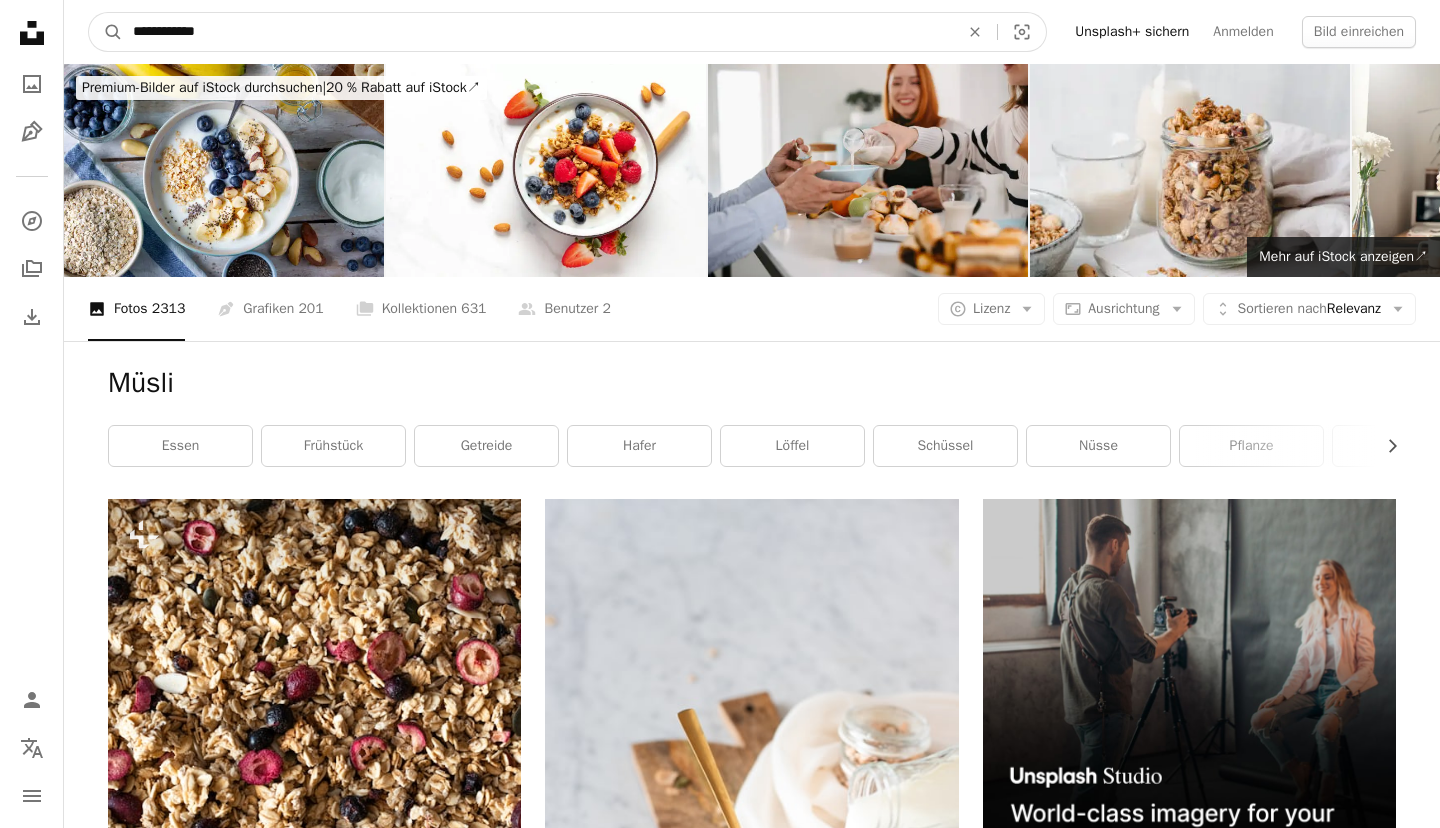 type on "**********" 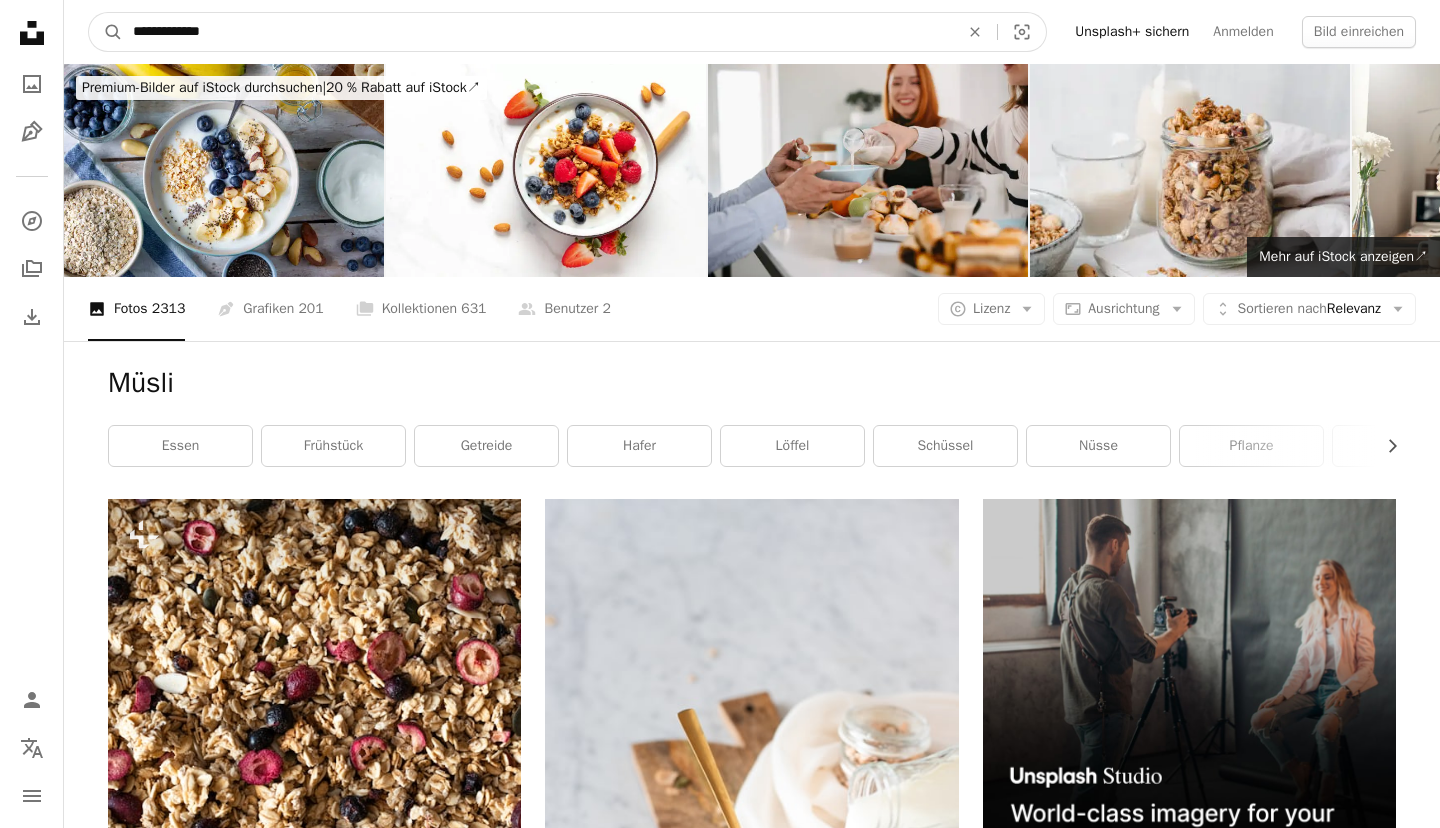 click on "A magnifying glass" at bounding box center [106, 32] 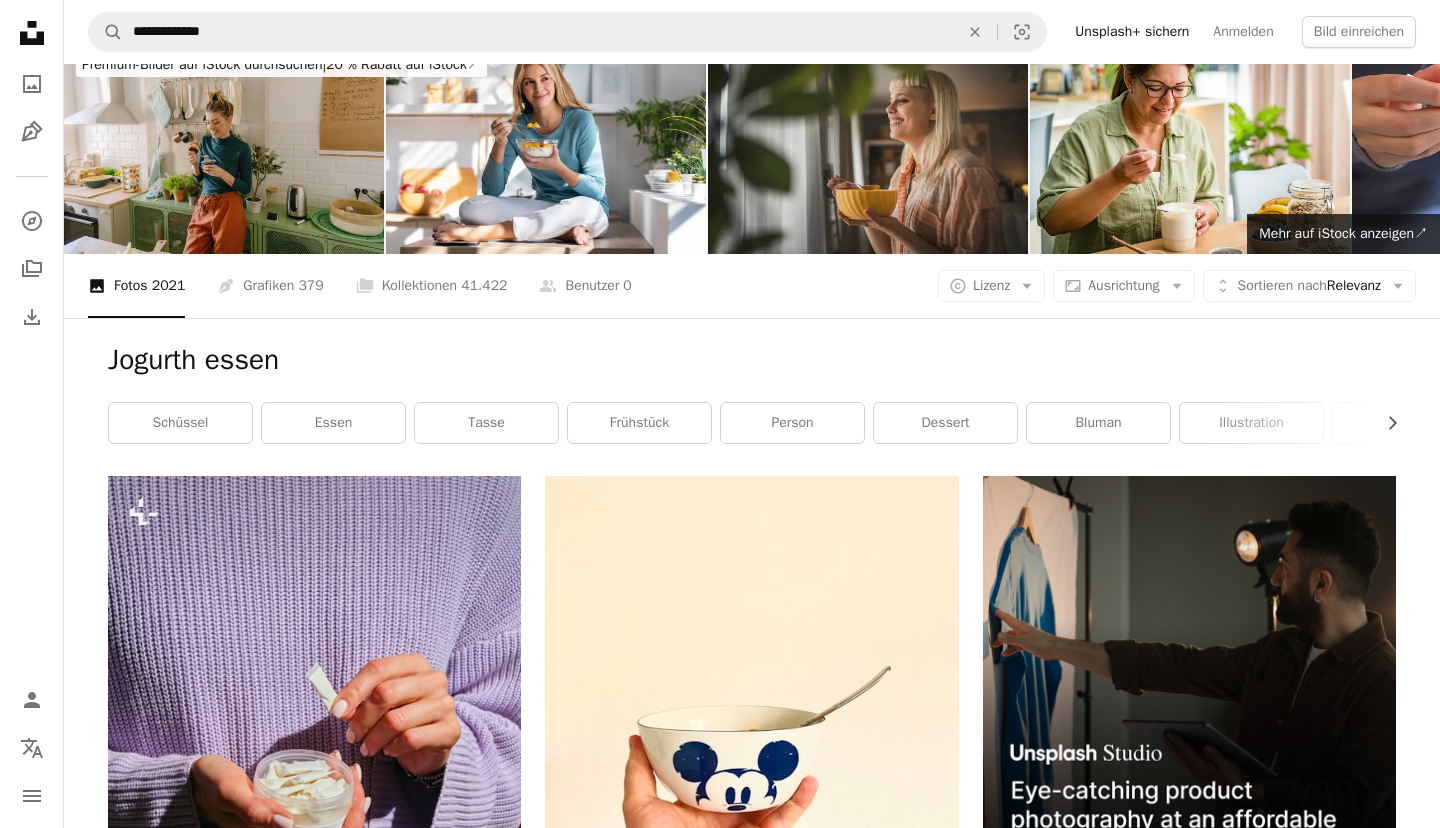 scroll, scrollTop: 0, scrollLeft: 0, axis: both 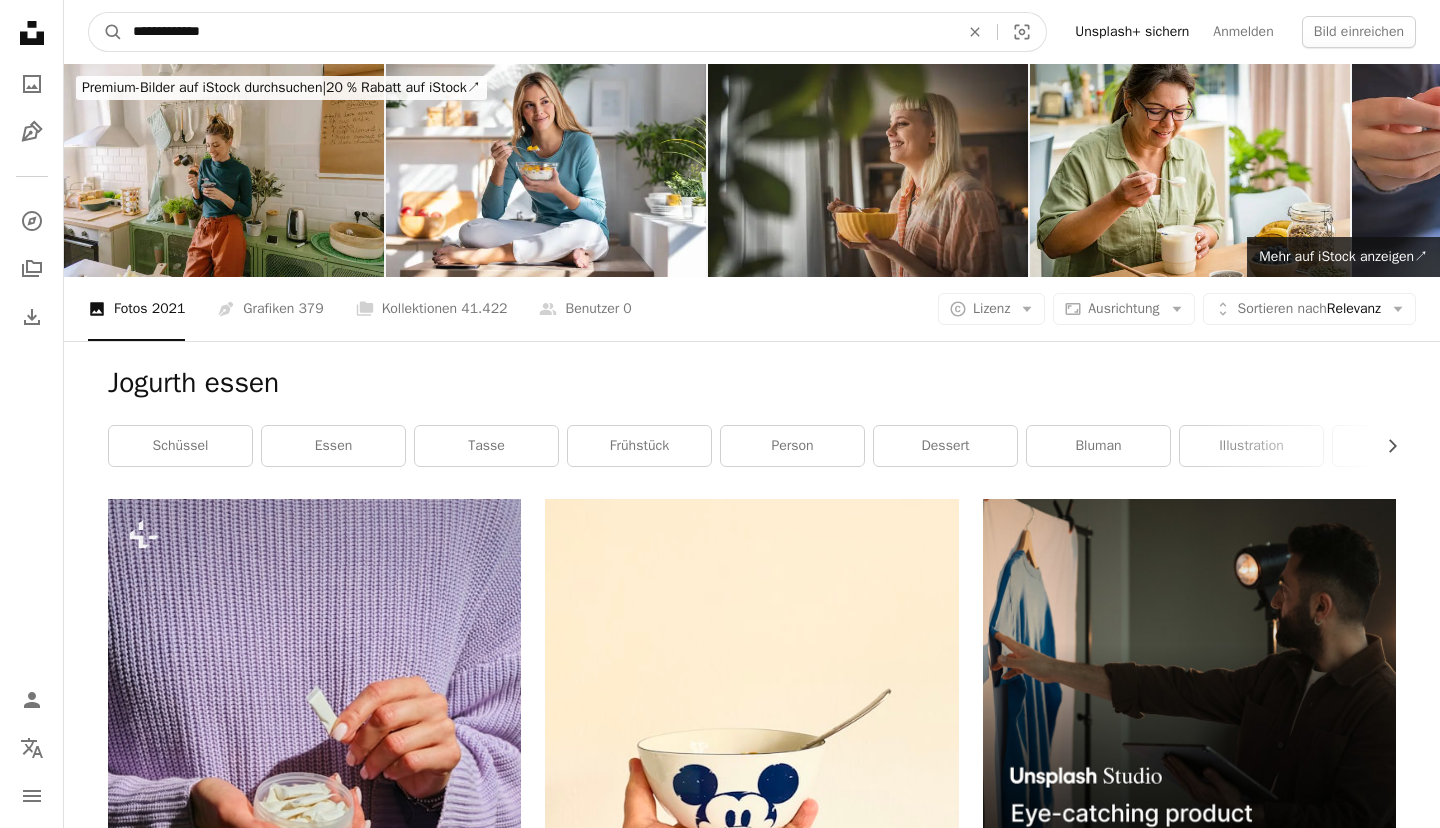 drag, startPoint x: 251, startPoint y: 44, endPoint x: 184, endPoint y: 44, distance: 67 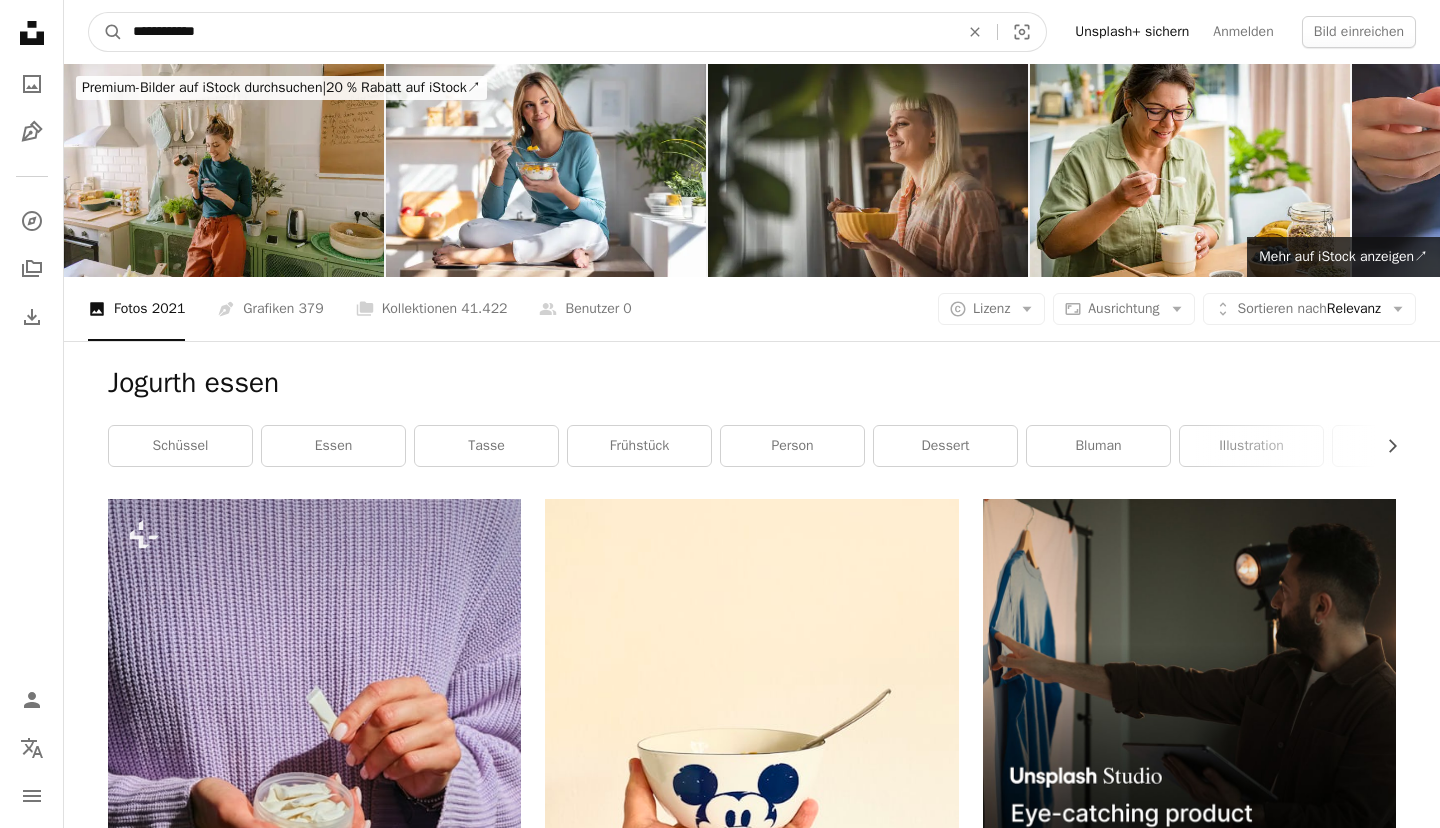 type on "**********" 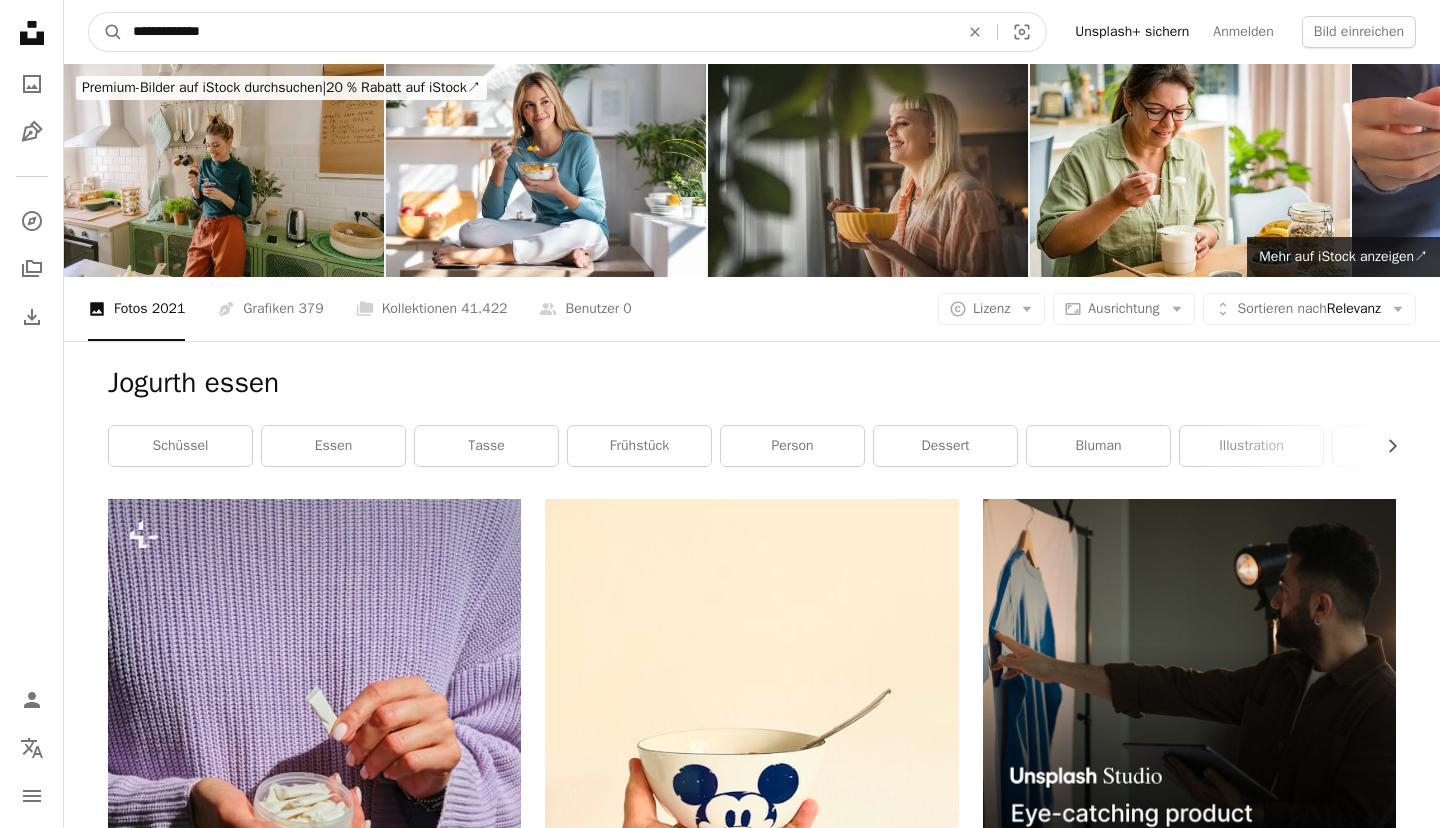 click on "A magnifying glass" at bounding box center [106, 32] 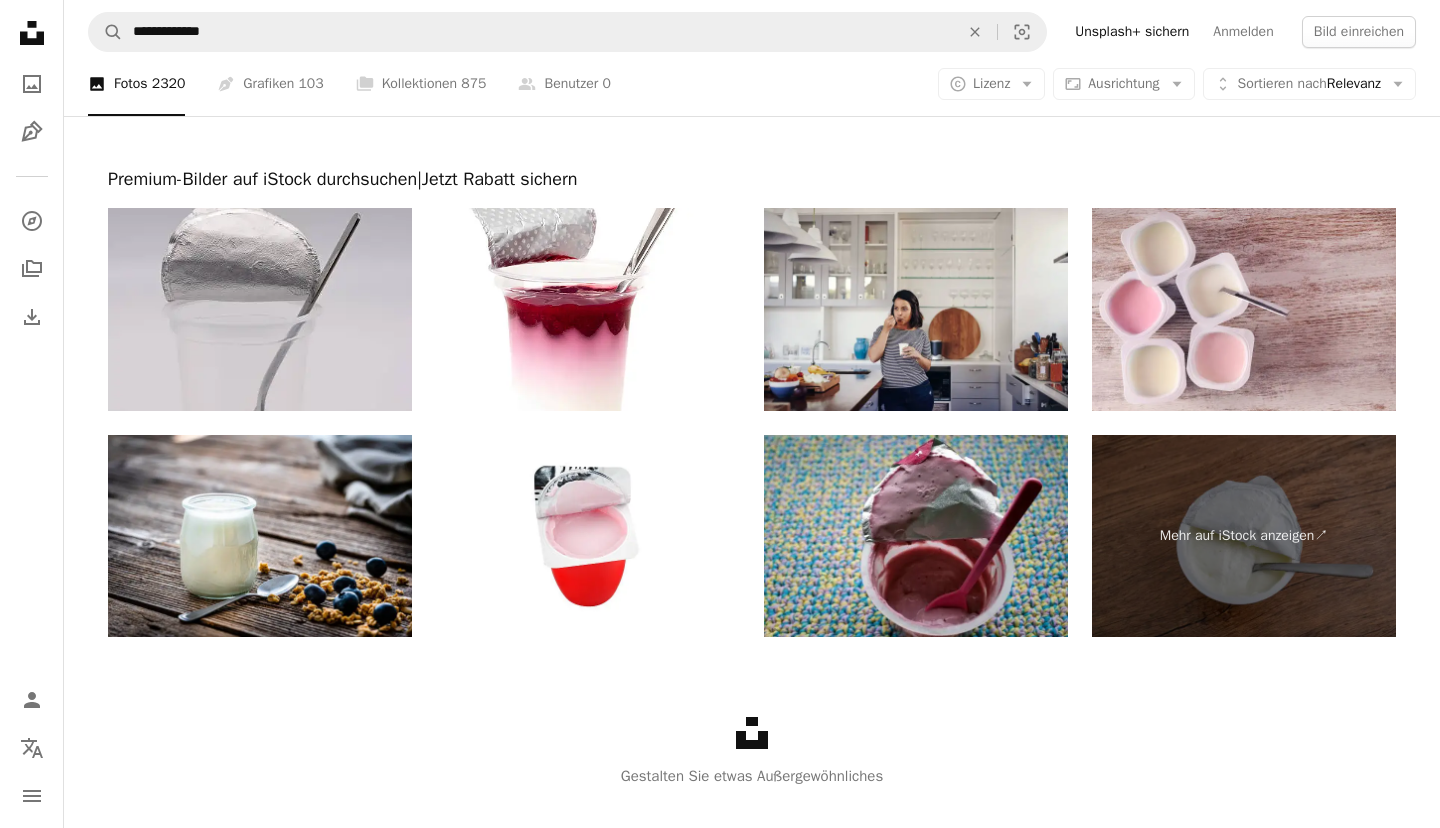 scroll, scrollTop: 4576, scrollLeft: 0, axis: vertical 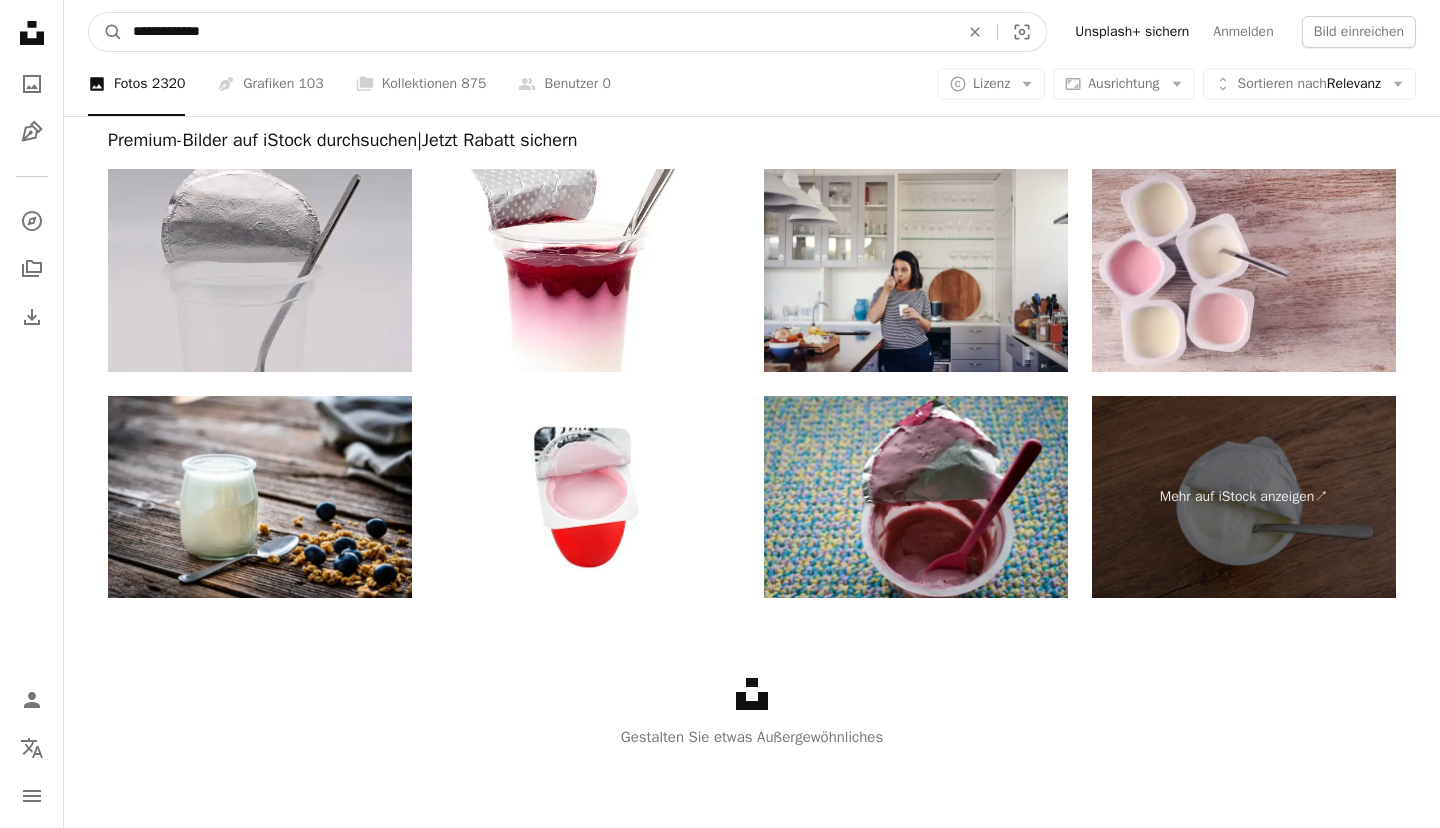 drag, startPoint x: 312, startPoint y: 39, endPoint x: 0, endPoint y: 31, distance: 312.10254 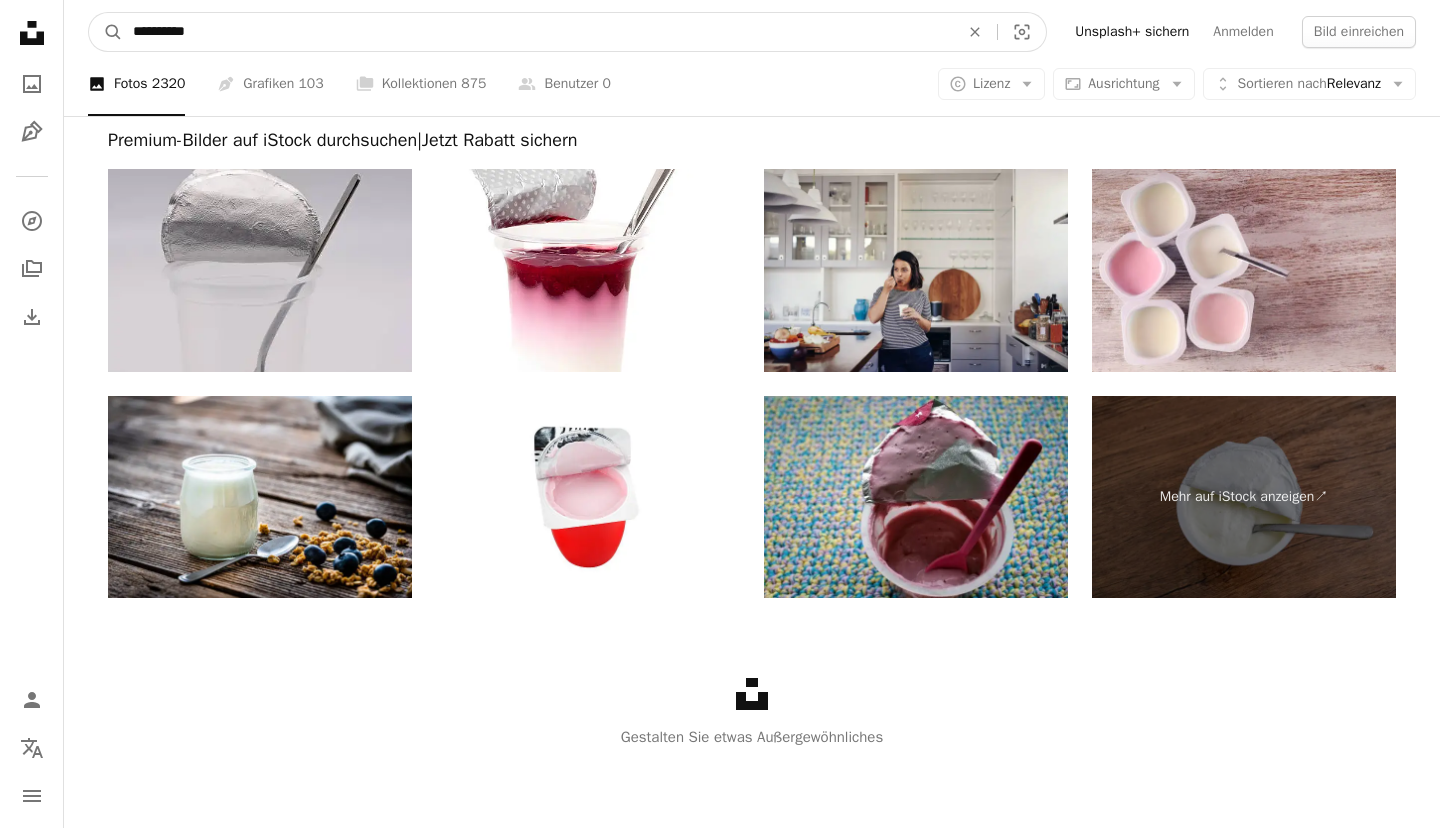 type on "**********" 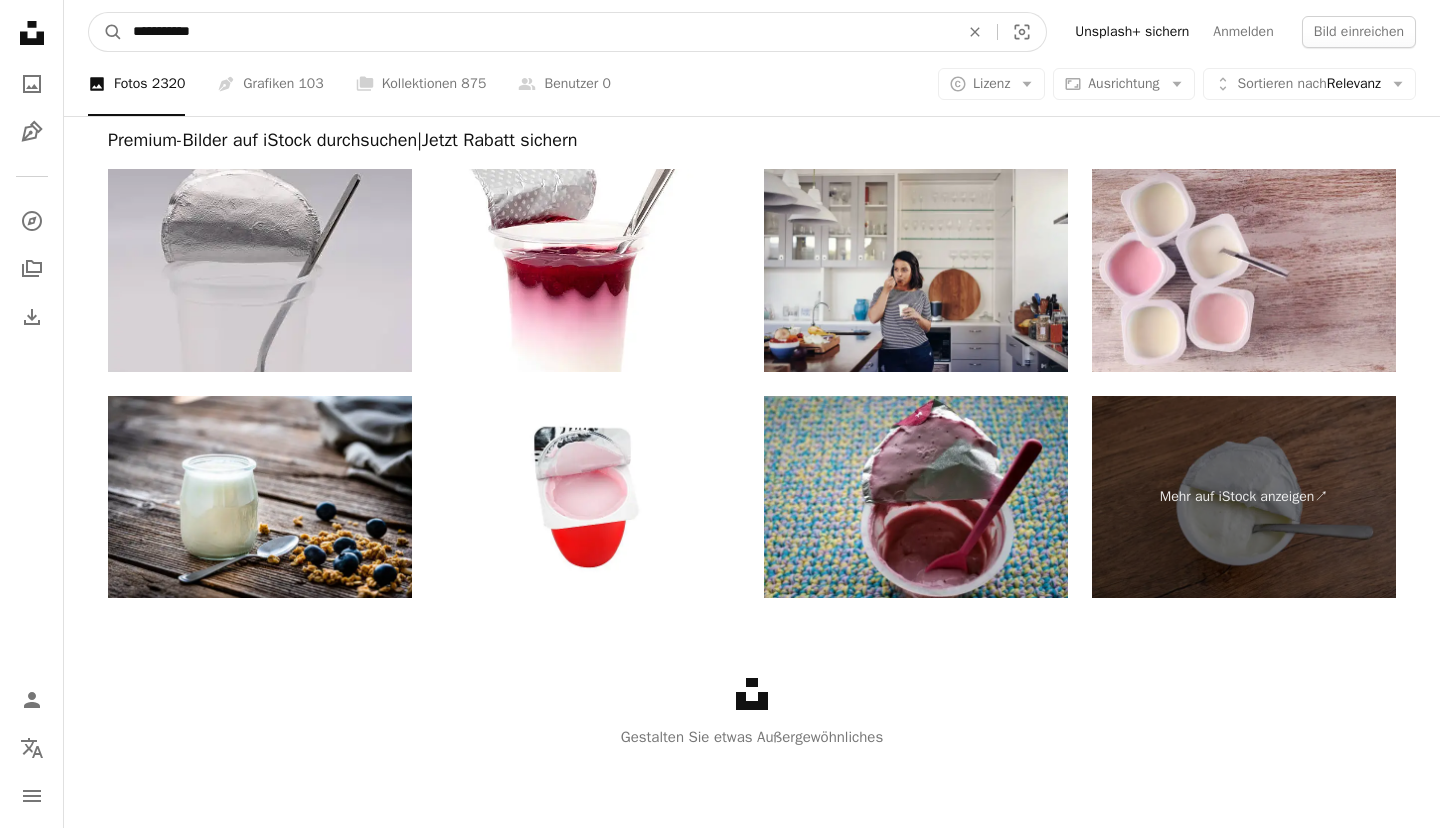 click on "A magnifying glass" at bounding box center (106, 32) 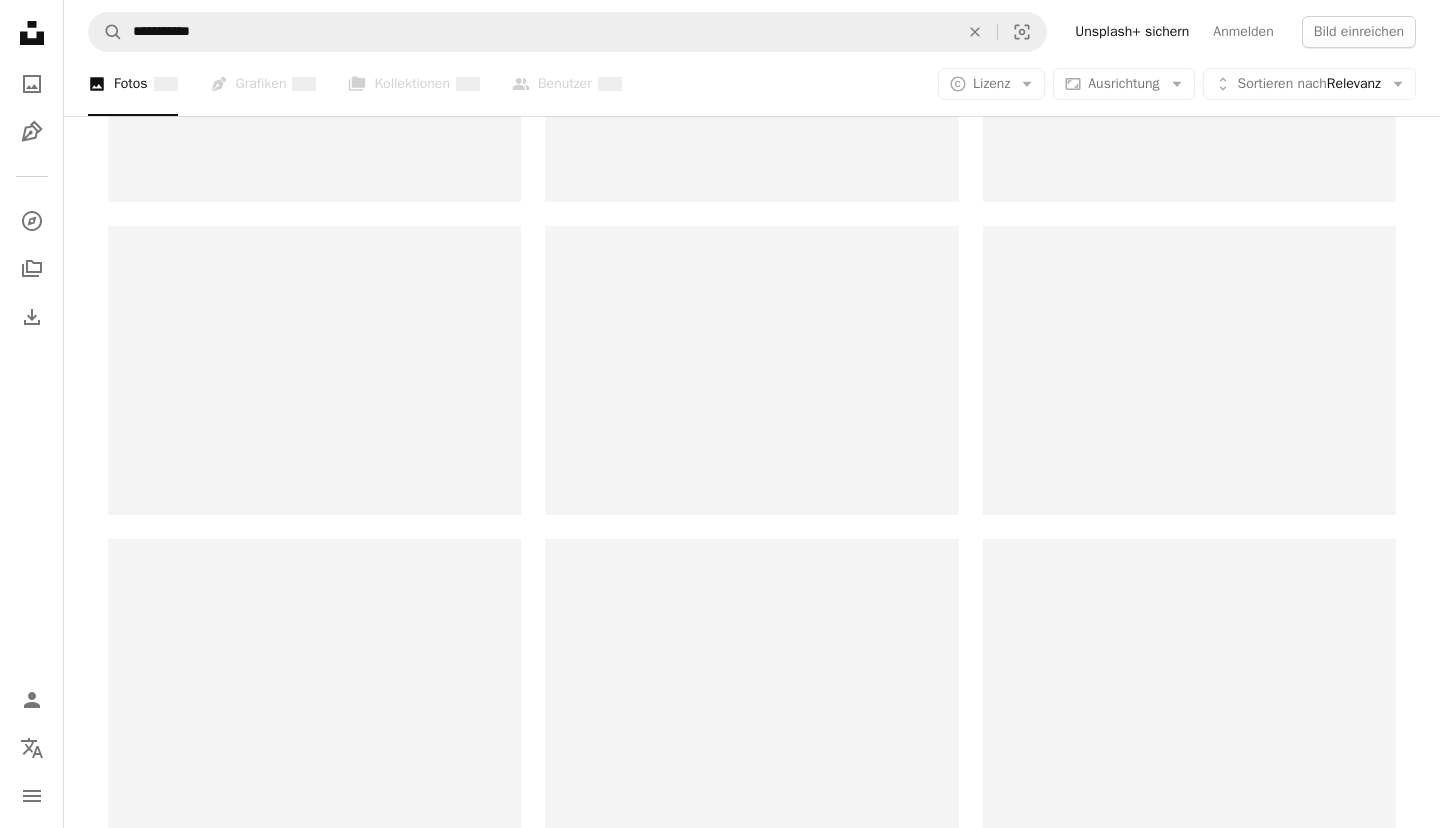 scroll, scrollTop: 0, scrollLeft: 0, axis: both 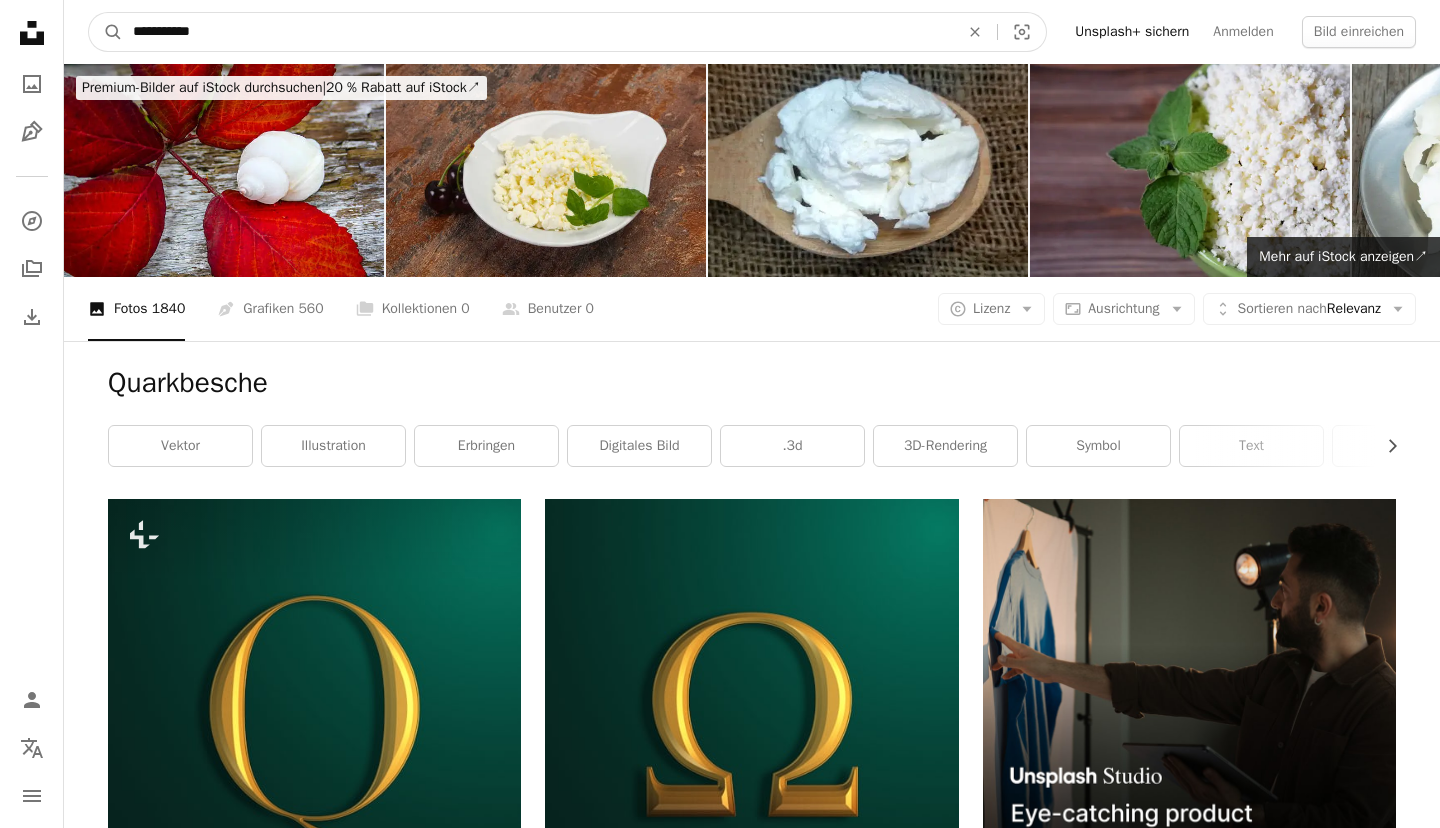 click on "**********" at bounding box center (538, 32) 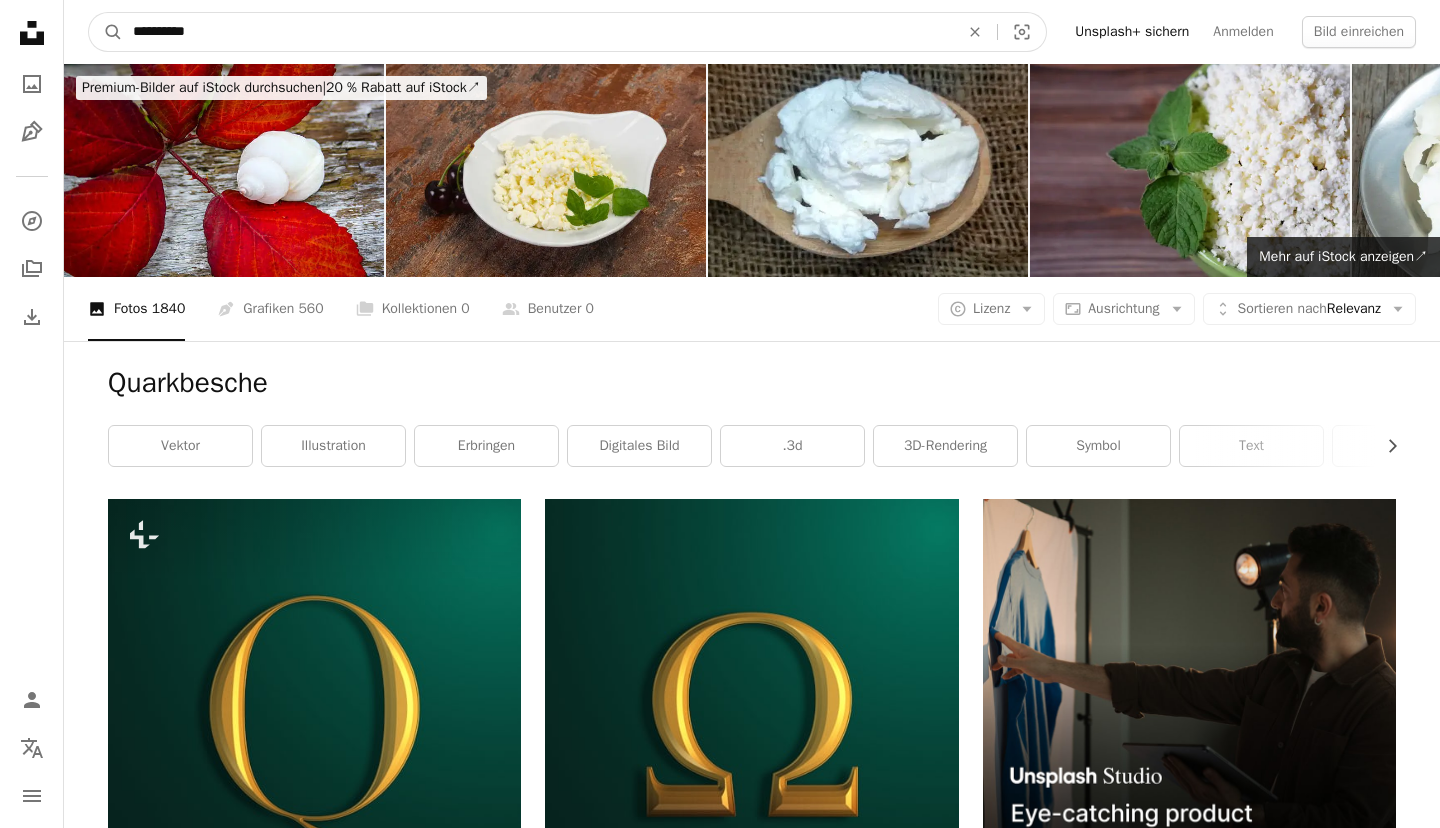 type on "**********" 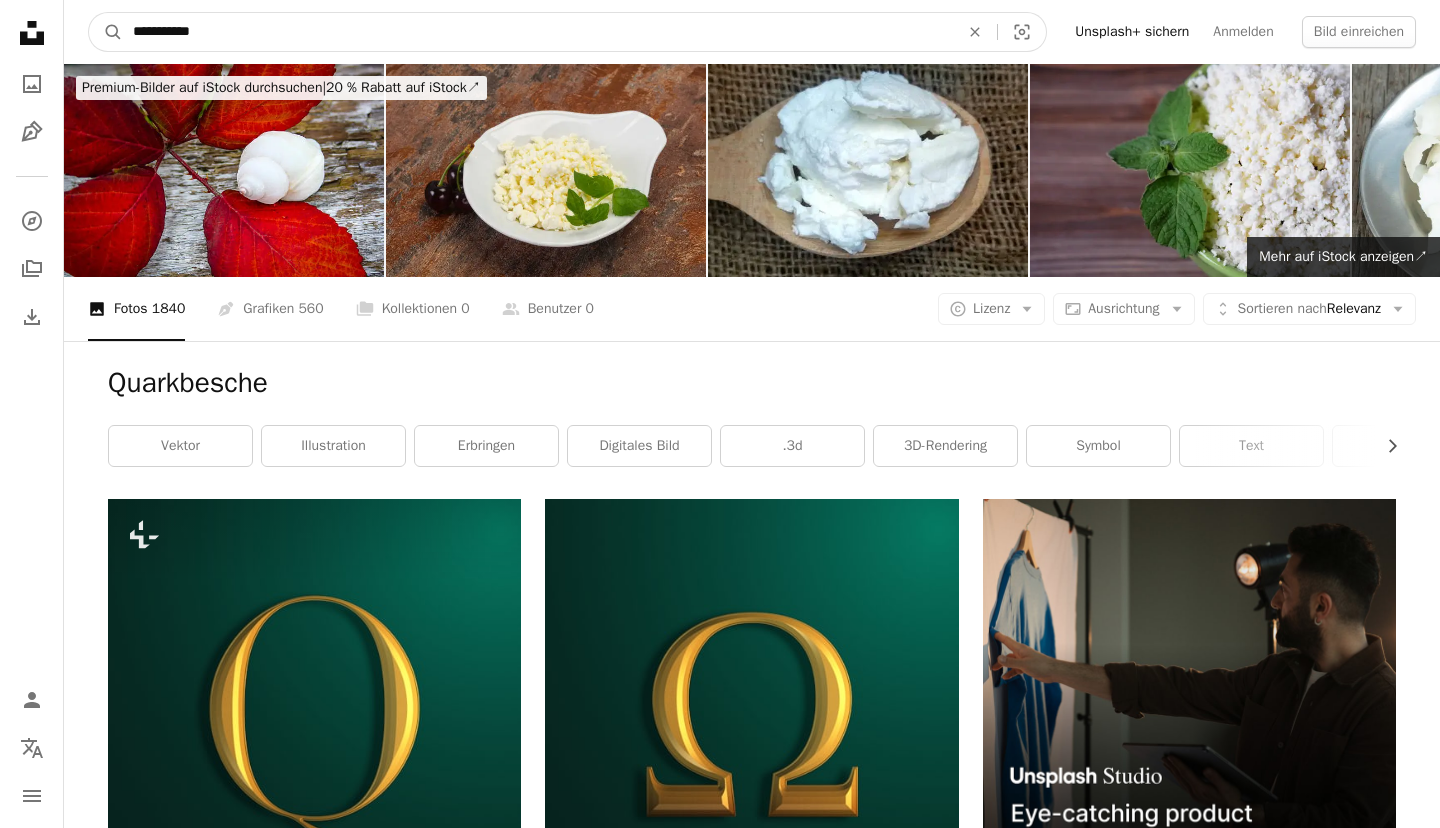 click on "A magnifying glass" at bounding box center [106, 32] 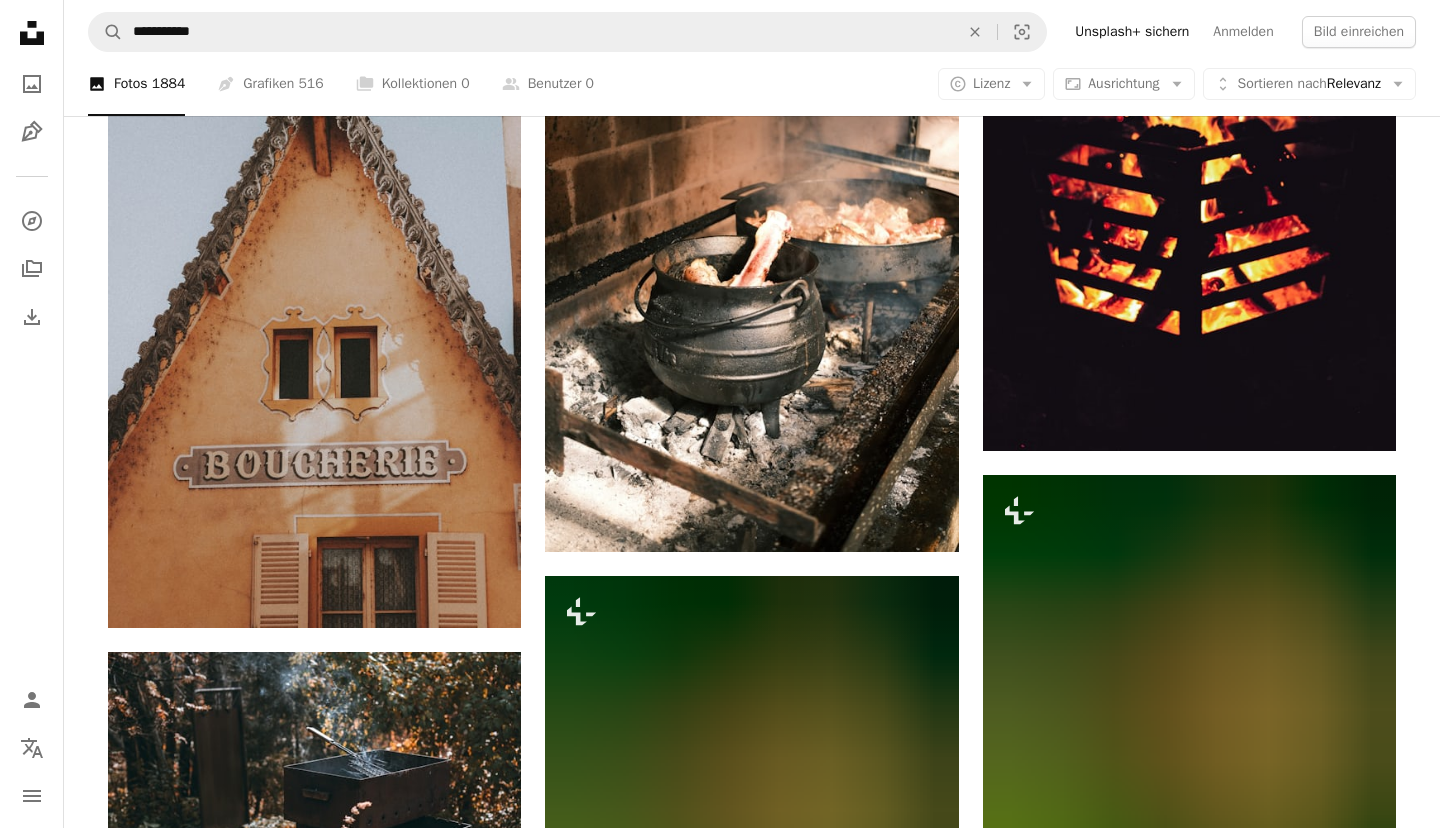 scroll, scrollTop: 1404, scrollLeft: 0, axis: vertical 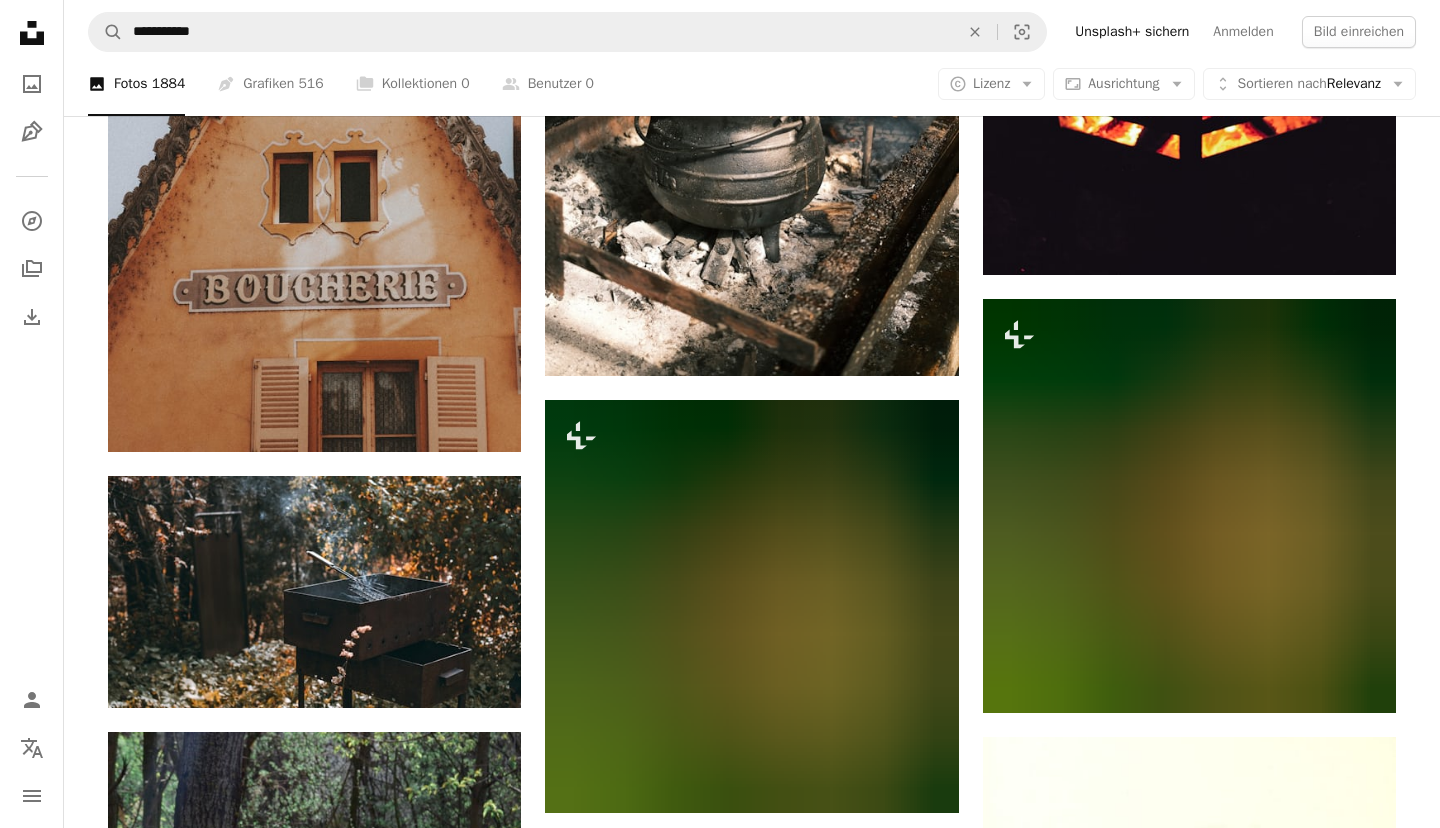 drag, startPoint x: 260, startPoint y: 12, endPoint x: 82, endPoint y: 18, distance: 178.10109 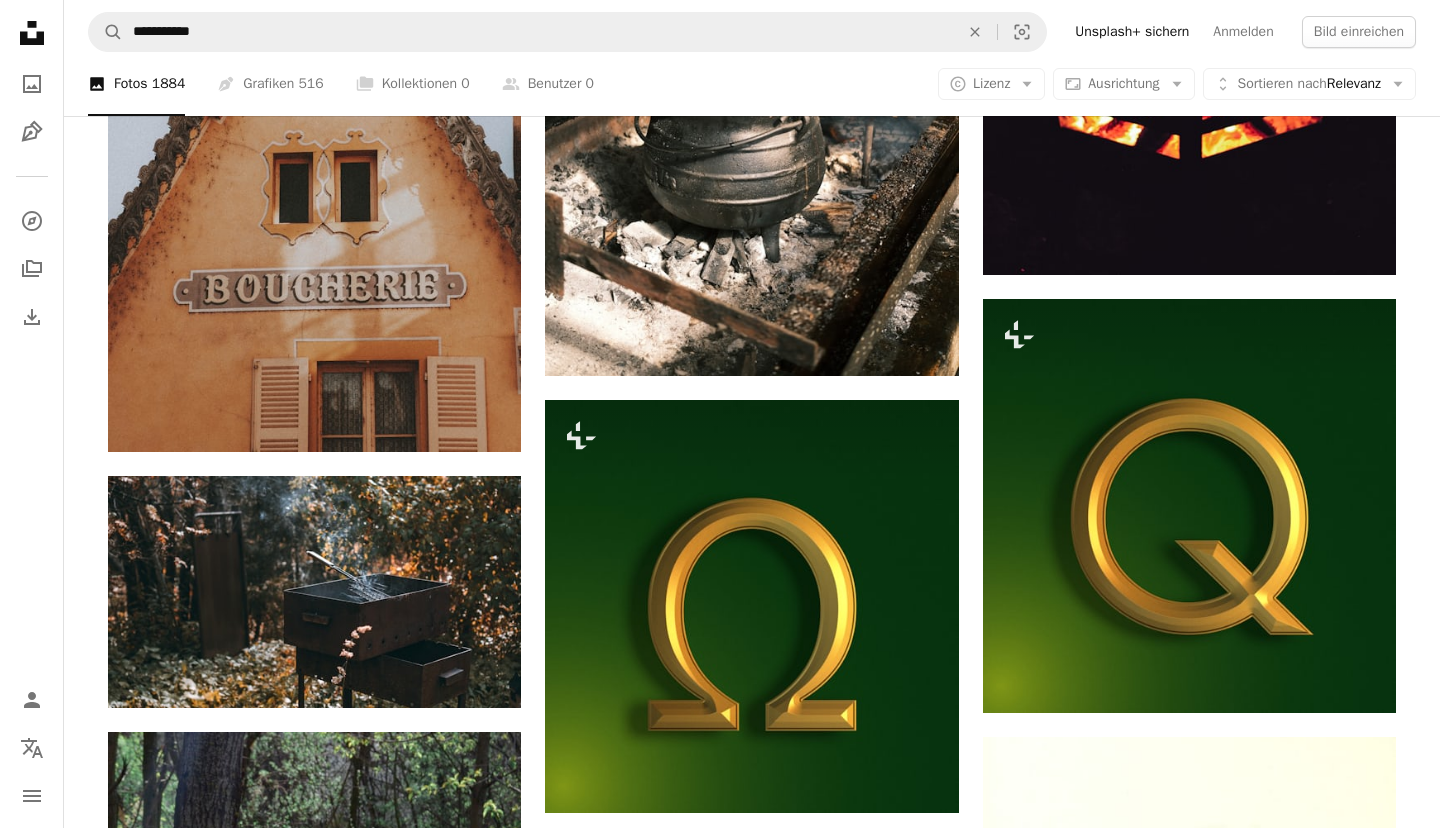 click on "**********" at bounding box center [752, 32] 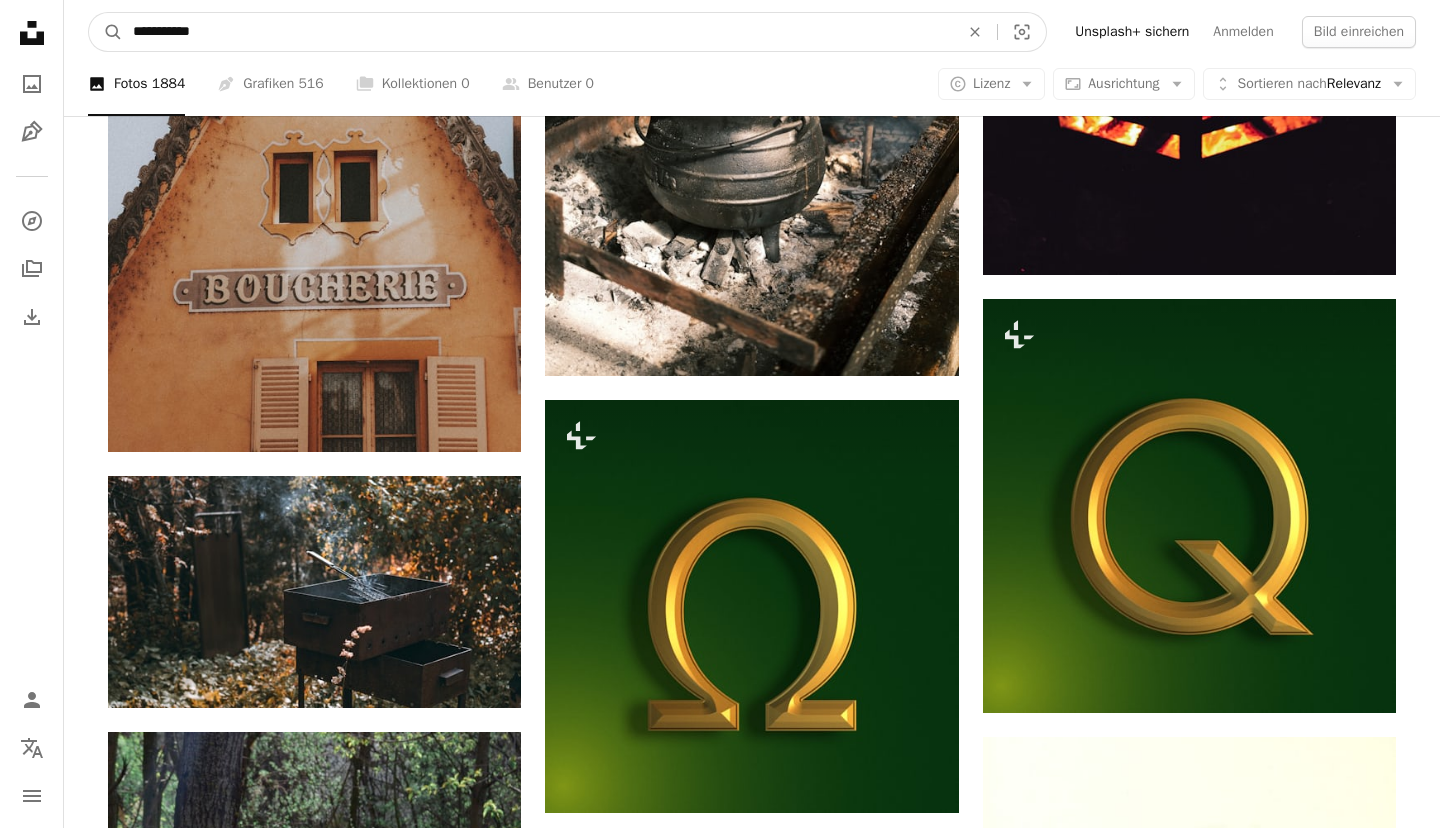 drag, startPoint x: 325, startPoint y: 24, endPoint x: 0, endPoint y: 27, distance: 325.01385 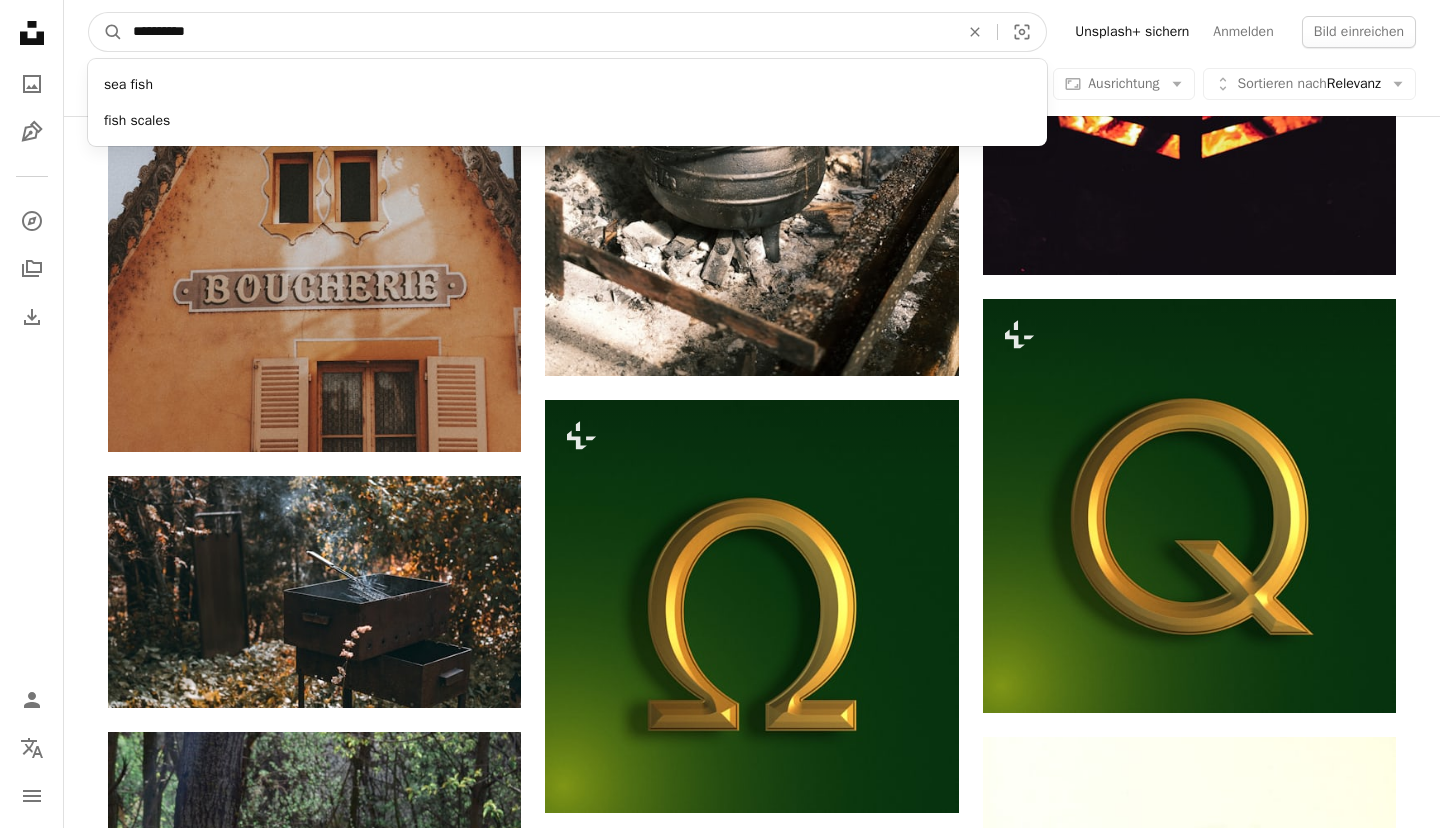 type on "**********" 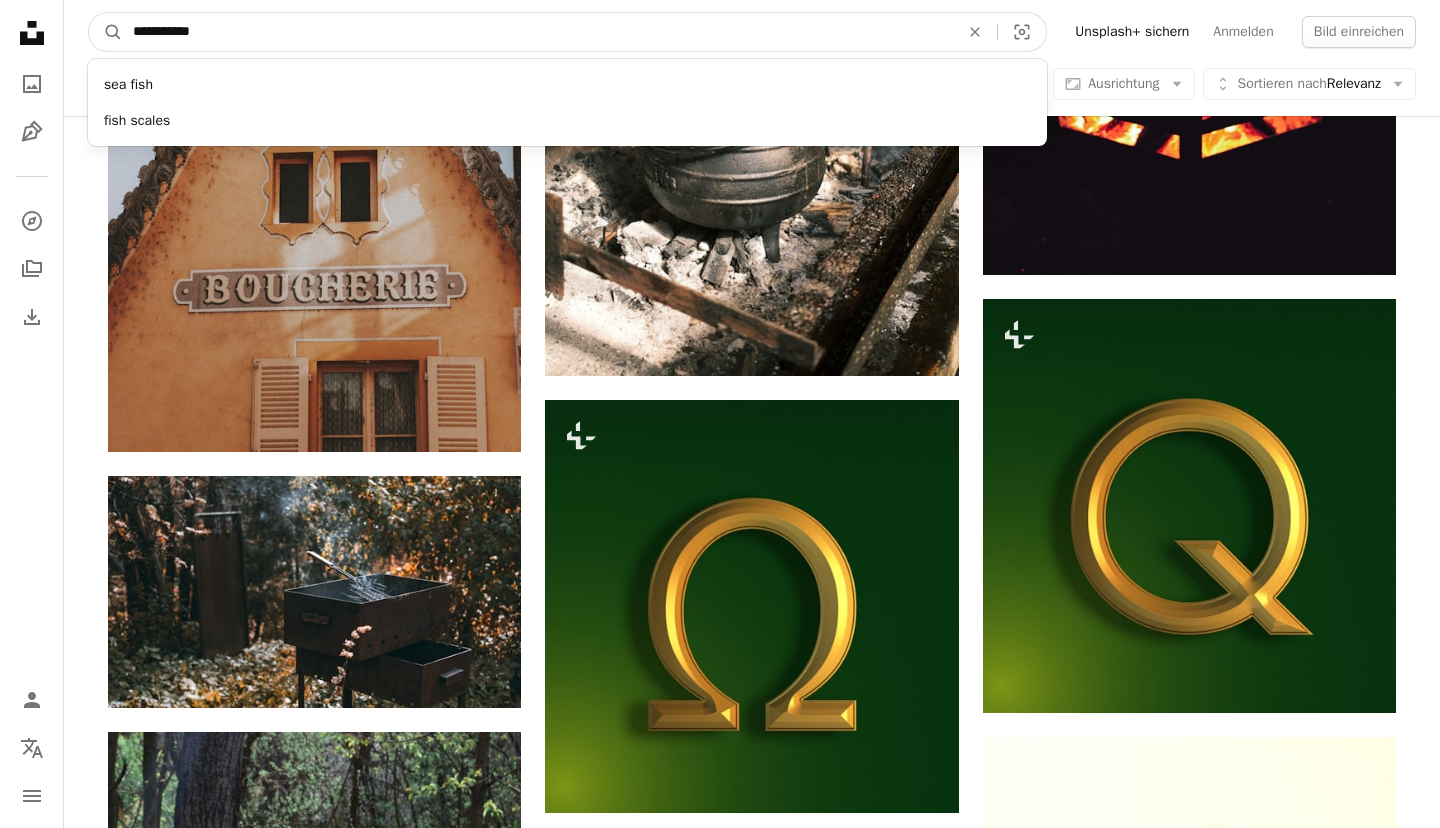 click on "A magnifying glass" at bounding box center (106, 32) 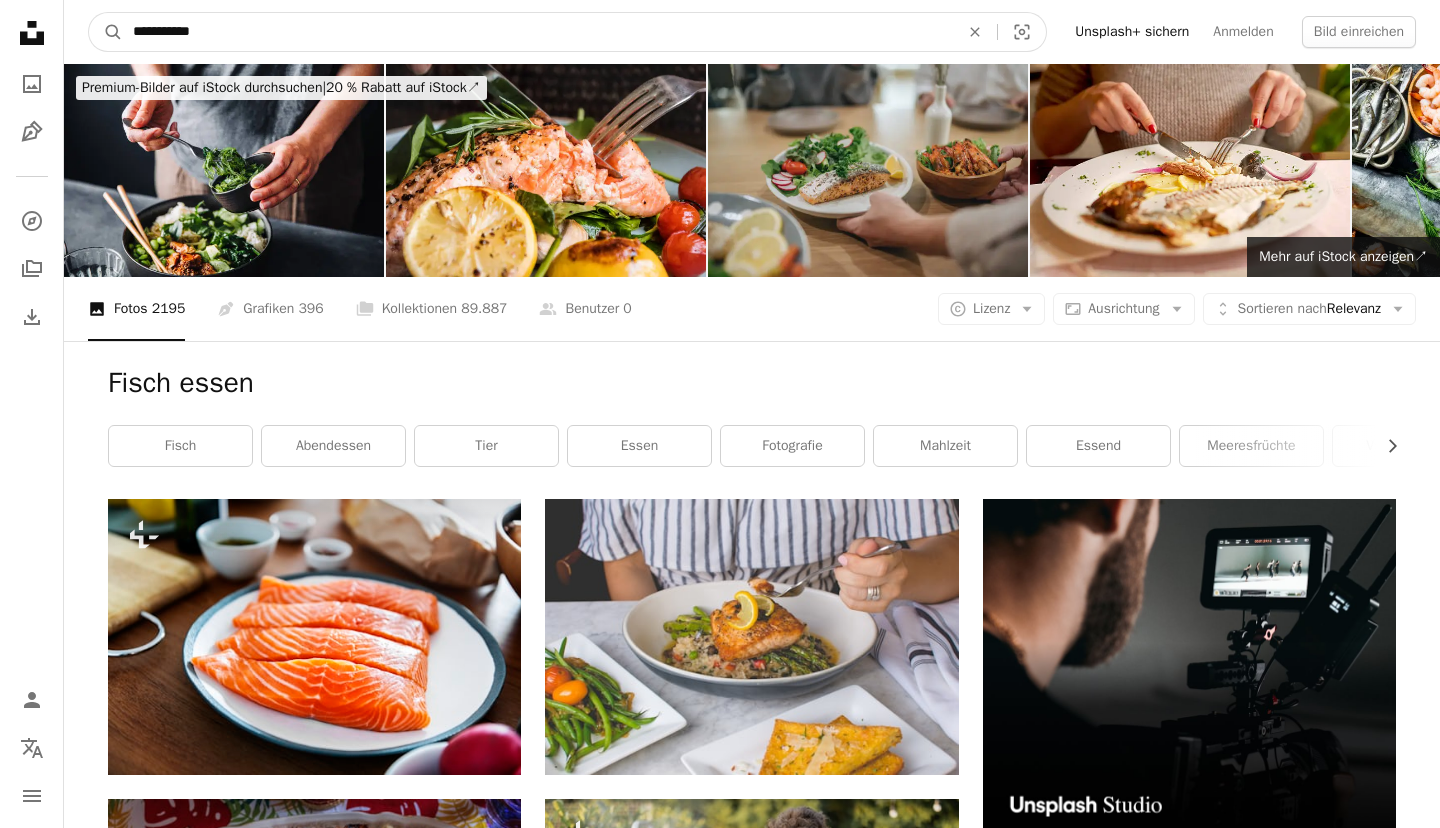 drag, startPoint x: 238, startPoint y: 23, endPoint x: 13, endPoint y: 45, distance: 226.073 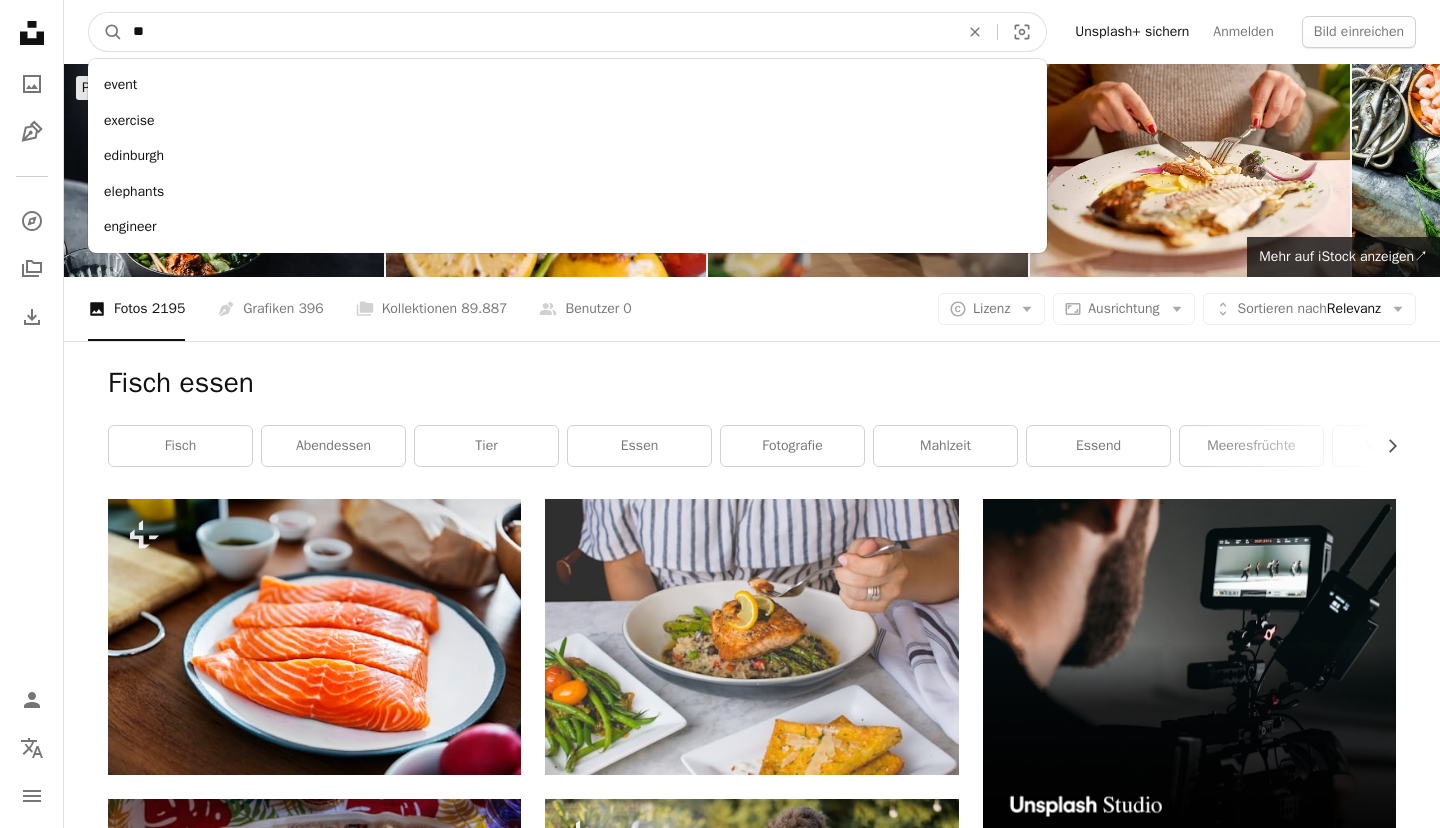 type on "**" 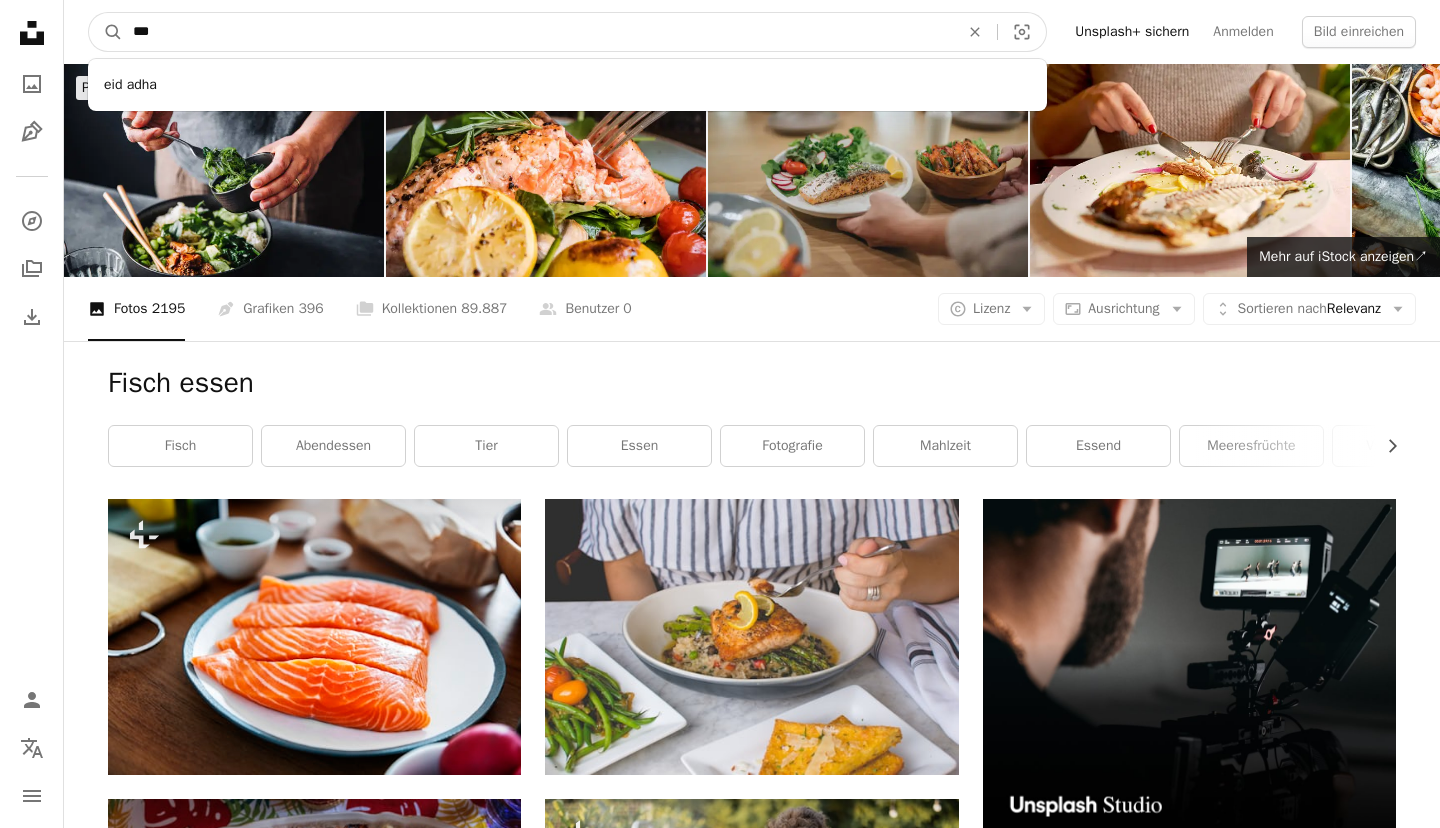 click on "A magnifying glass" at bounding box center [106, 32] 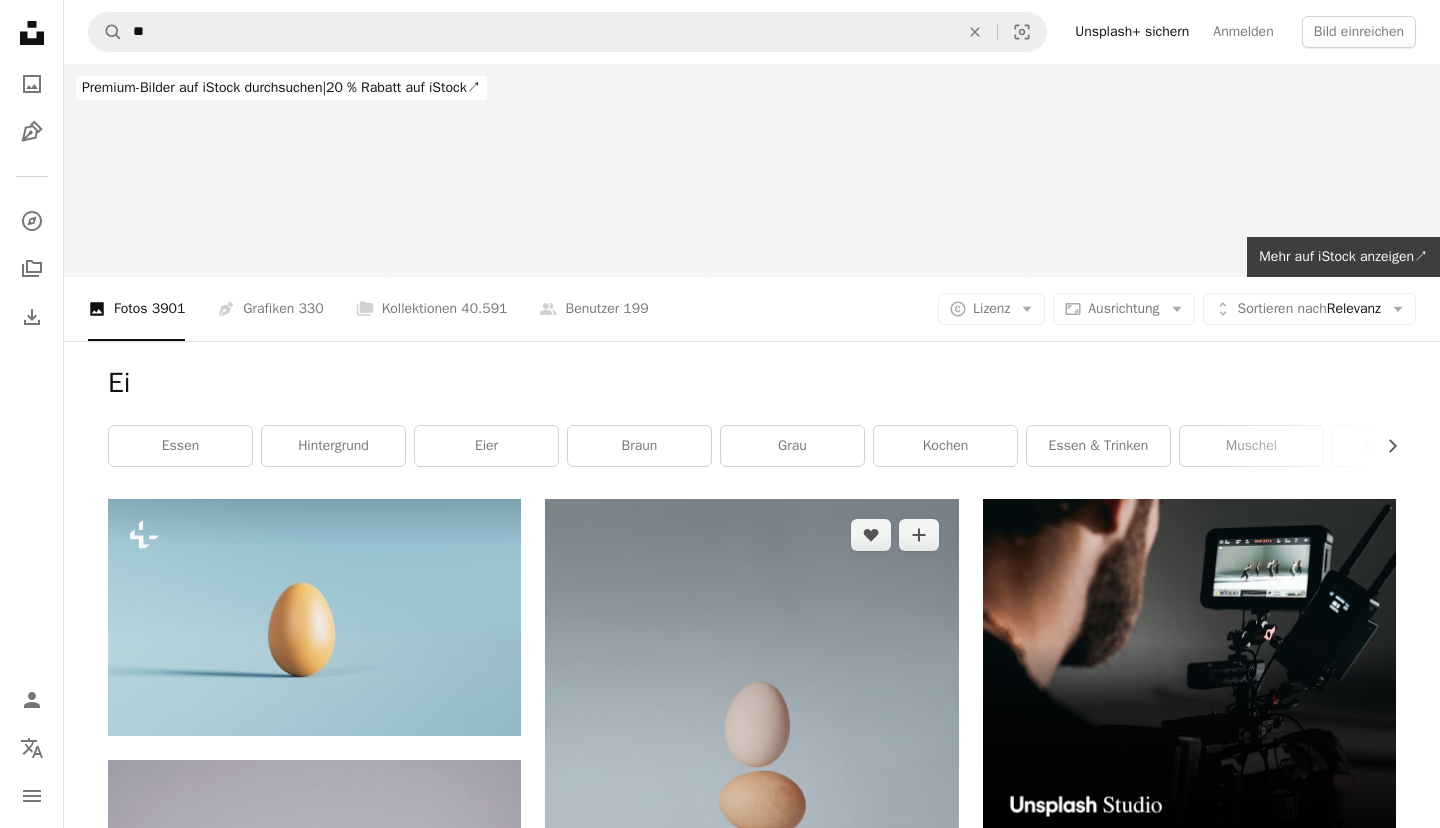 scroll, scrollTop: 648, scrollLeft: 0, axis: vertical 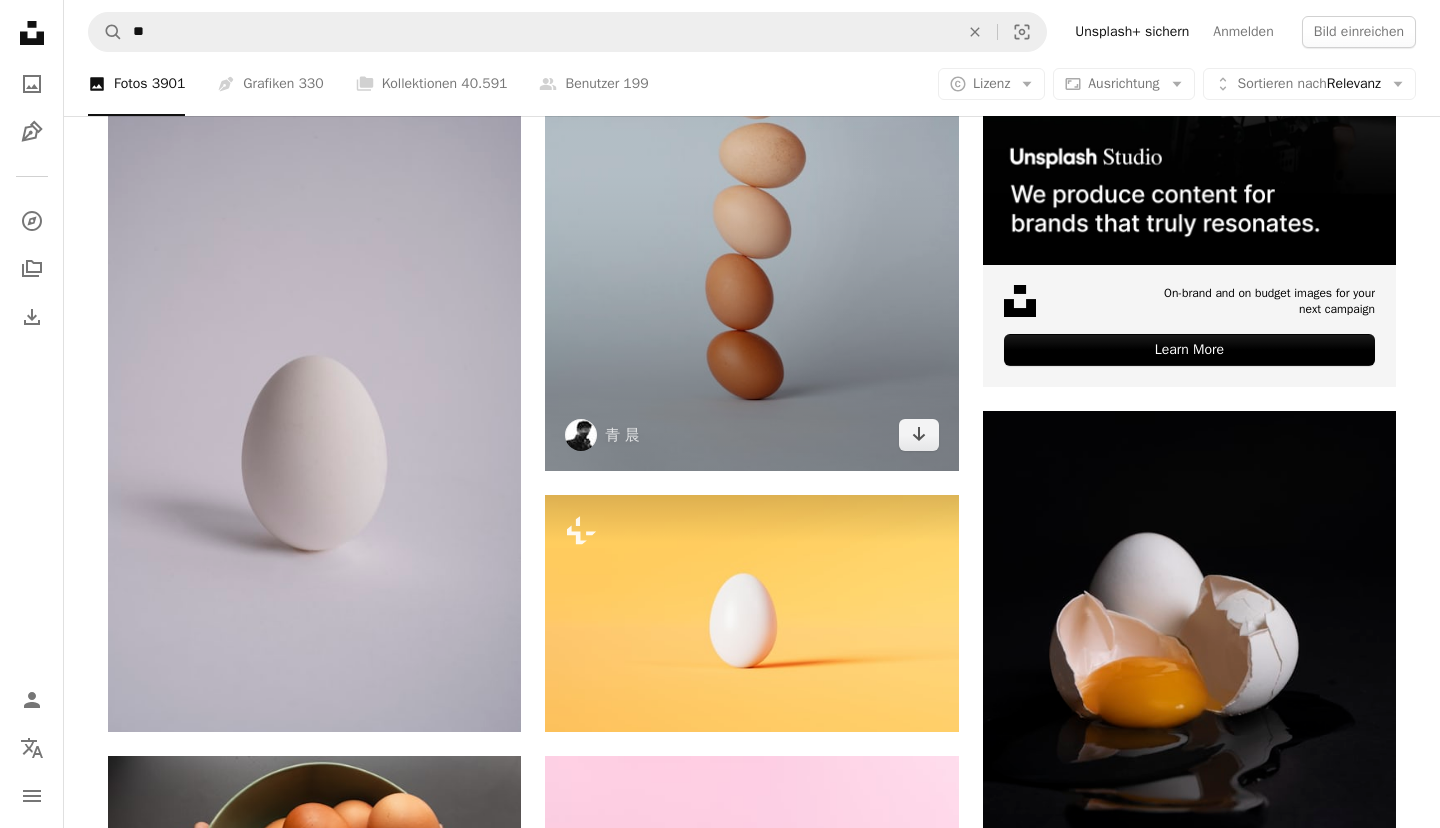 click at bounding box center [751, 161] 